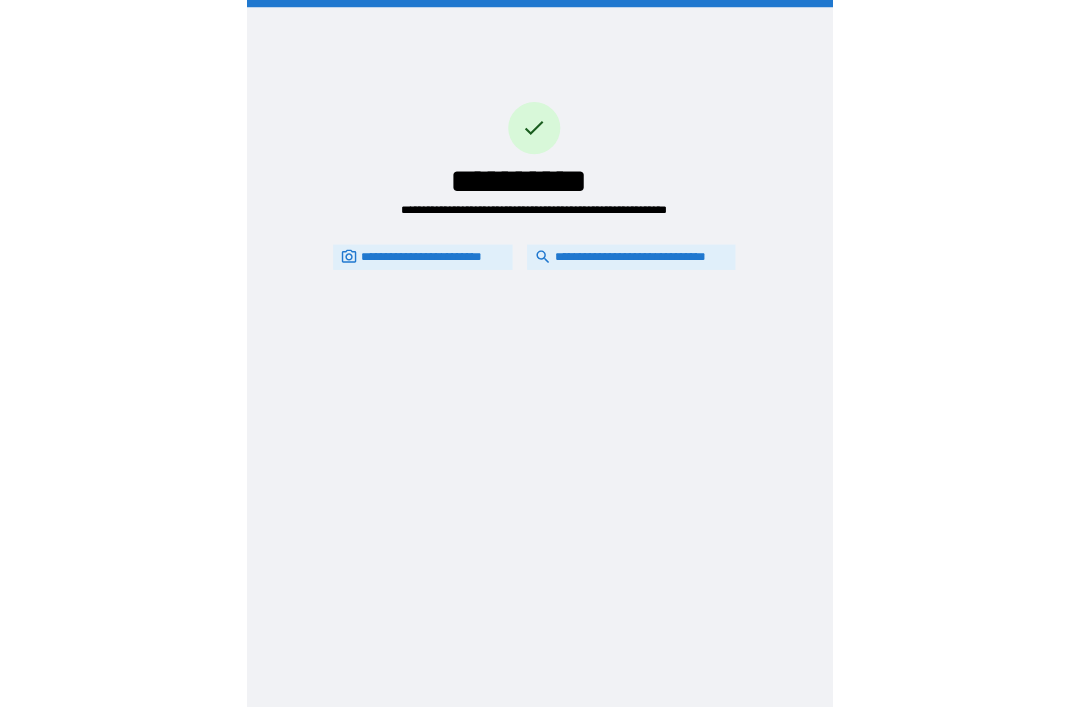 scroll, scrollTop: 64, scrollLeft: 0, axis: vertical 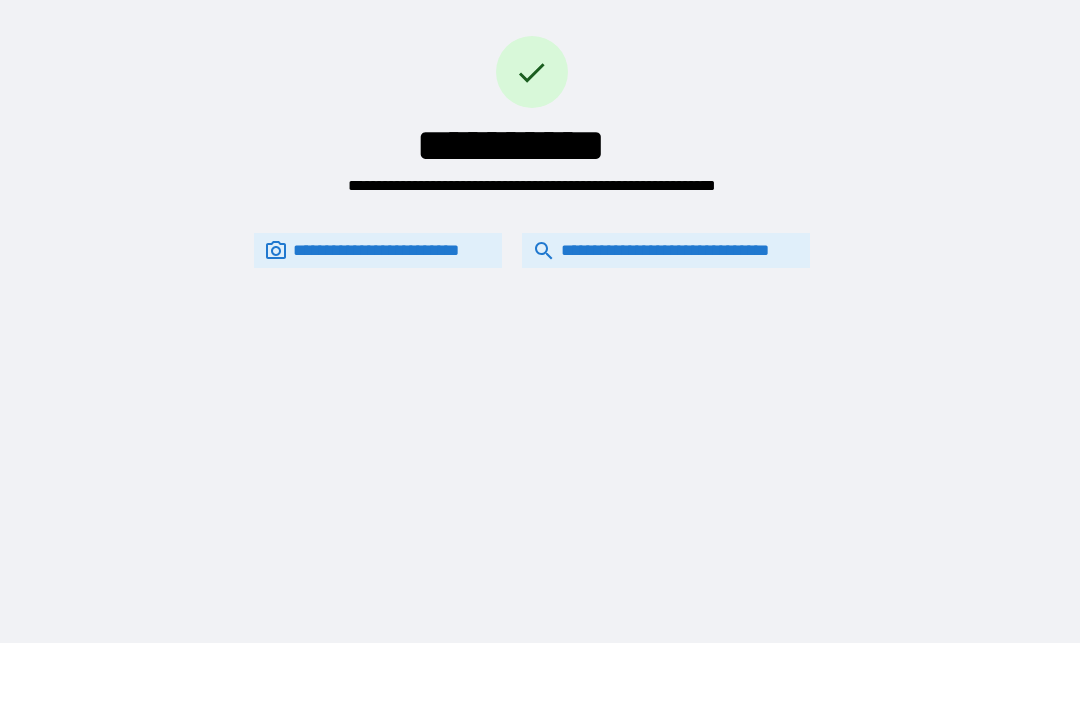 click on "**********" at bounding box center (666, 250) 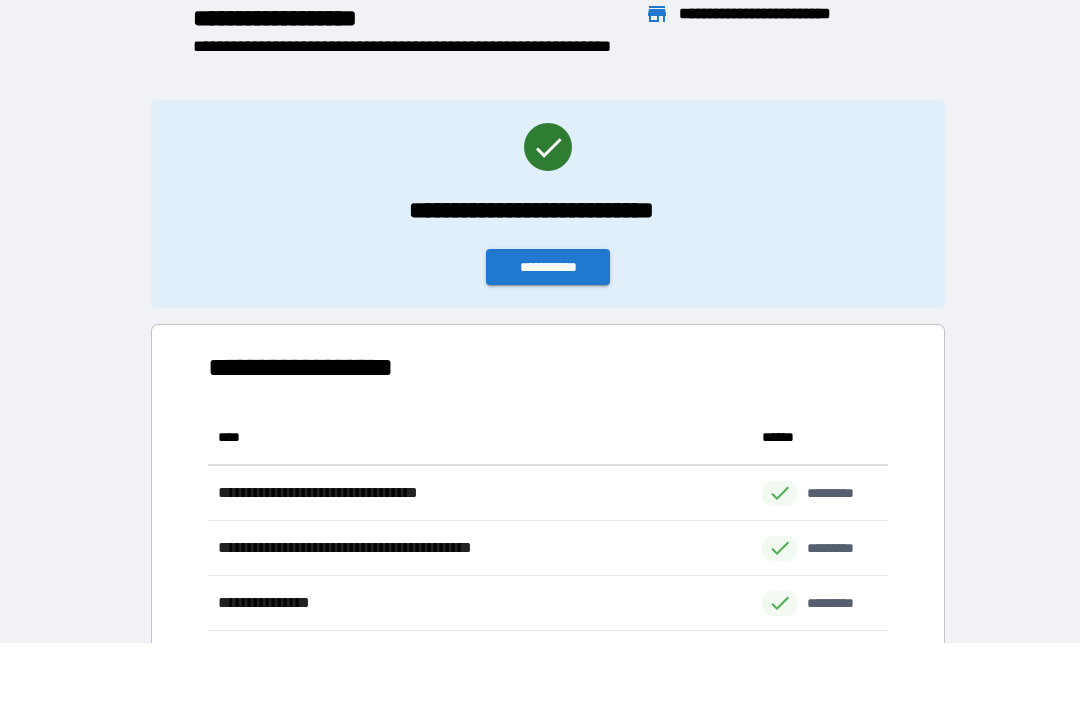 scroll, scrollTop: 1, scrollLeft: 1, axis: both 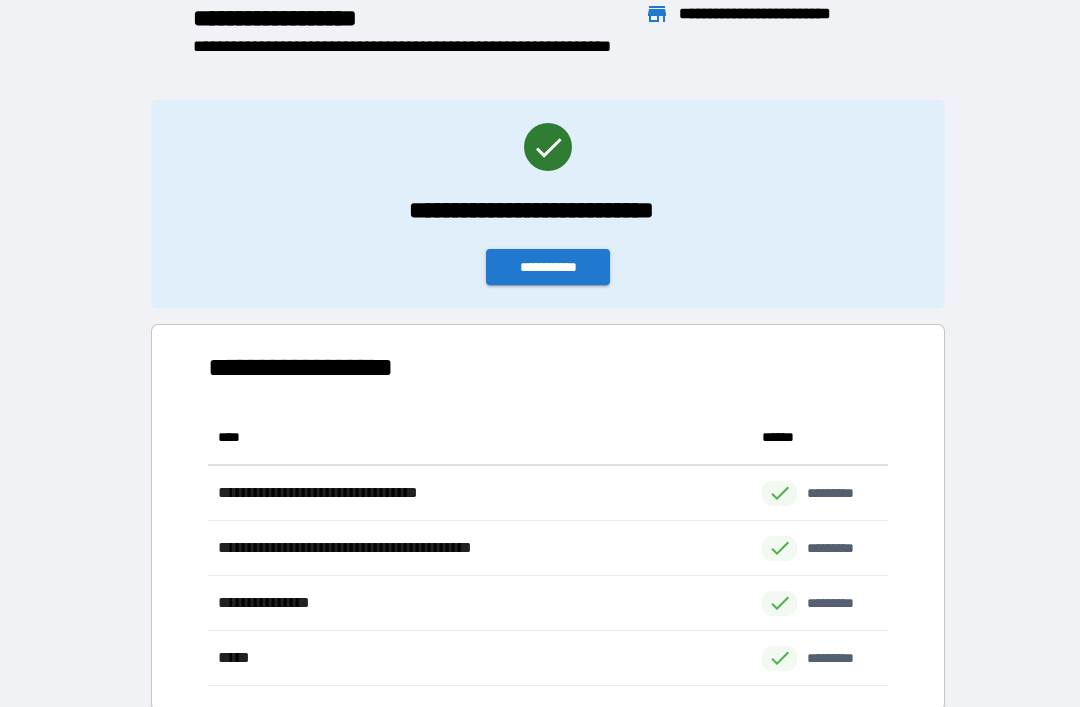 click on "**********" at bounding box center [548, 267] 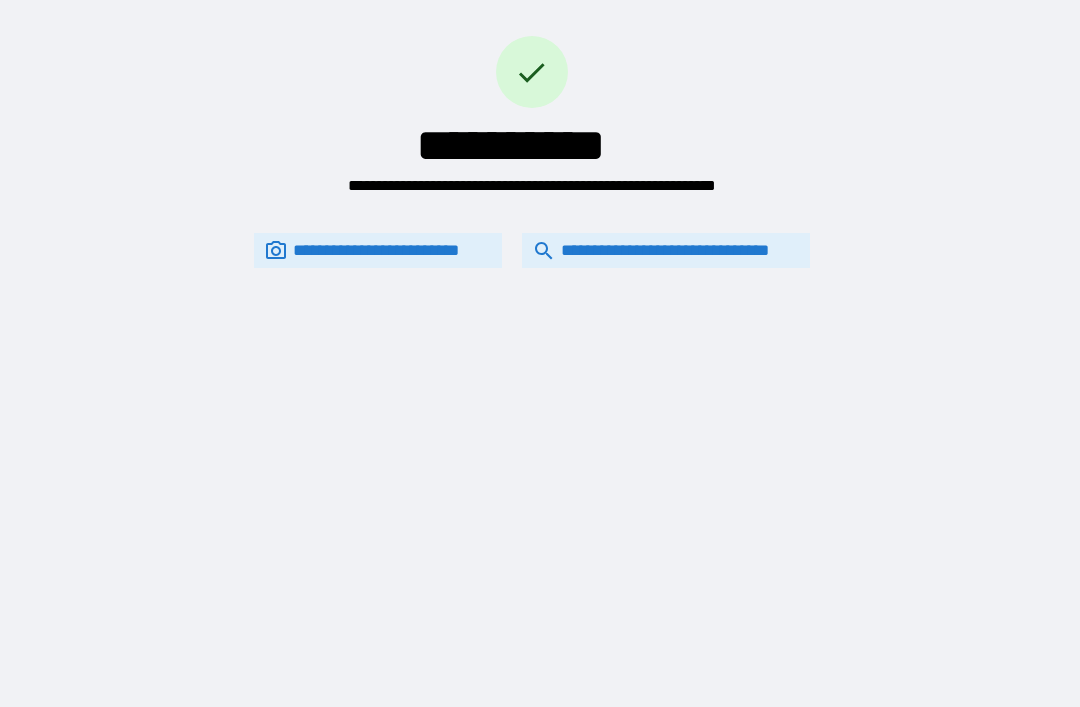click on "**********" at bounding box center [666, 250] 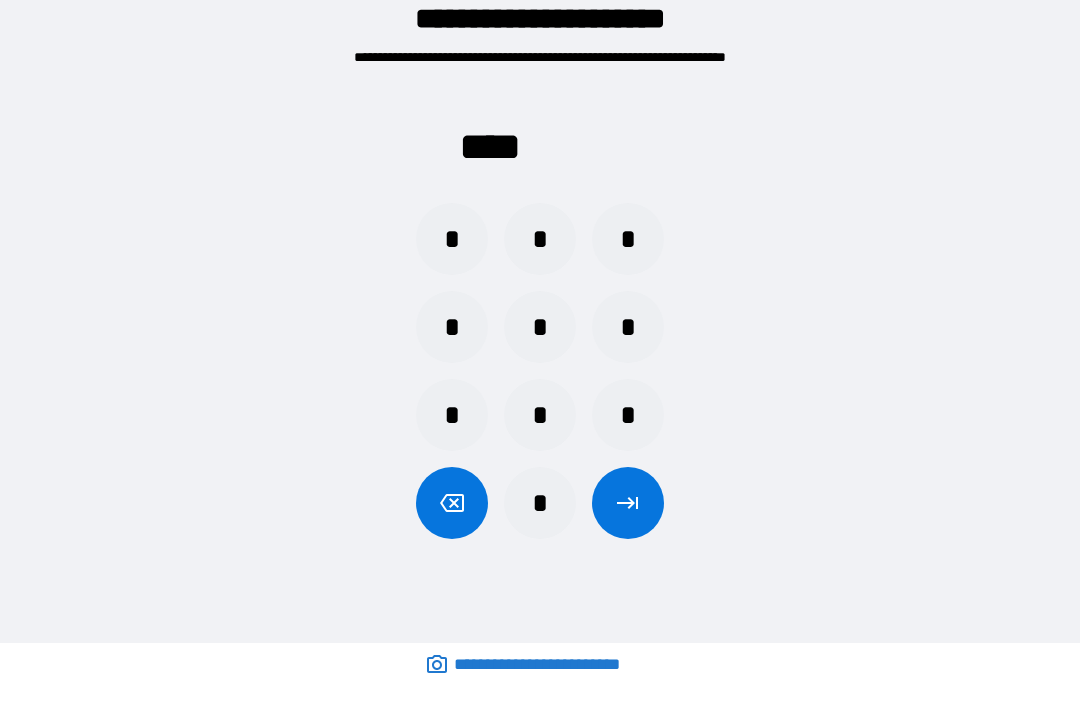 click on "*" at bounding box center (540, 415) 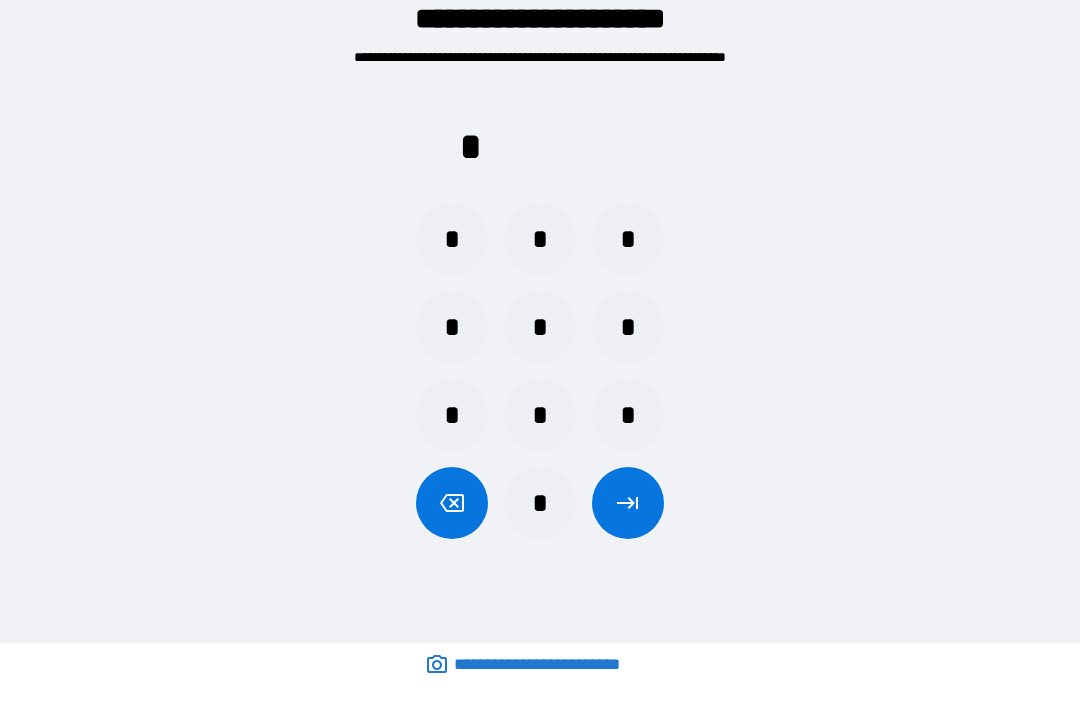 click on "*" at bounding box center (452, 239) 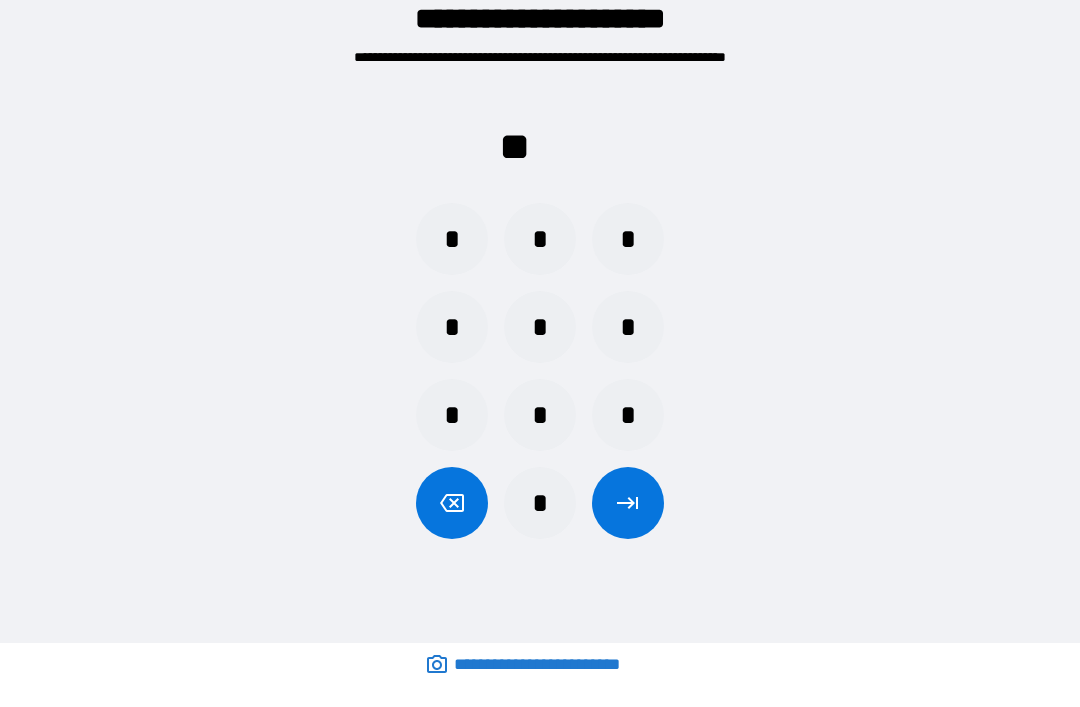 click on "*" at bounding box center (628, 239) 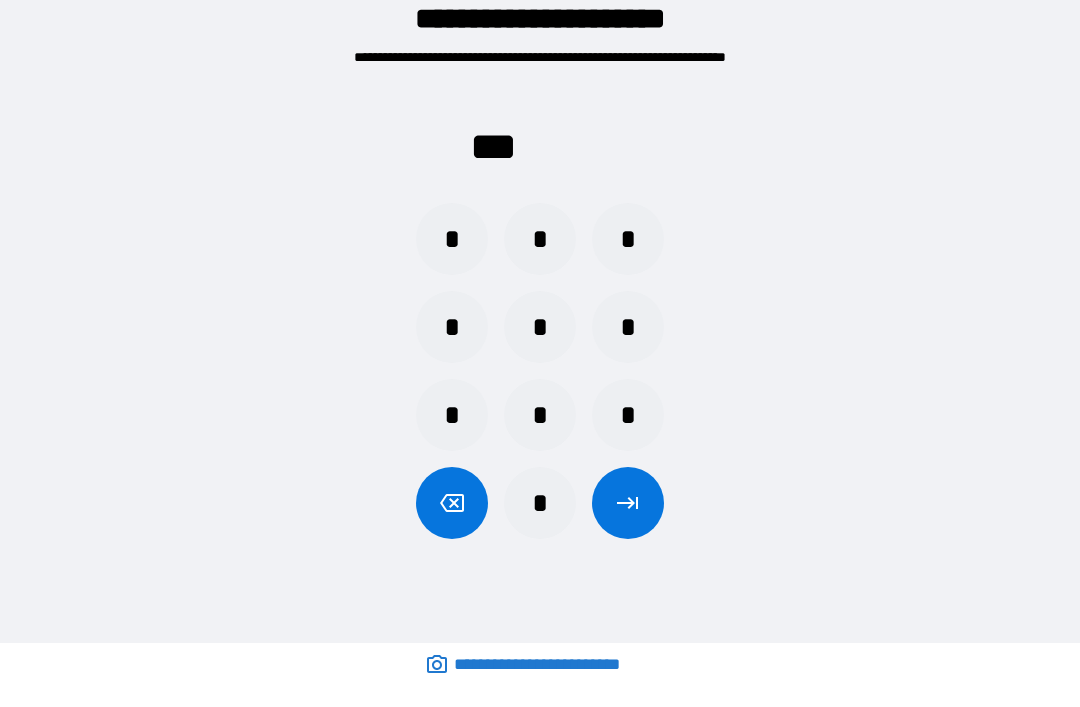 click on "*** * * * * * * * * * *" at bounding box center [540, 307] 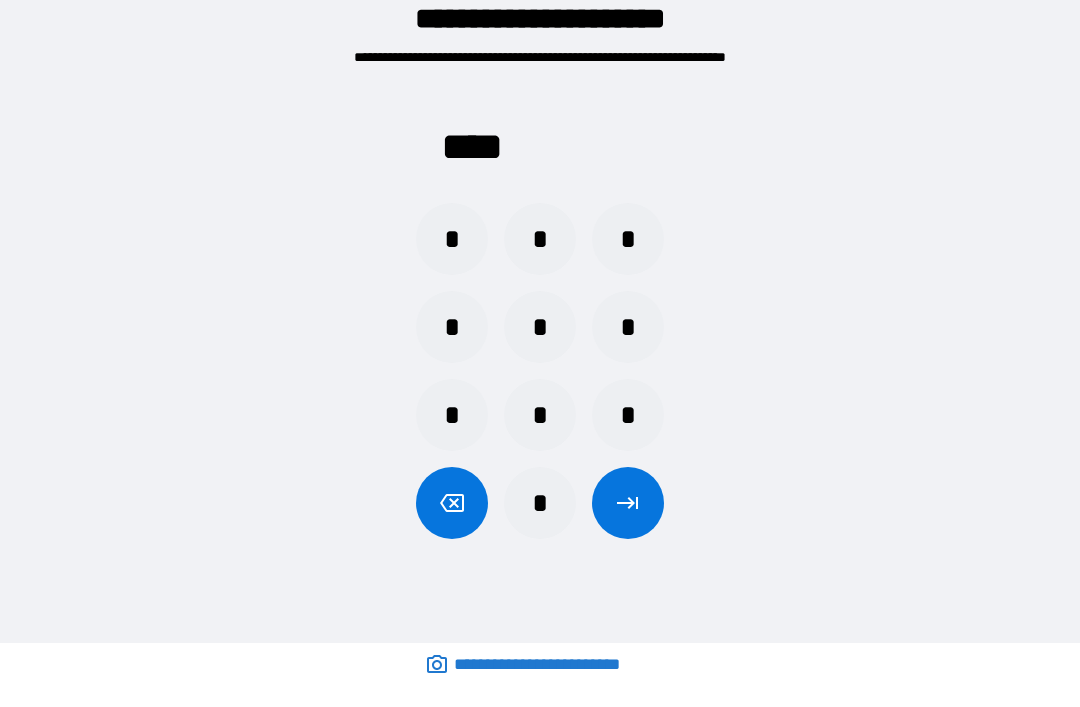 click at bounding box center (628, 503) 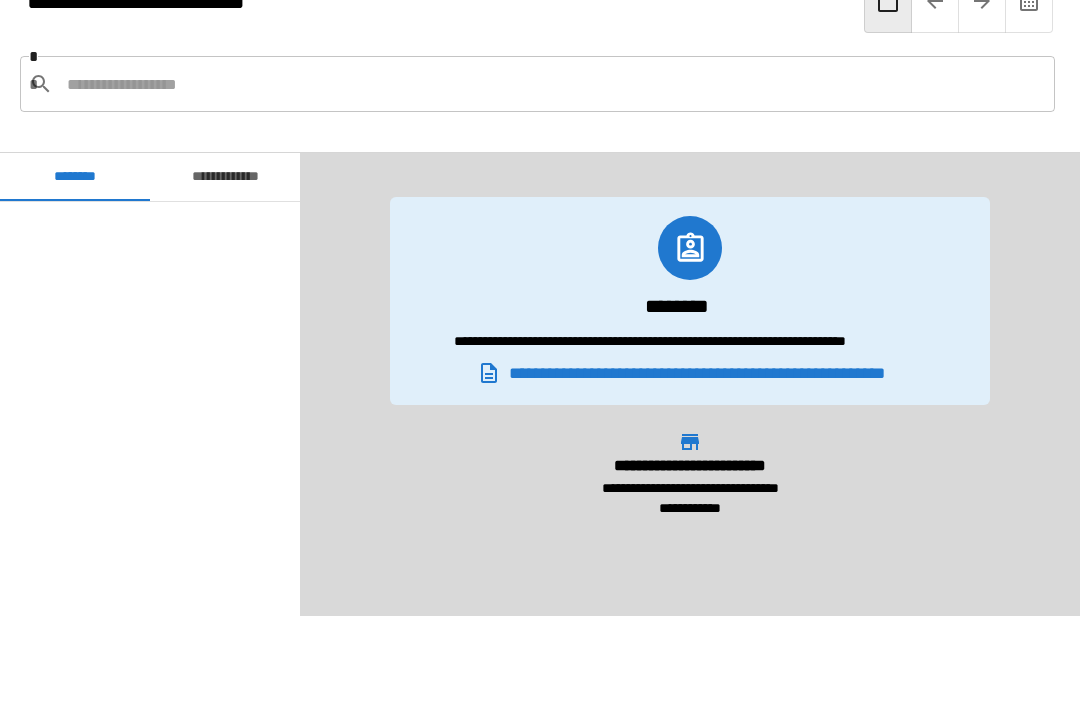 scroll, scrollTop: 420, scrollLeft: 0, axis: vertical 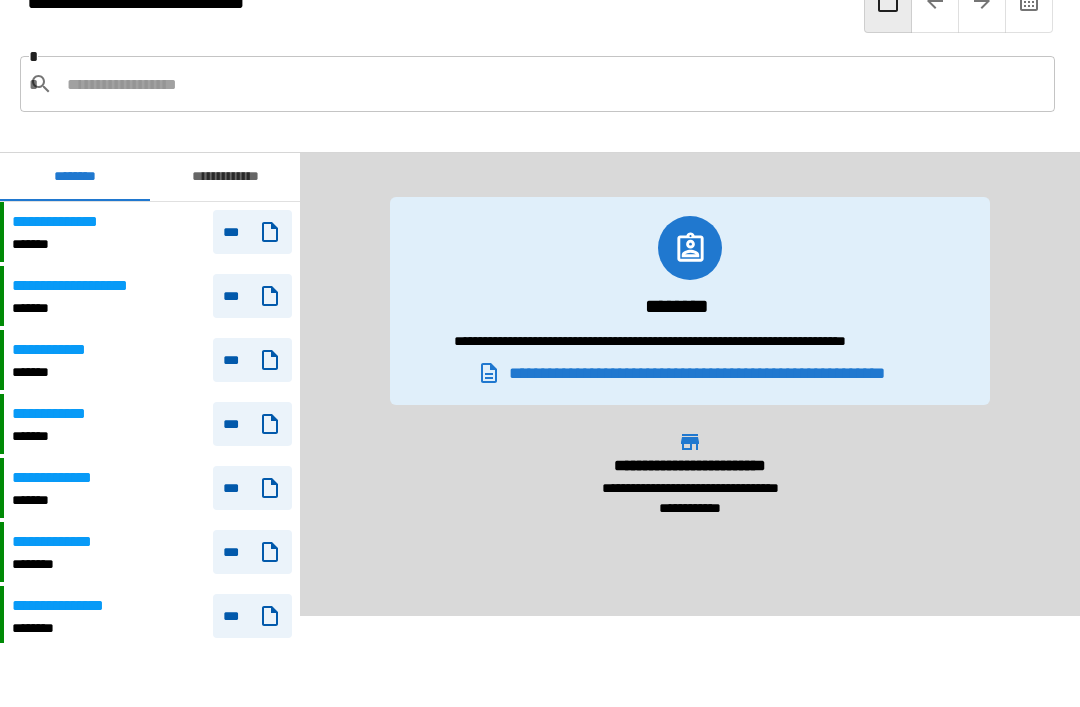 click at bounding box center (553, 84) 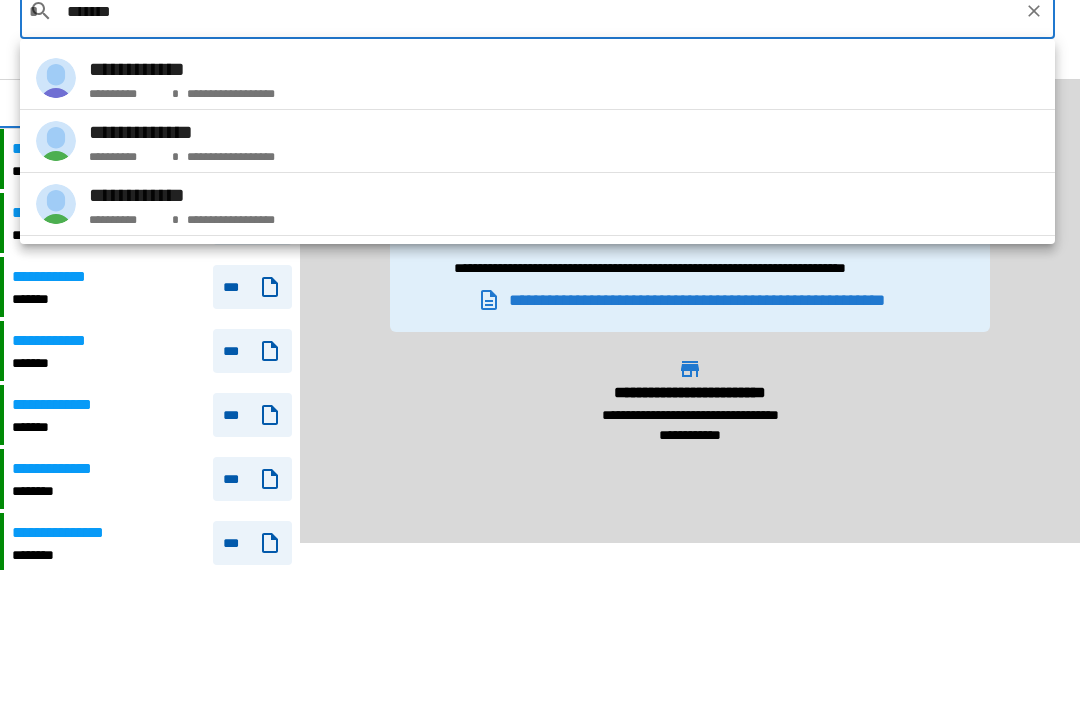click on "**********" at bounding box center [228, 289] 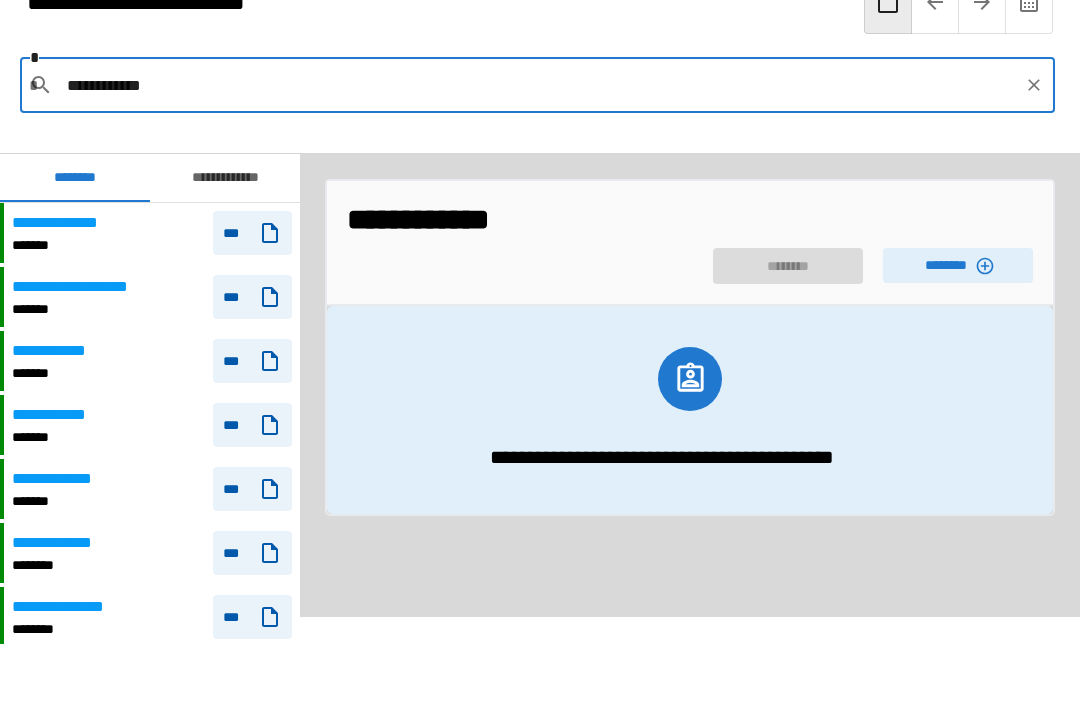 scroll, scrollTop: 60, scrollLeft: 0, axis: vertical 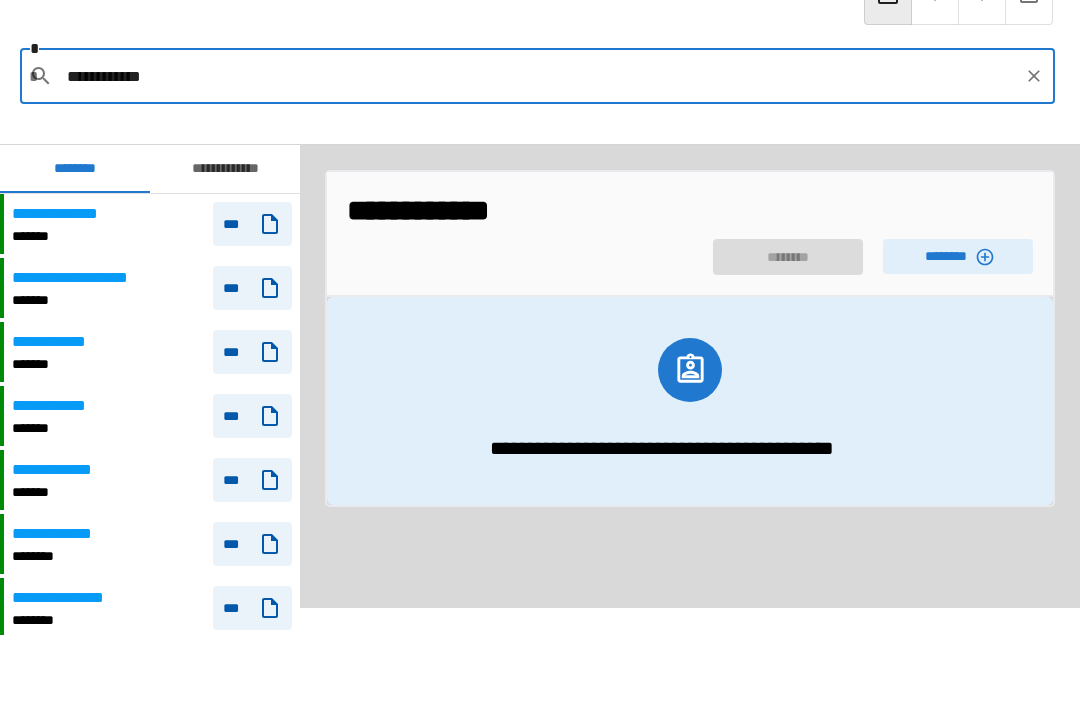 click on "**********" at bounding box center [538, 88] 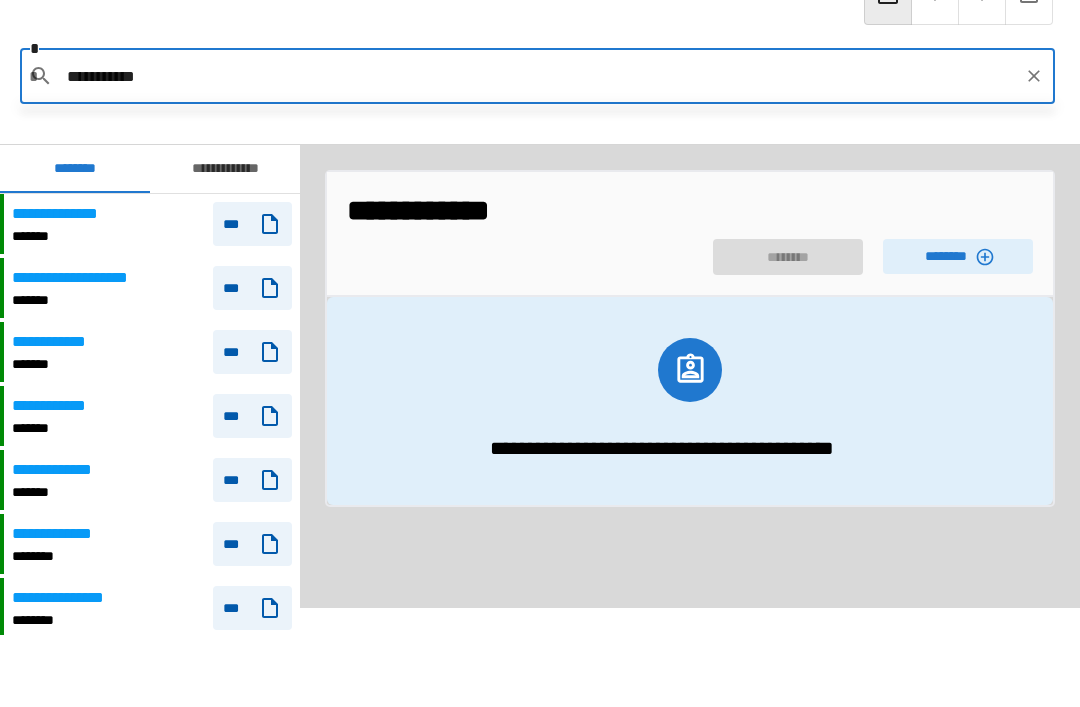 type on "**********" 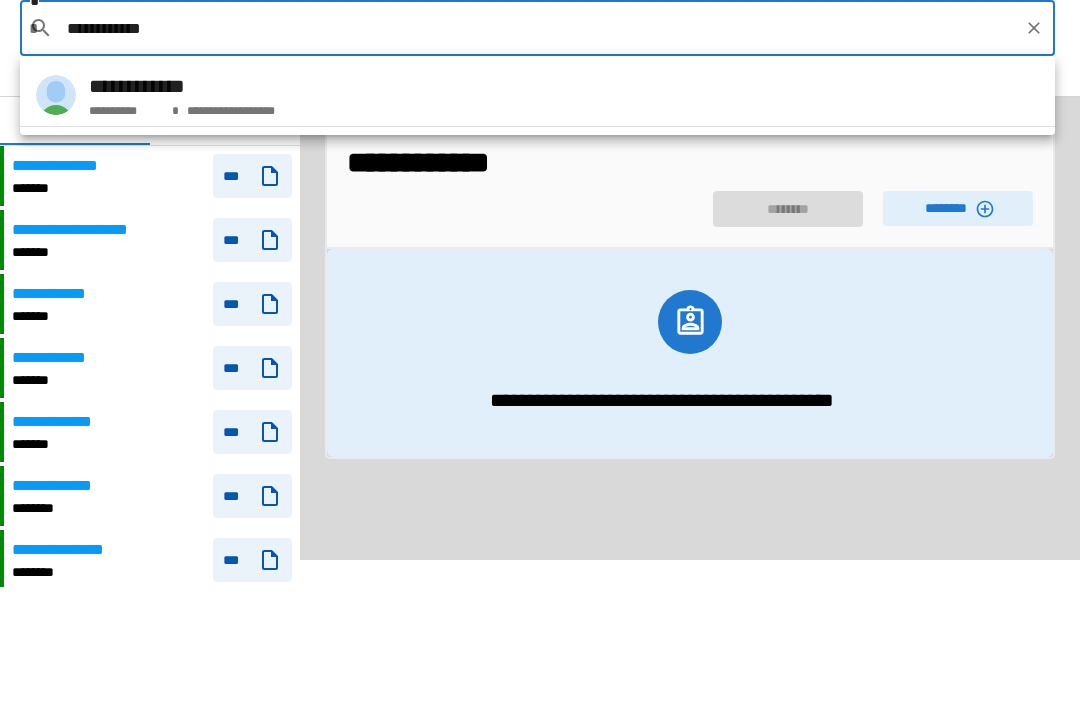 click on "**********" at bounding box center [537, 155] 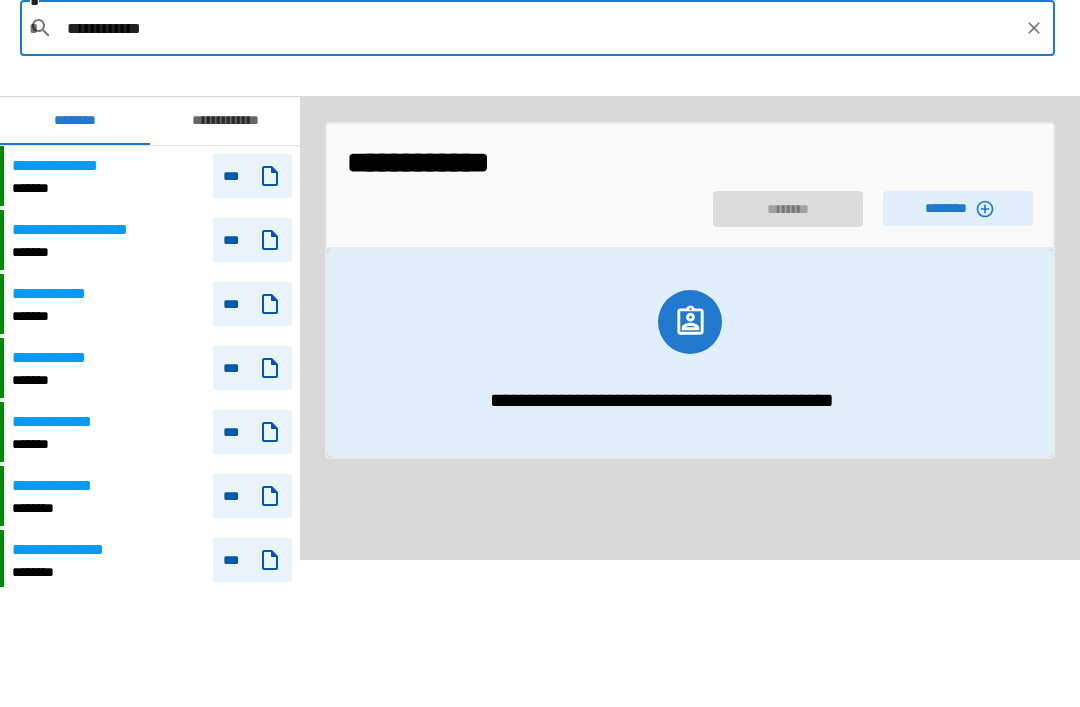 click on "********" at bounding box center [958, 268] 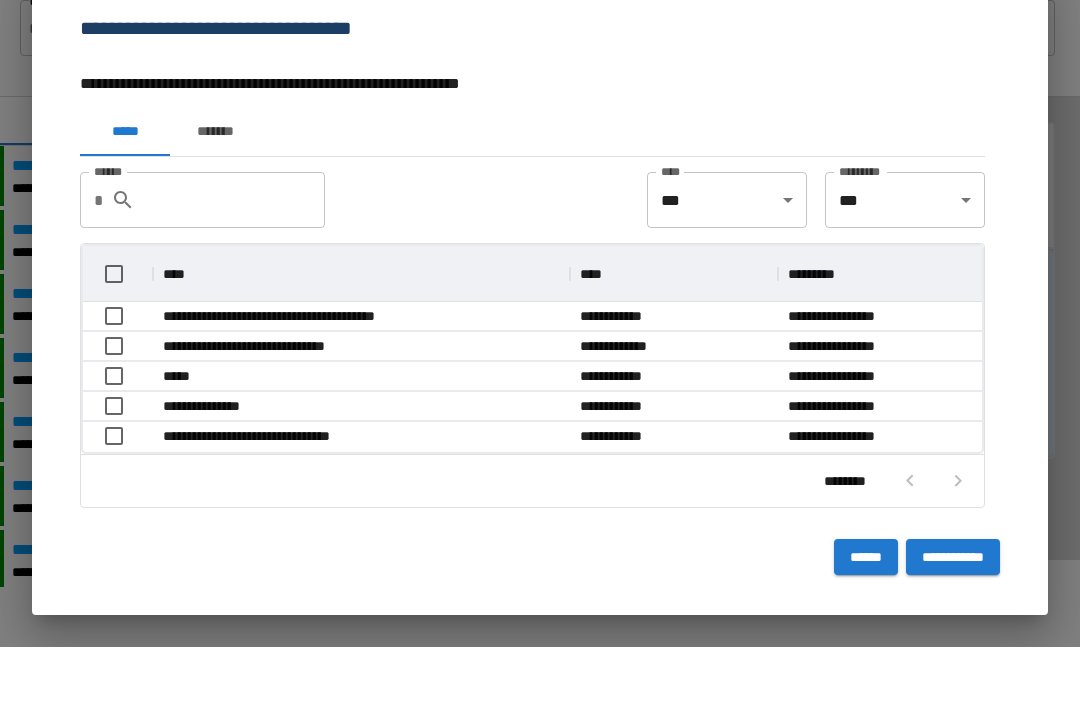 scroll, scrollTop: 64, scrollLeft: 0, axis: vertical 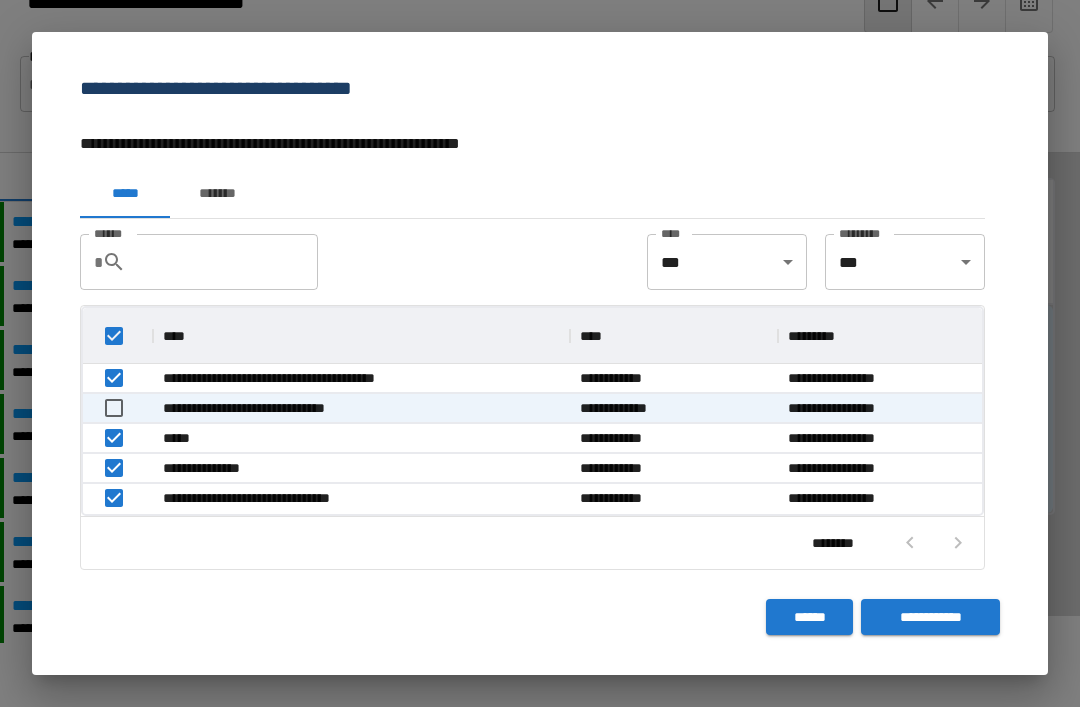 click on "**********" at bounding box center [930, 617] 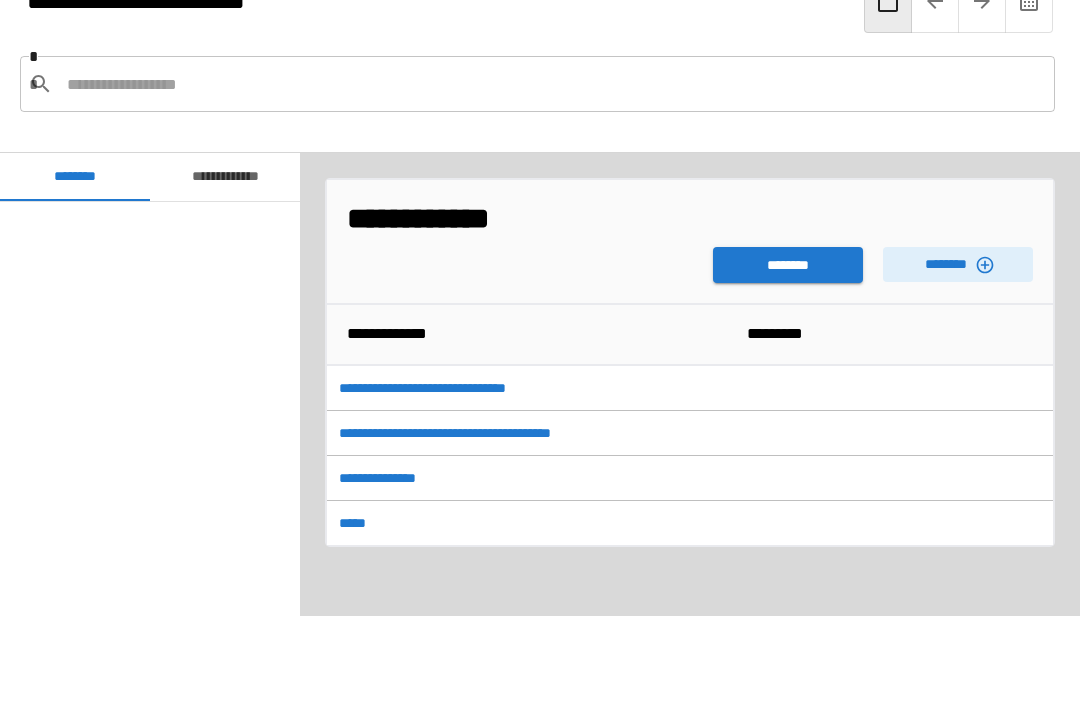 scroll, scrollTop: 420, scrollLeft: 0, axis: vertical 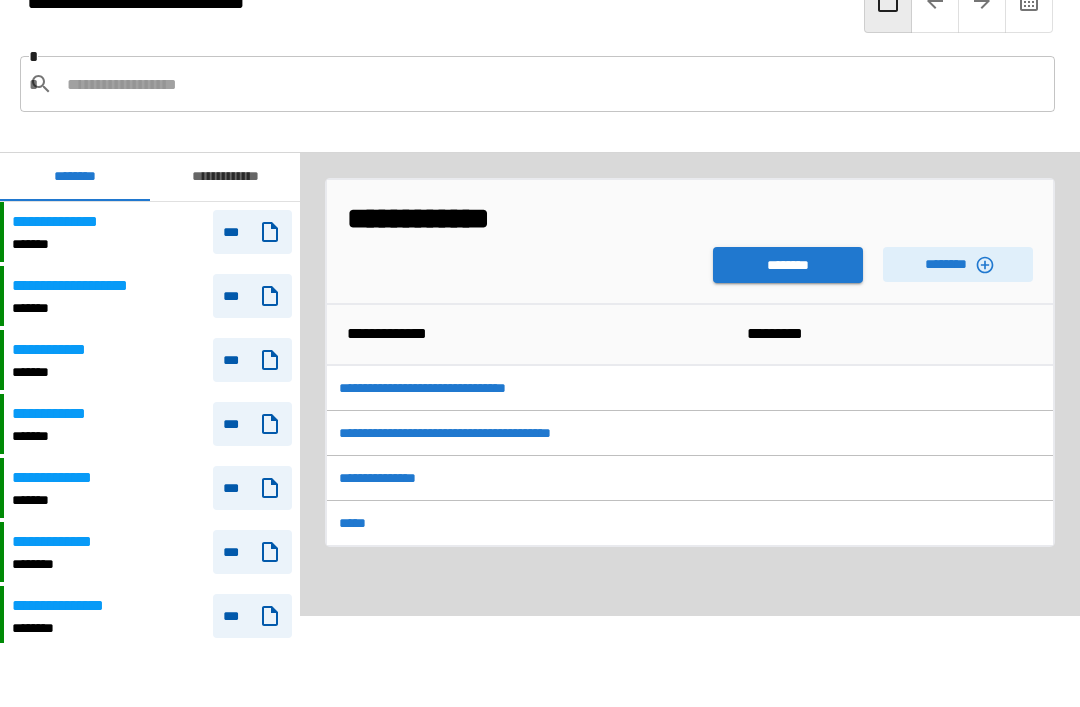 click on "********" at bounding box center [788, 265] 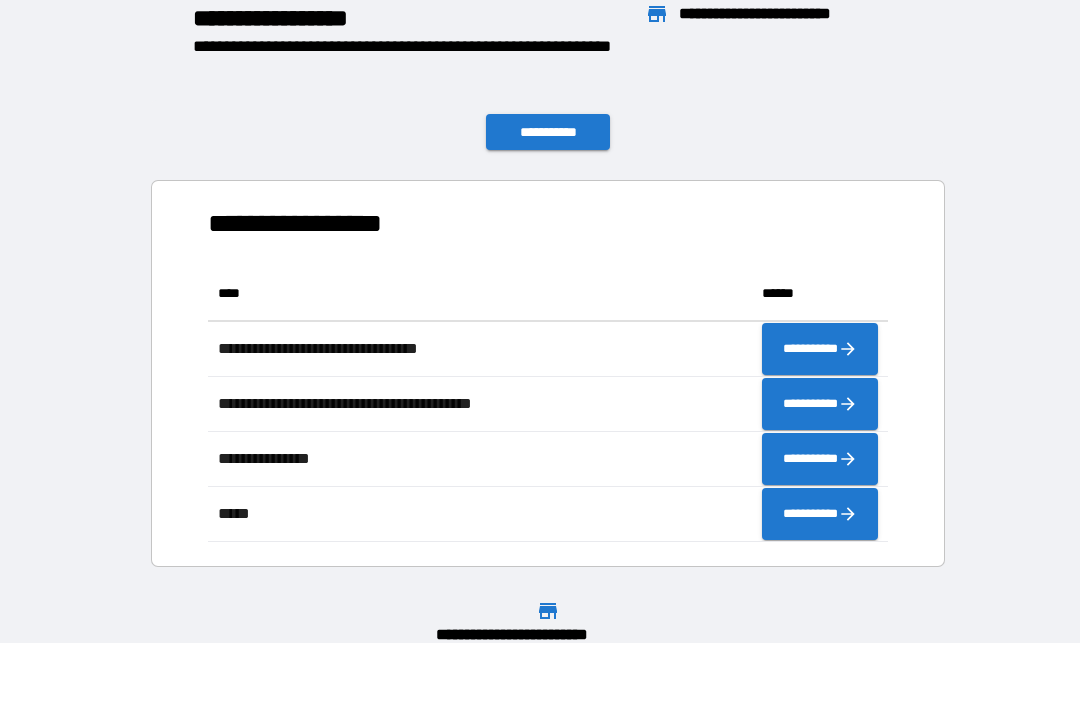 scroll, scrollTop: 1, scrollLeft: 1, axis: both 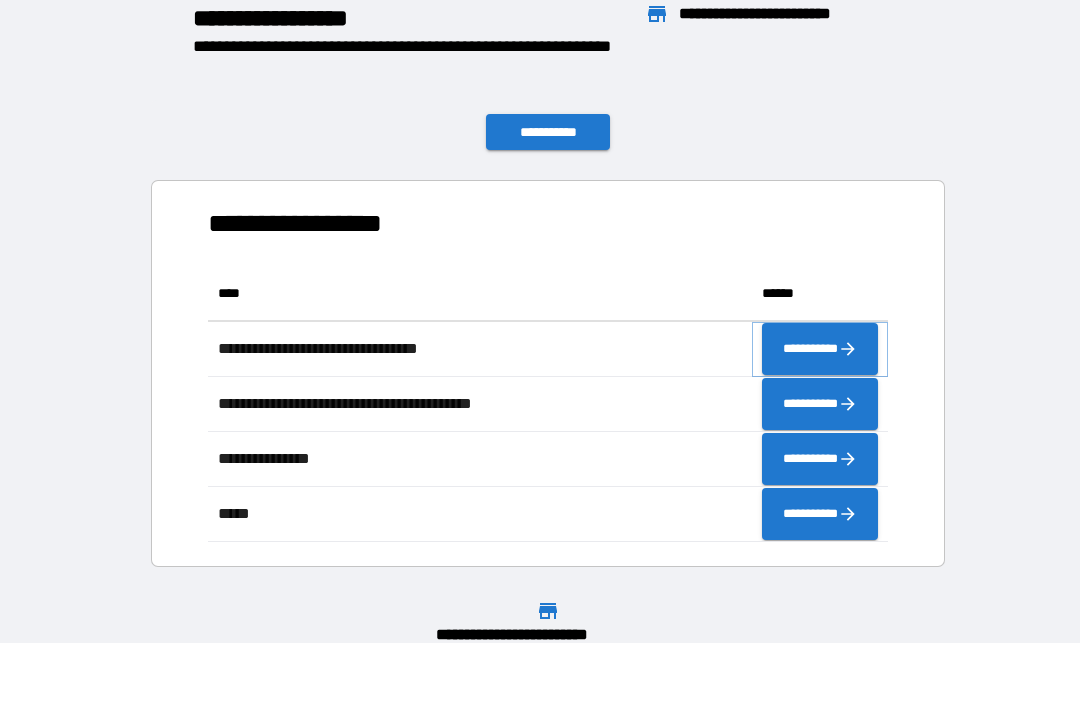 click on "**********" at bounding box center (820, 349) 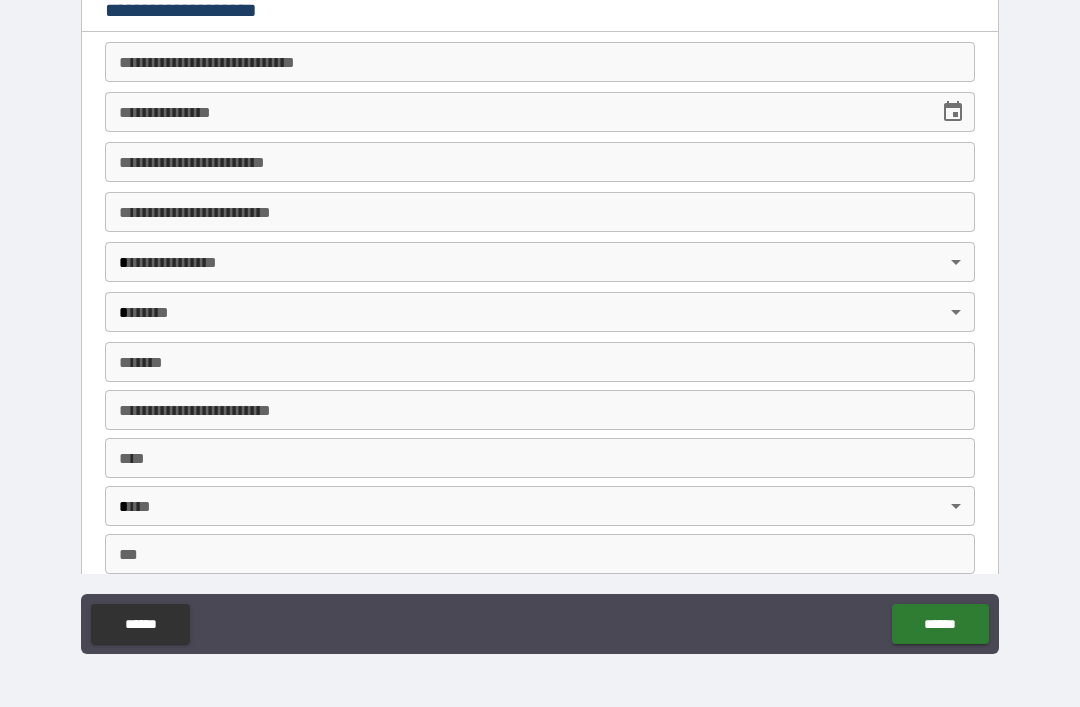 scroll, scrollTop: 0, scrollLeft: 0, axis: both 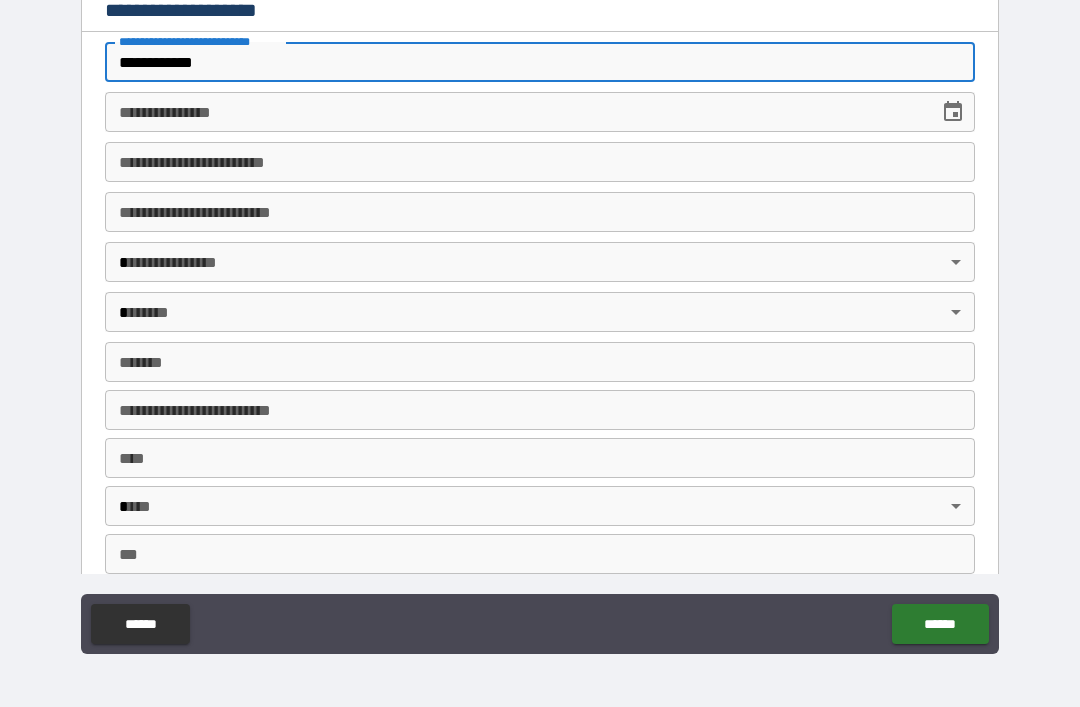 type on "**********" 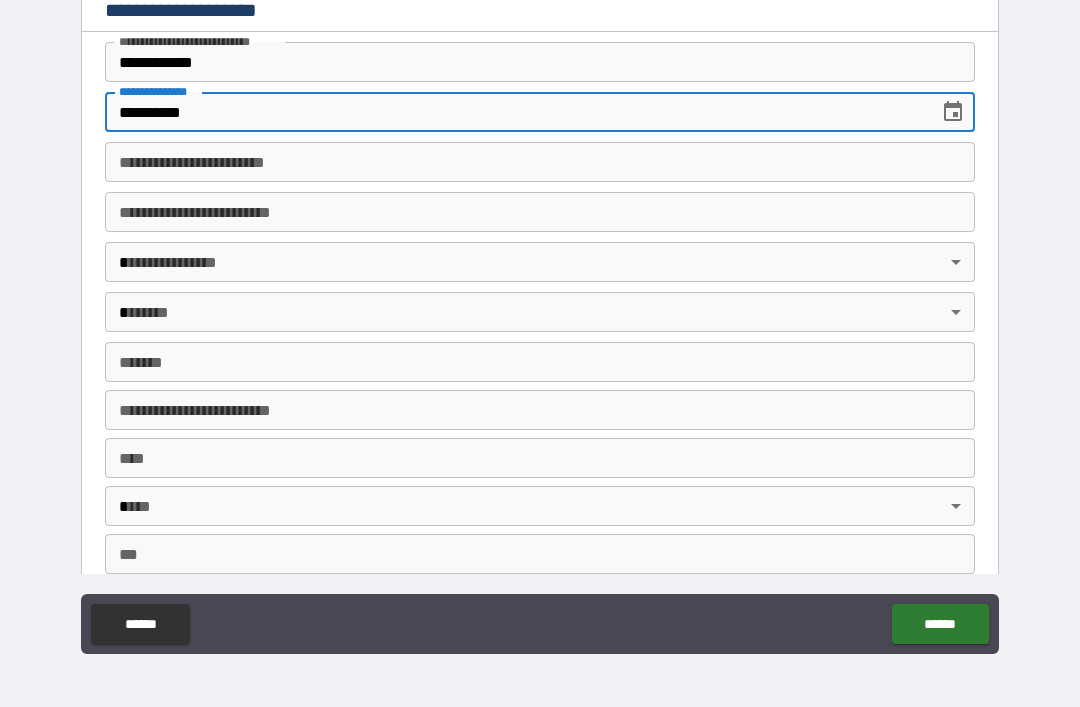 type on "**********" 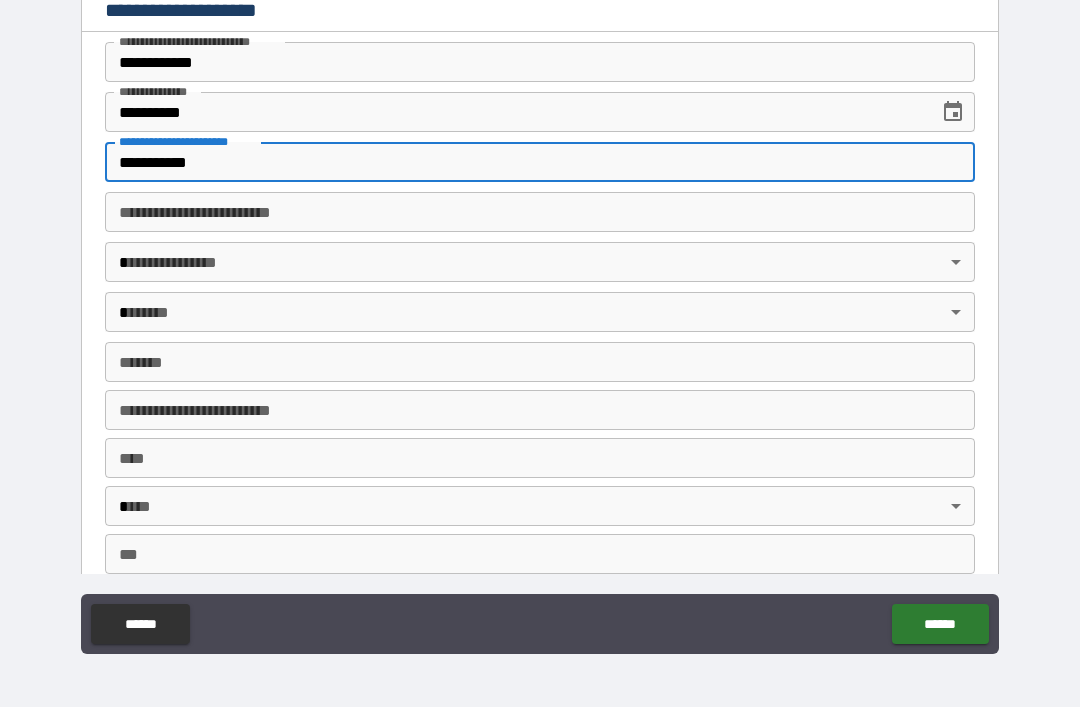 type on "**********" 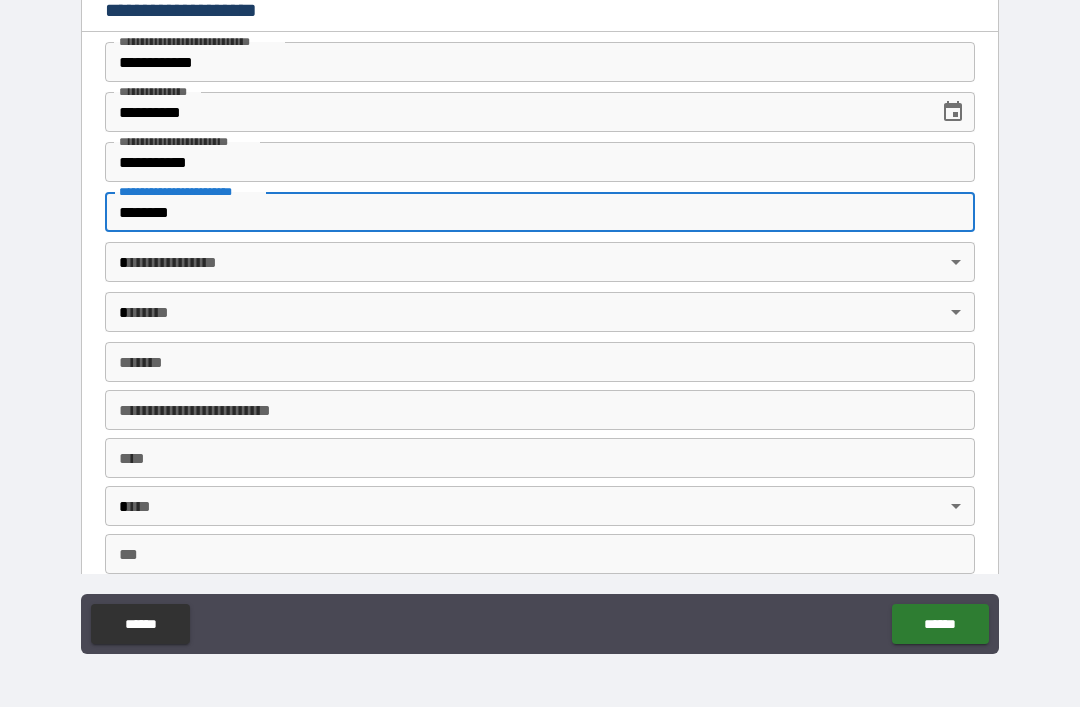 type on "********" 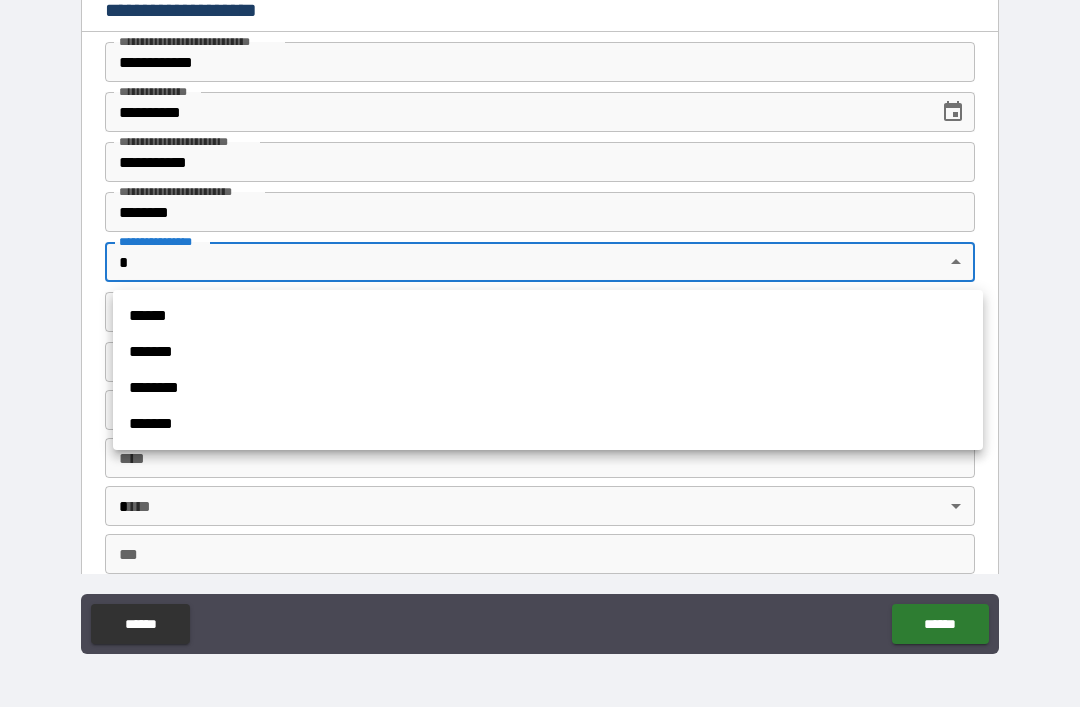 click on "******" at bounding box center [548, 316] 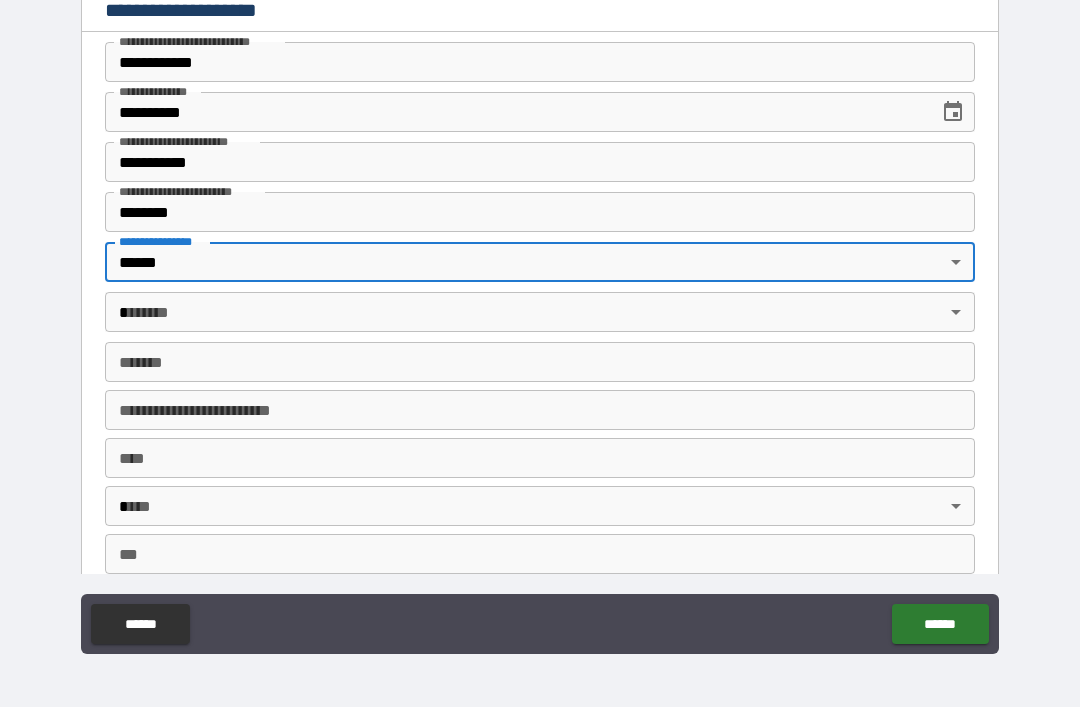 click on "********" at bounding box center (540, 212) 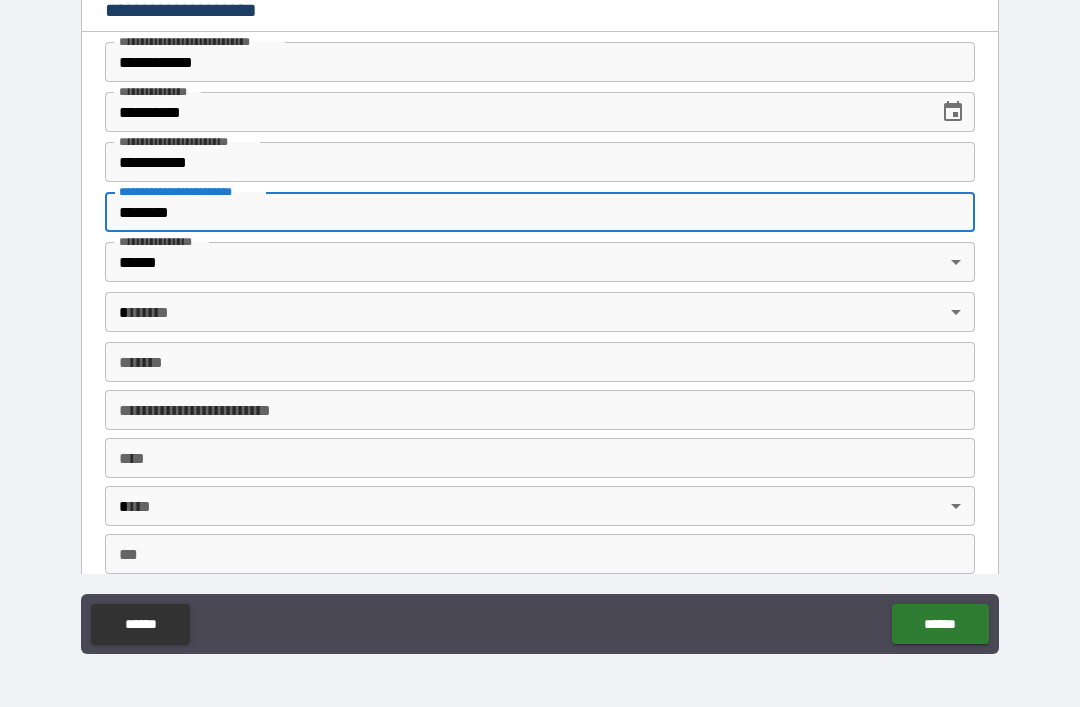 click on "********" at bounding box center [540, 212] 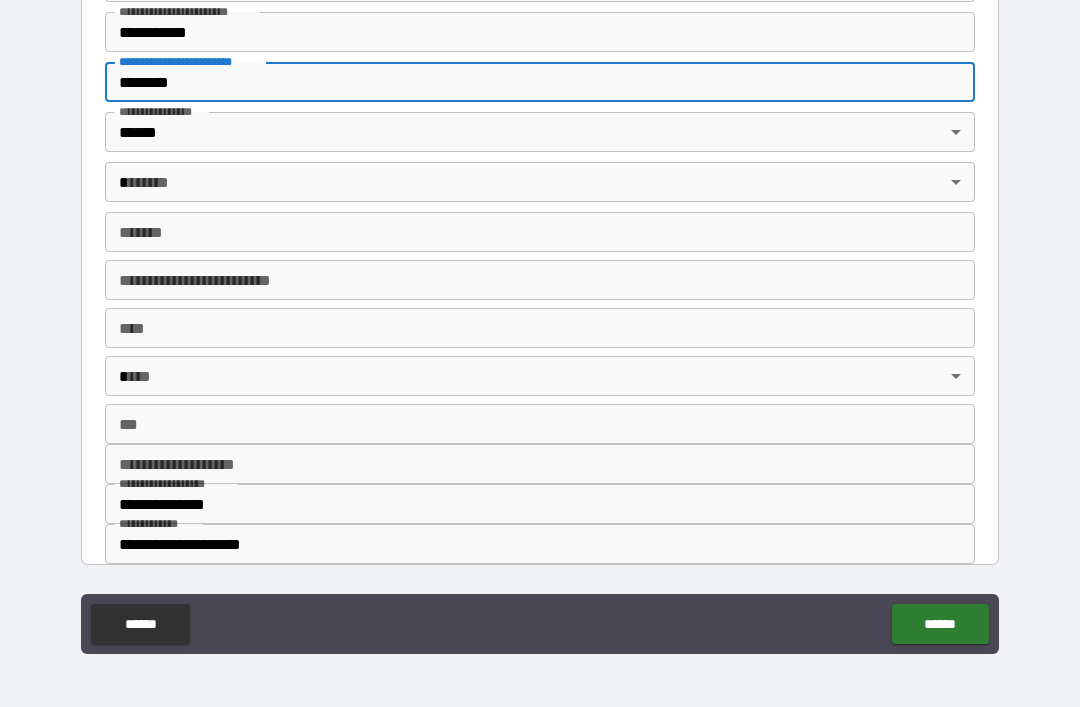 scroll, scrollTop: 140, scrollLeft: 0, axis: vertical 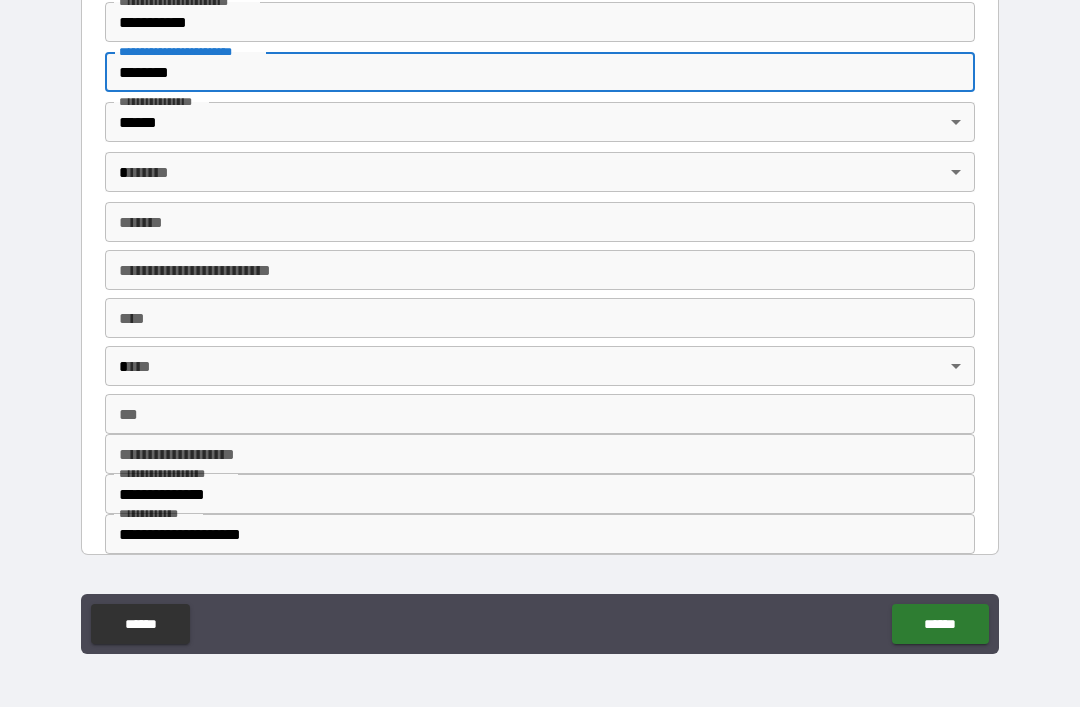 type on "********" 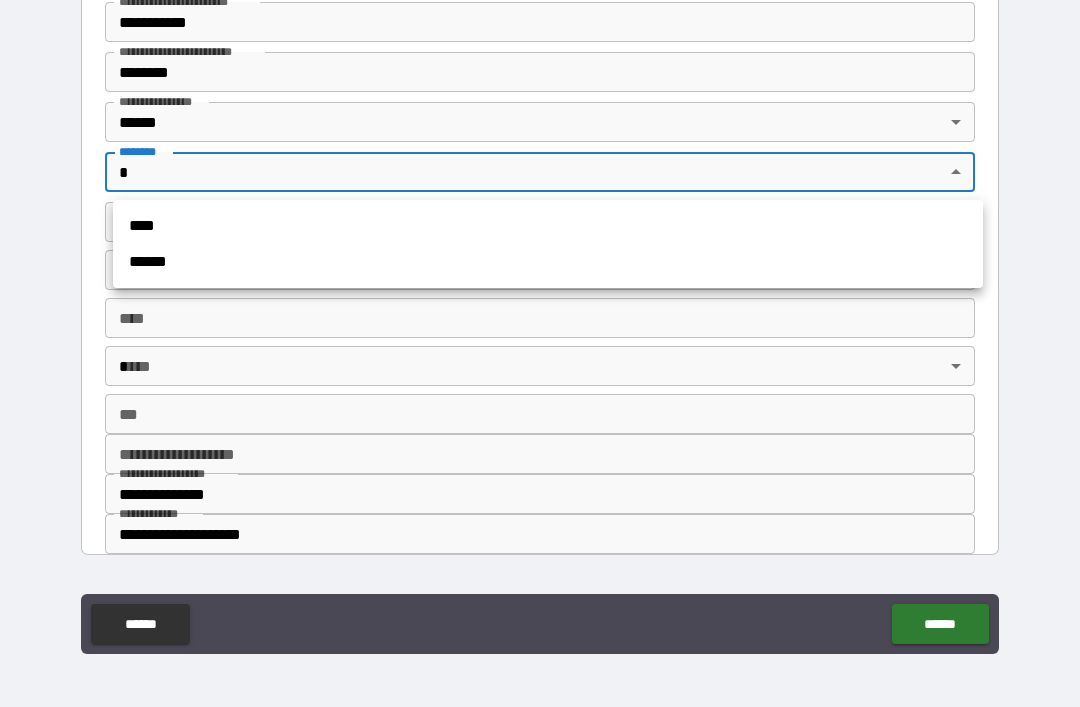 click on "****" at bounding box center (548, 226) 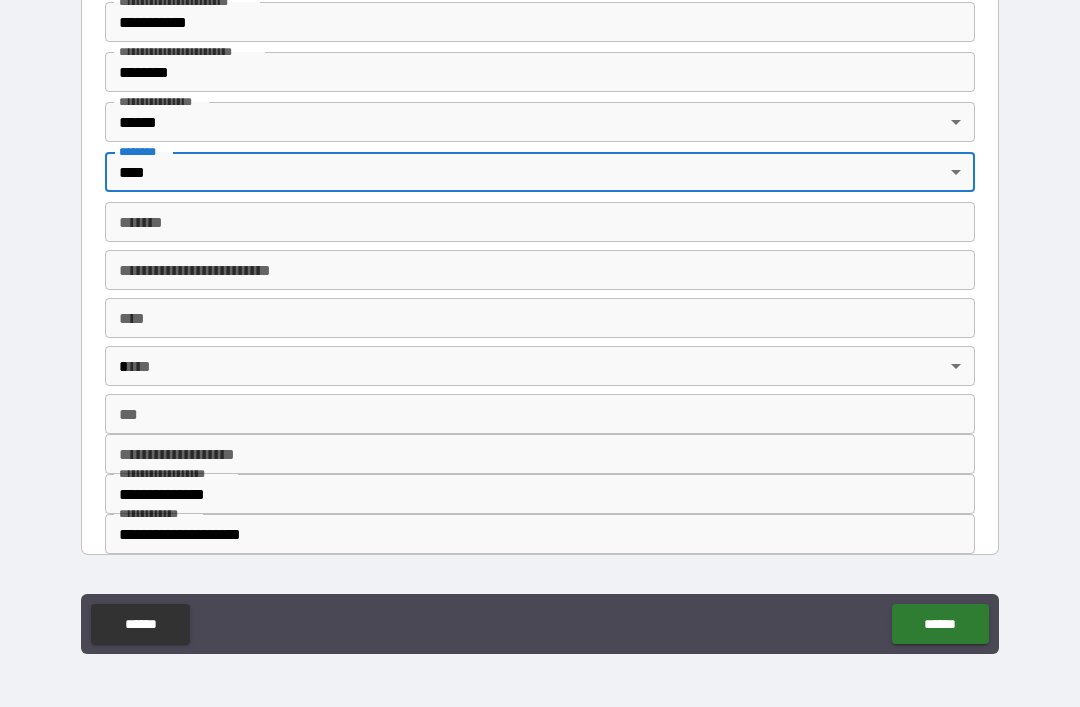 type on "****" 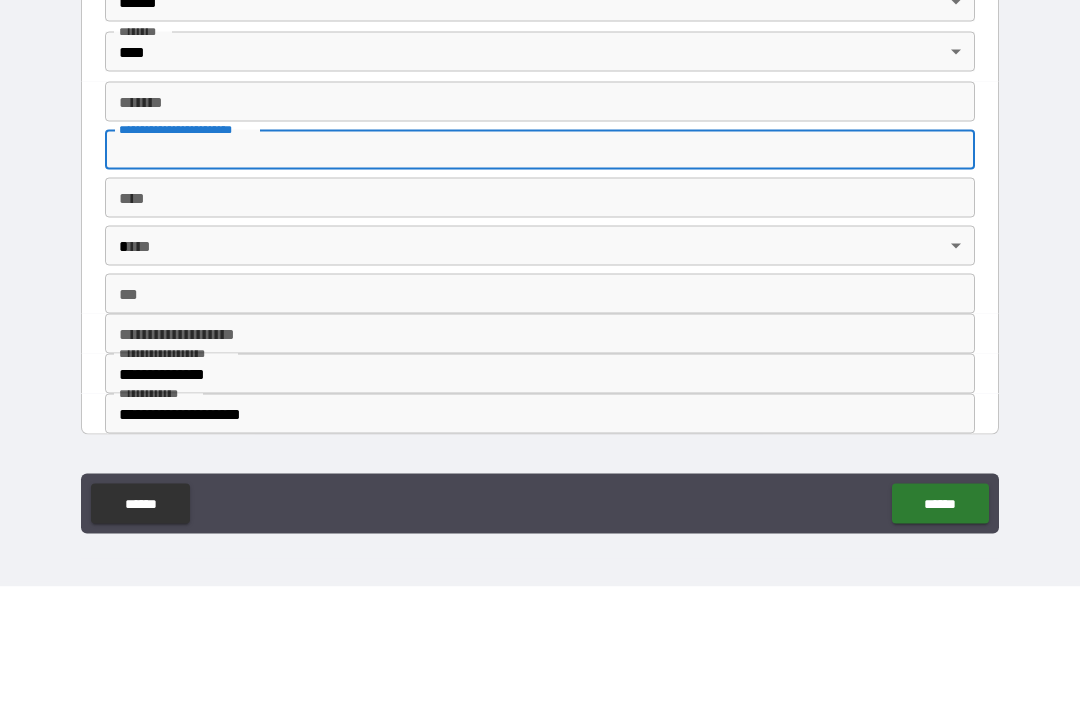 click on "*******" at bounding box center (540, 222) 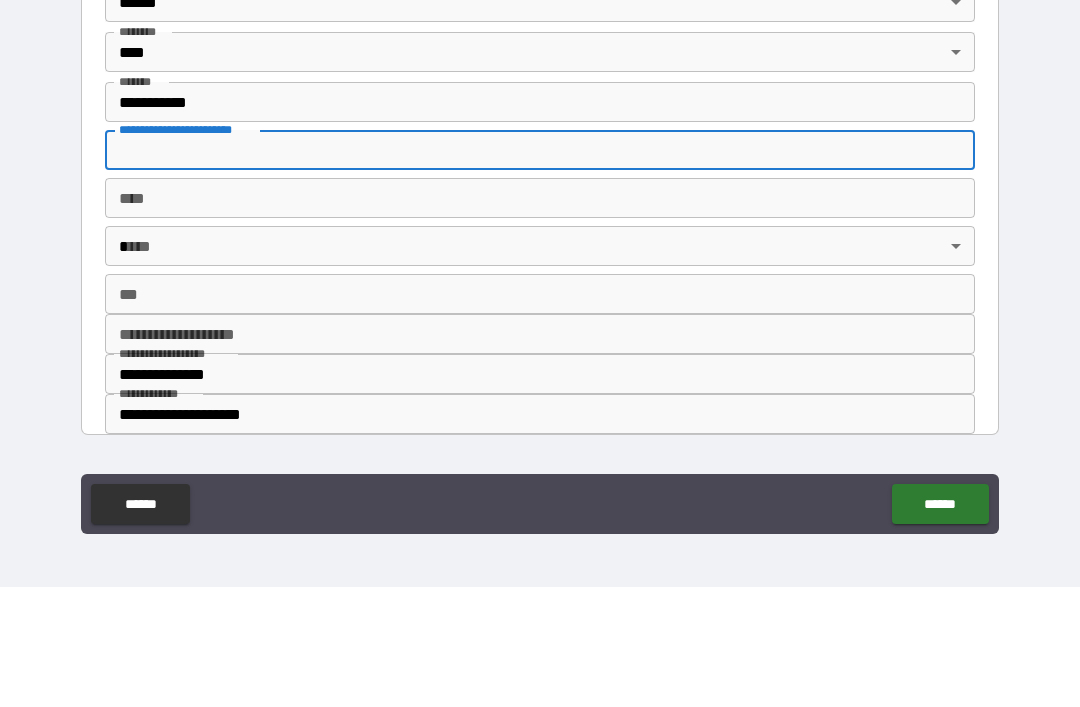 type on "**********" 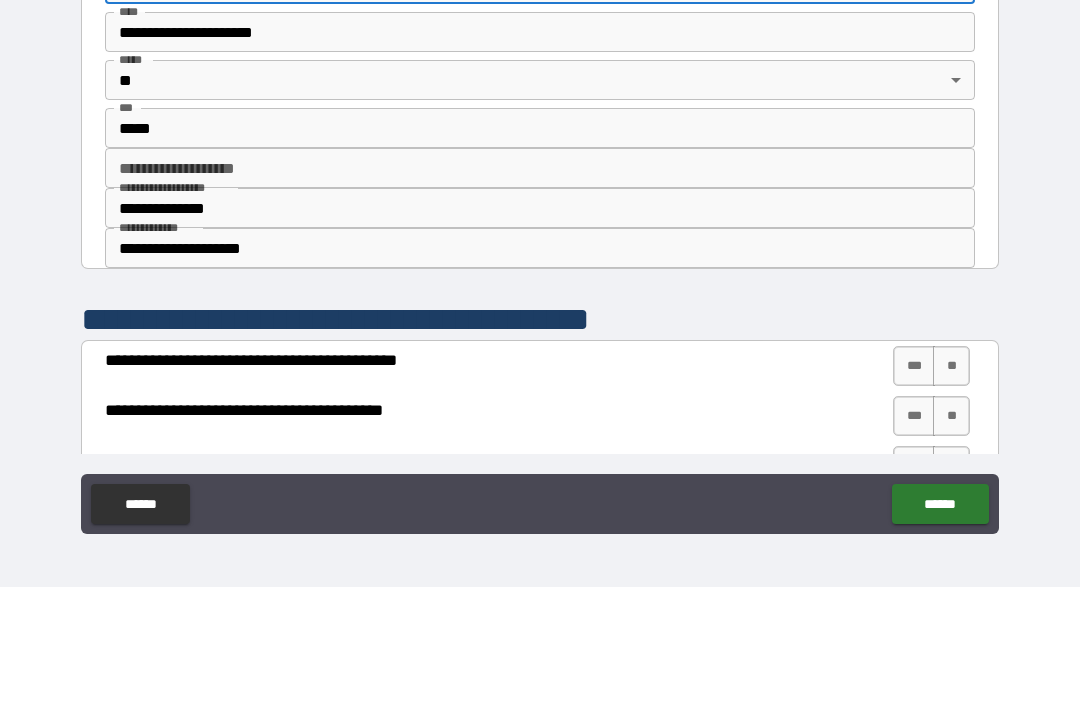 scroll, scrollTop: 304, scrollLeft: 0, axis: vertical 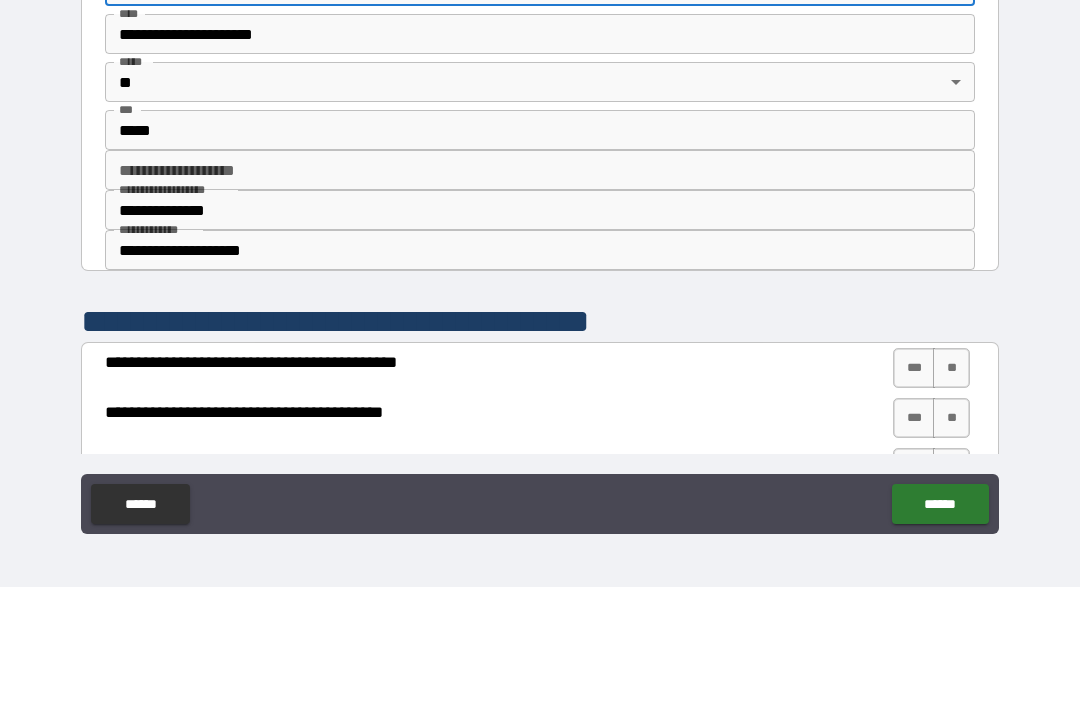 click on "**********" at bounding box center [540, 330] 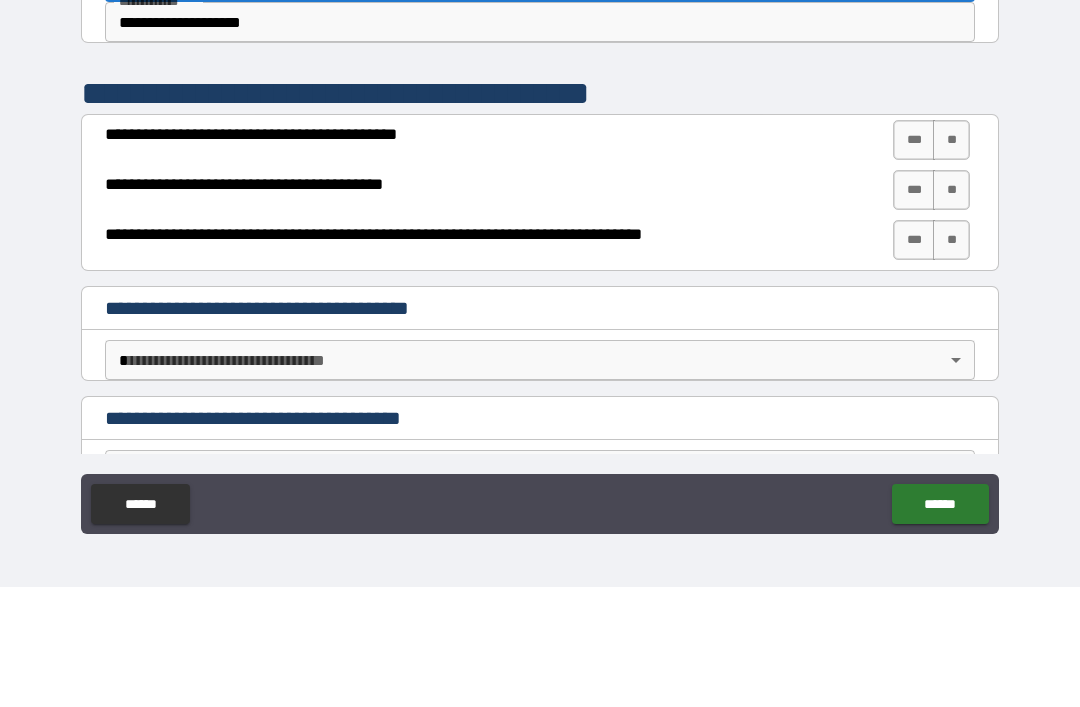 scroll, scrollTop: 533, scrollLeft: 0, axis: vertical 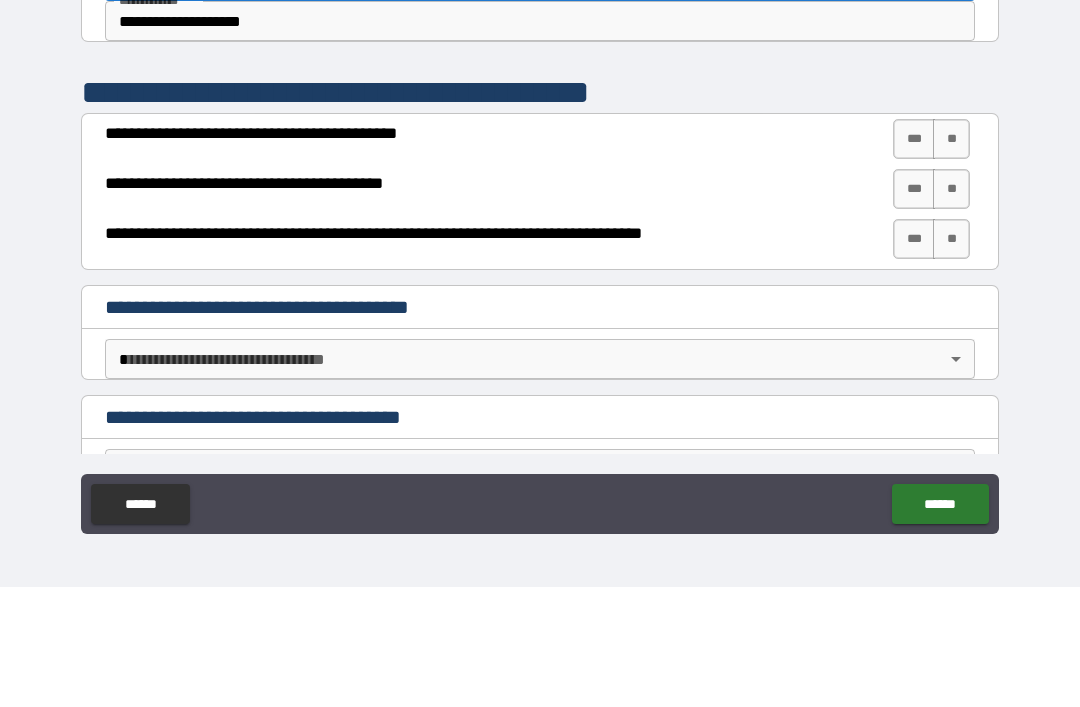 click on "***" at bounding box center [914, 259] 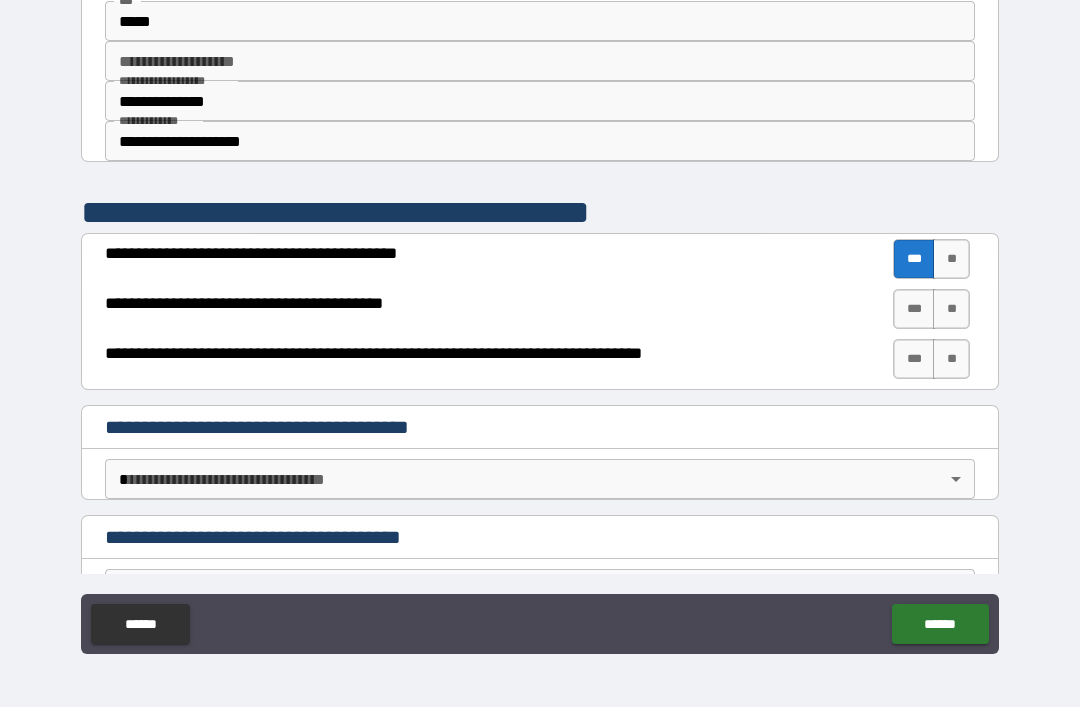 click on "***" at bounding box center [914, 309] 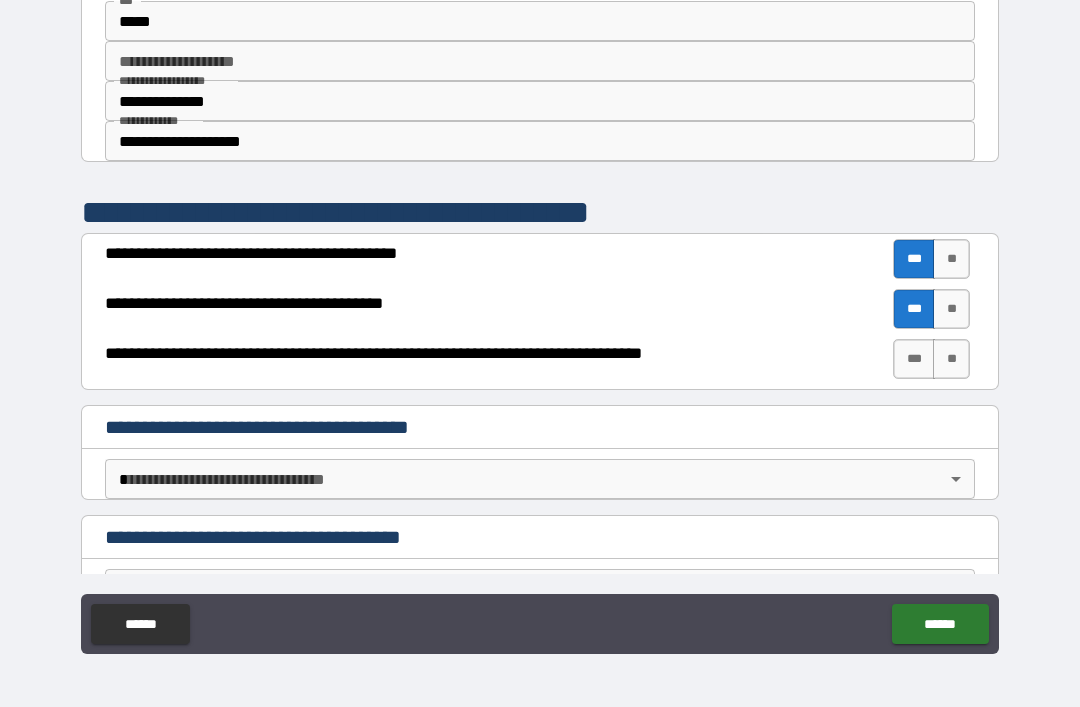 click on "***" at bounding box center (914, 359) 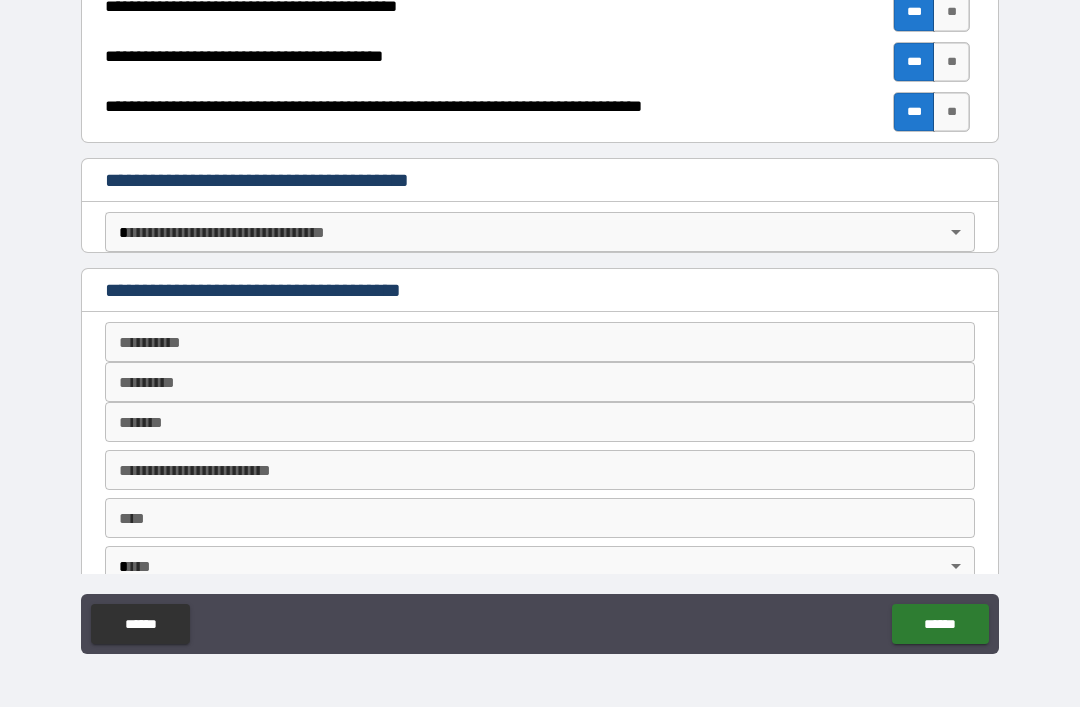 scroll, scrollTop: 783, scrollLeft: 0, axis: vertical 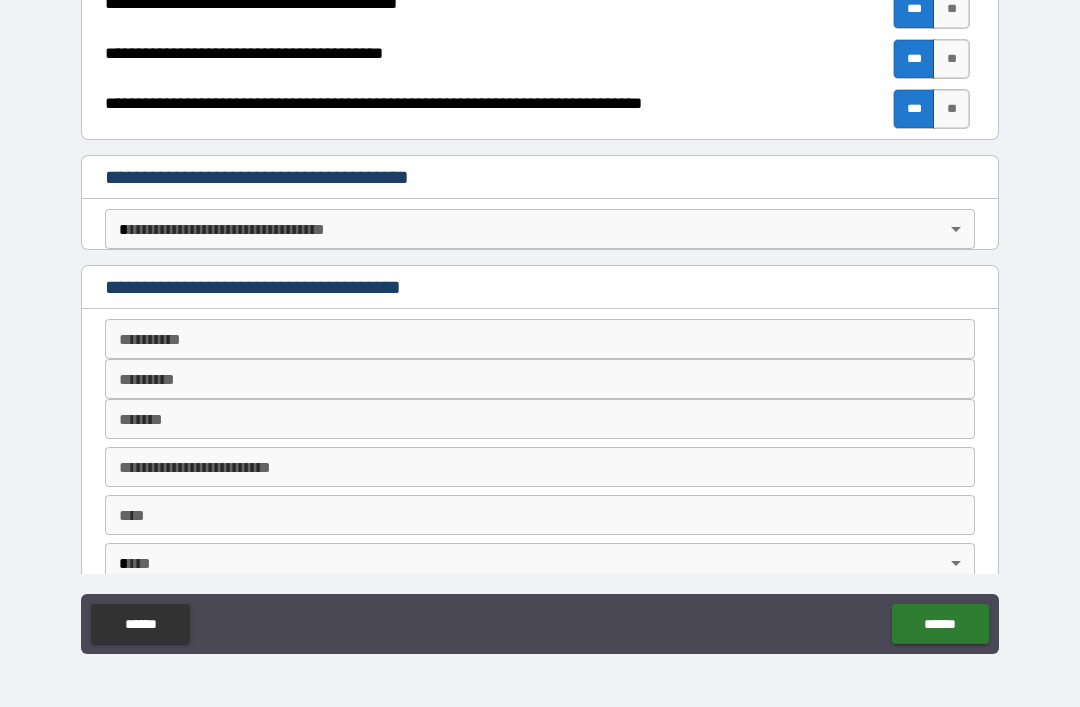 click on "**********" at bounding box center (540, 321) 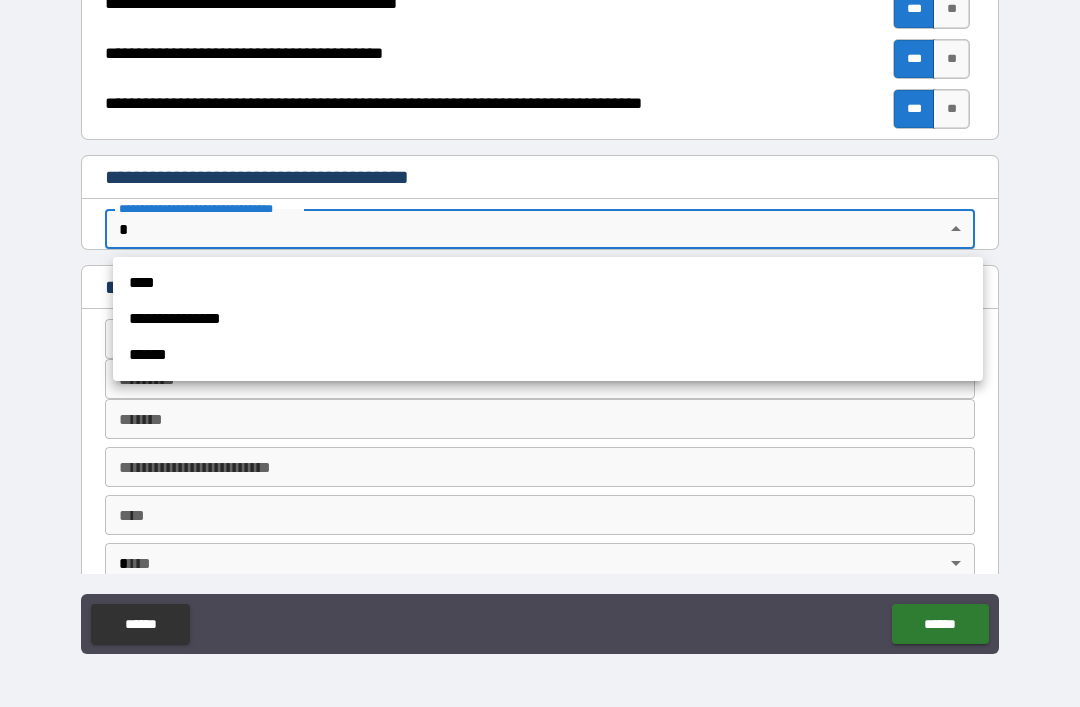 click on "****" at bounding box center [548, 283] 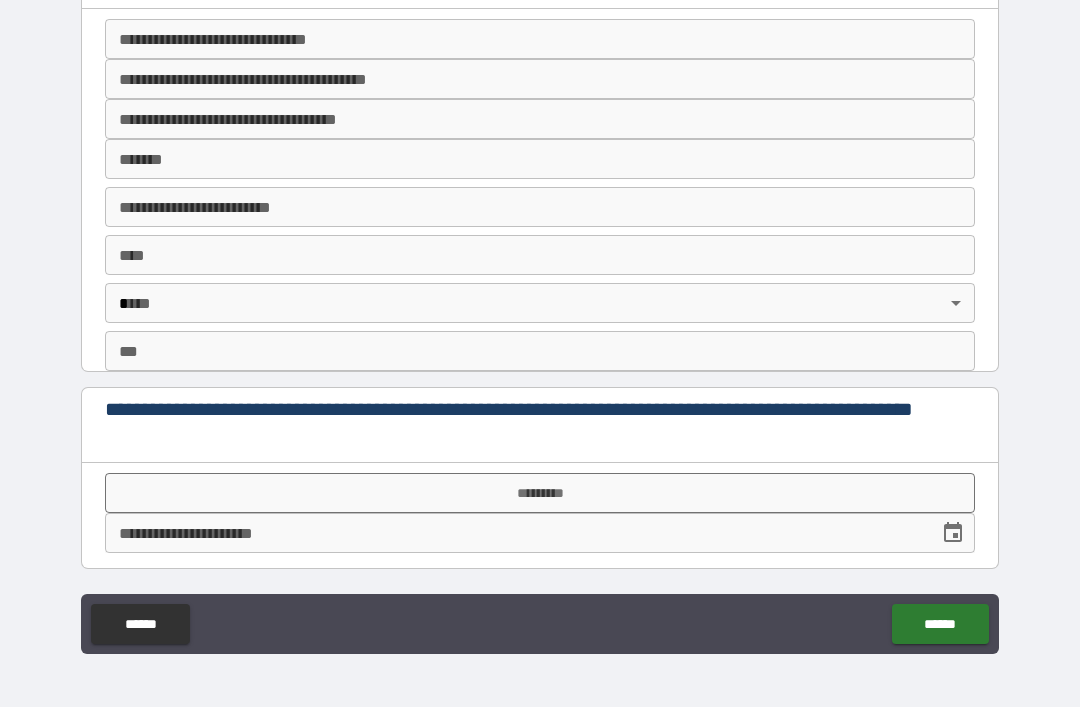 scroll, scrollTop: 2801, scrollLeft: 0, axis: vertical 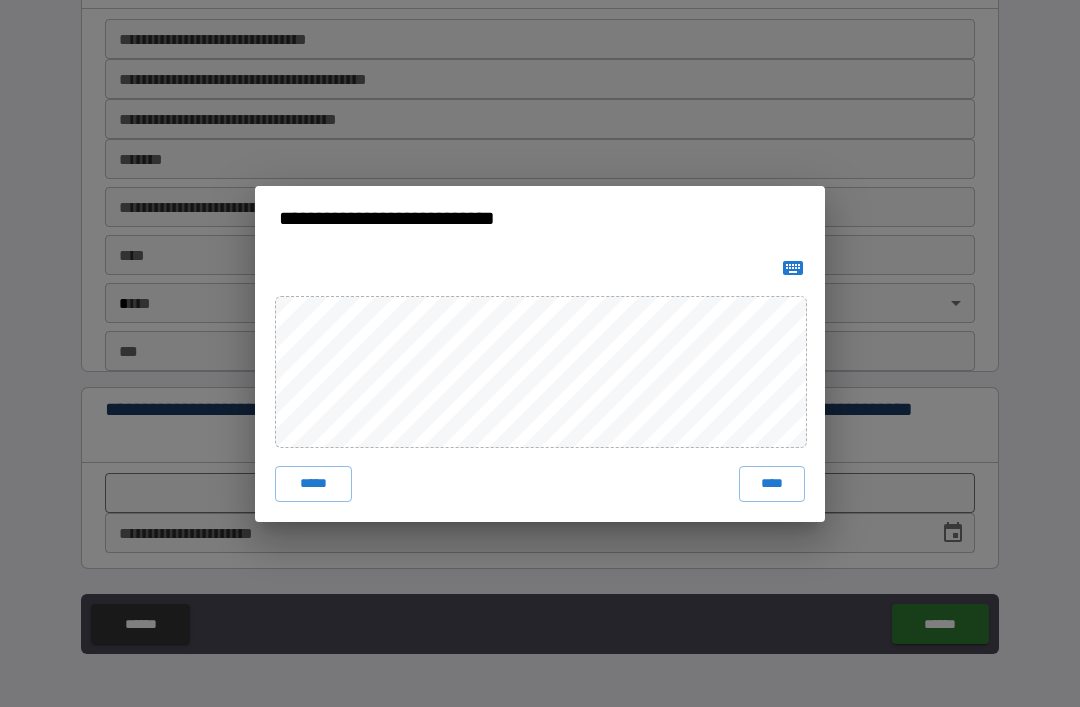 click on "****" at bounding box center [772, 484] 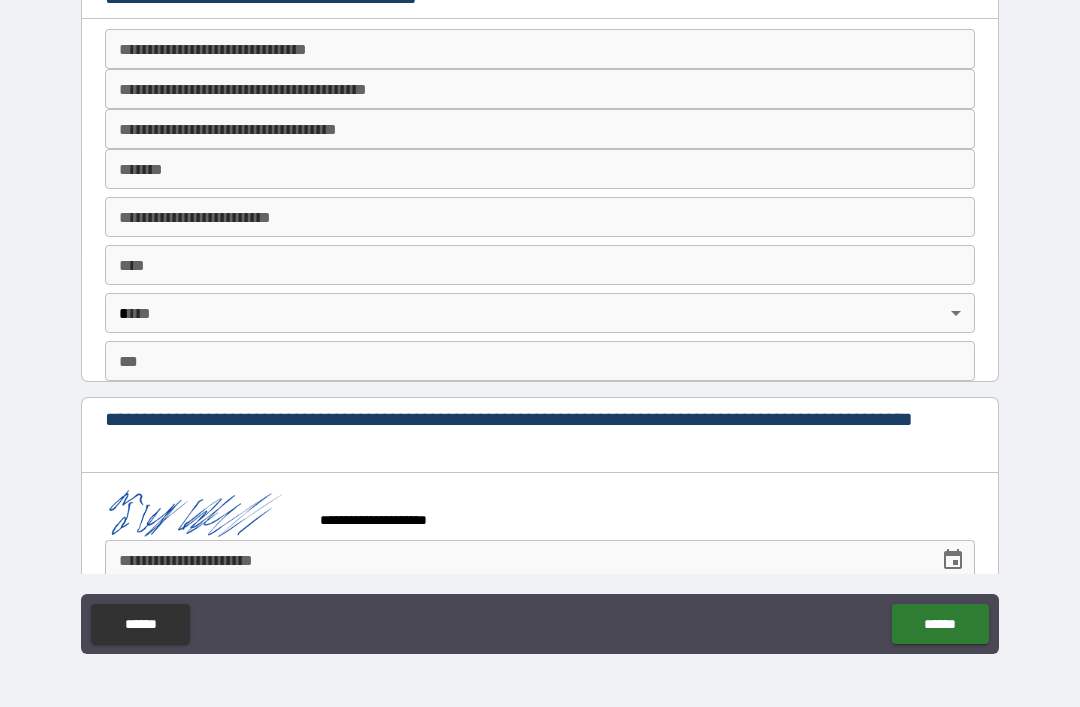 click at bounding box center [205, 511] 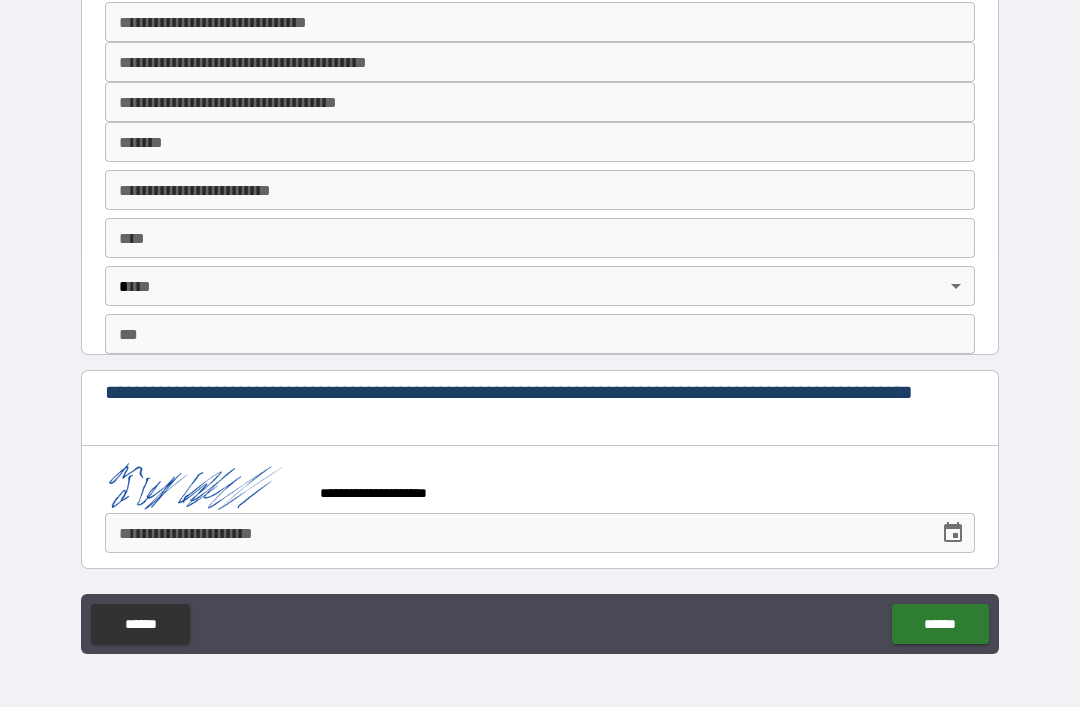 scroll, scrollTop: 2818, scrollLeft: 0, axis: vertical 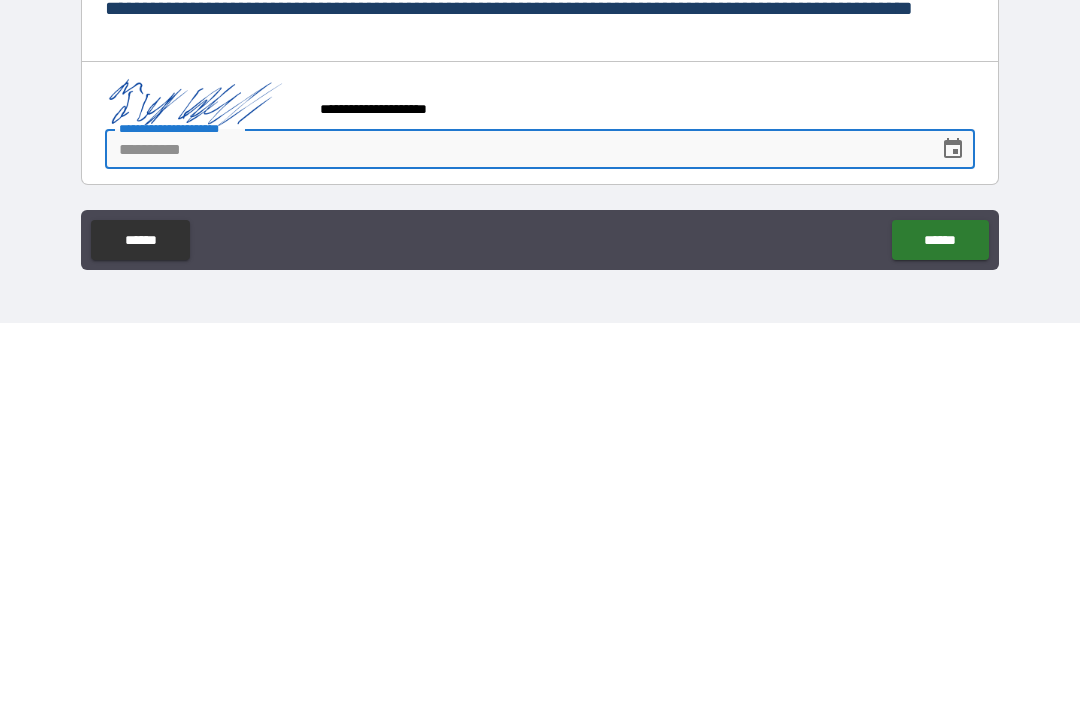 type on "*" 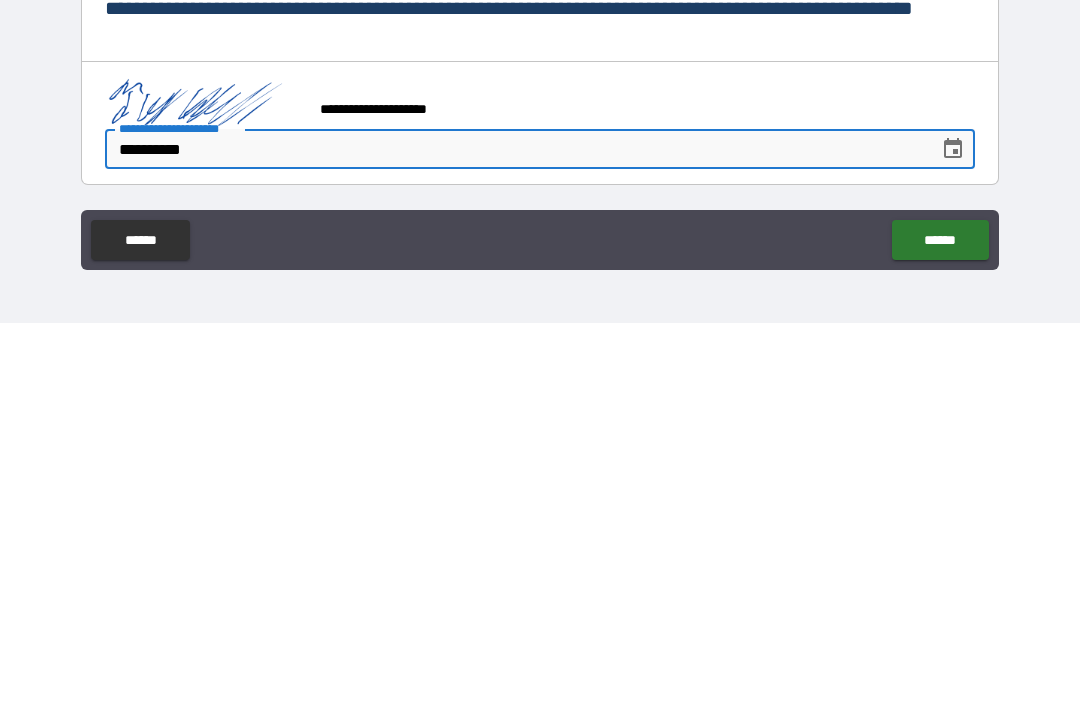 type on "**********" 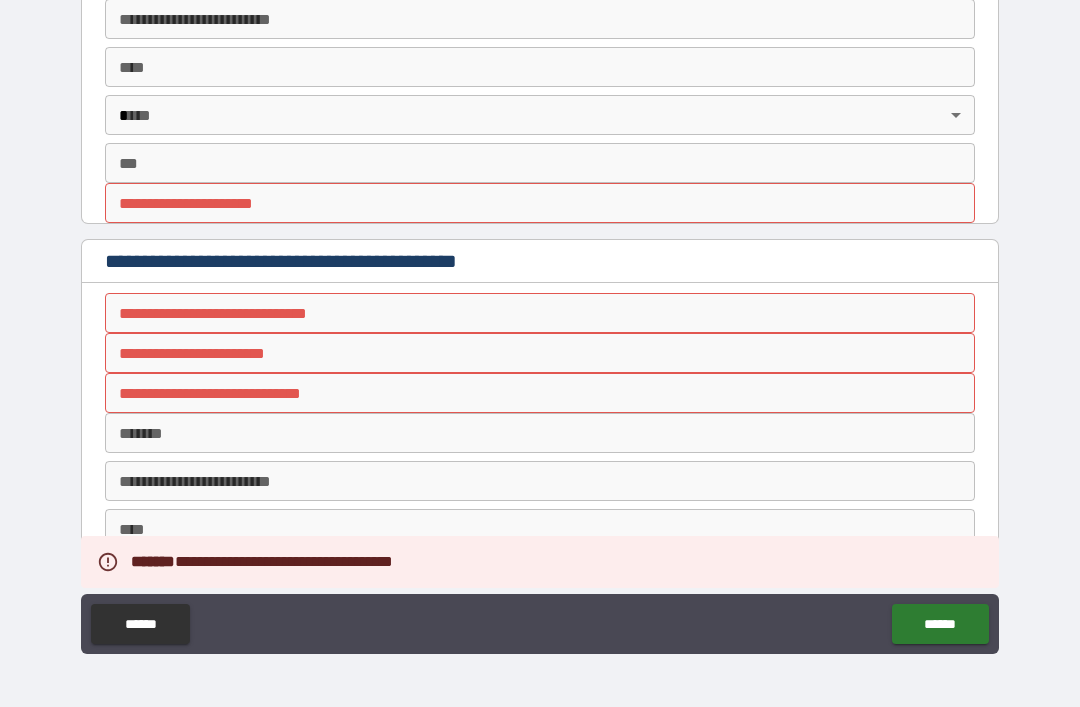 scroll, scrollTop: 1721, scrollLeft: 0, axis: vertical 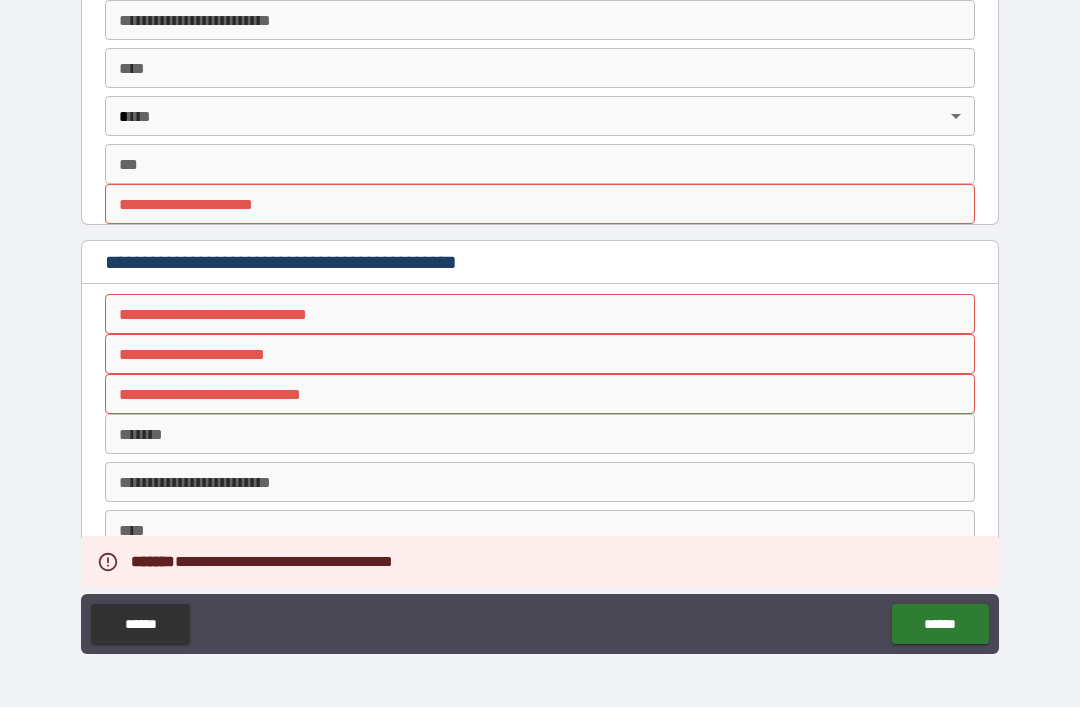 click on "**********" at bounding box center [540, 314] 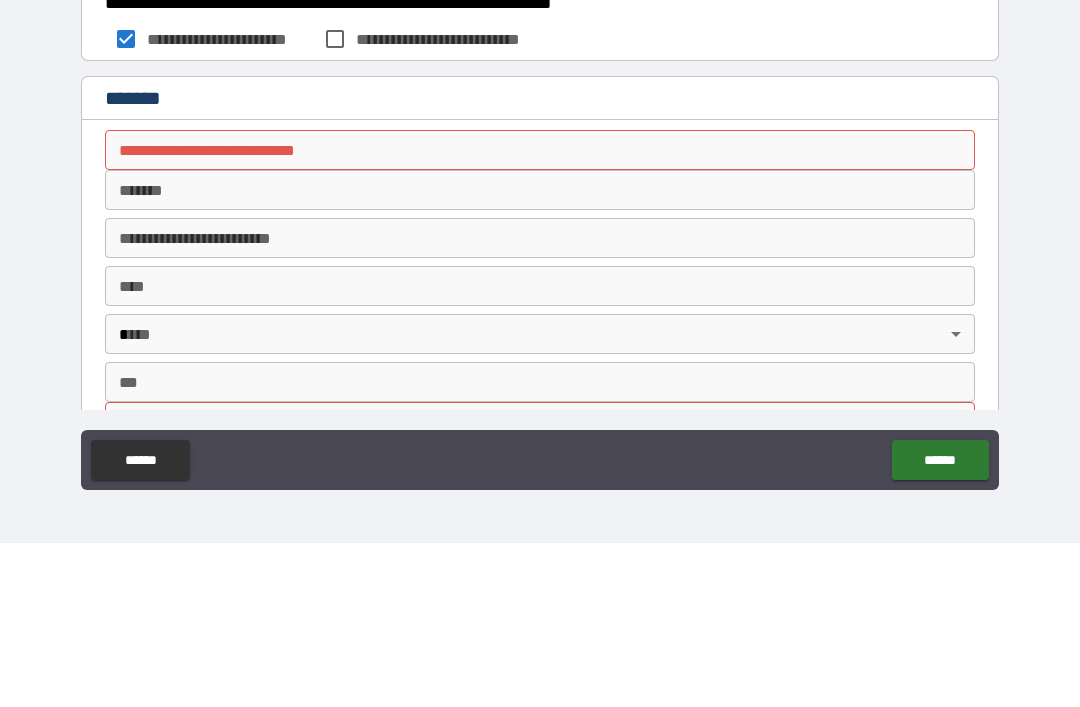 scroll, scrollTop: 1338, scrollLeft: 0, axis: vertical 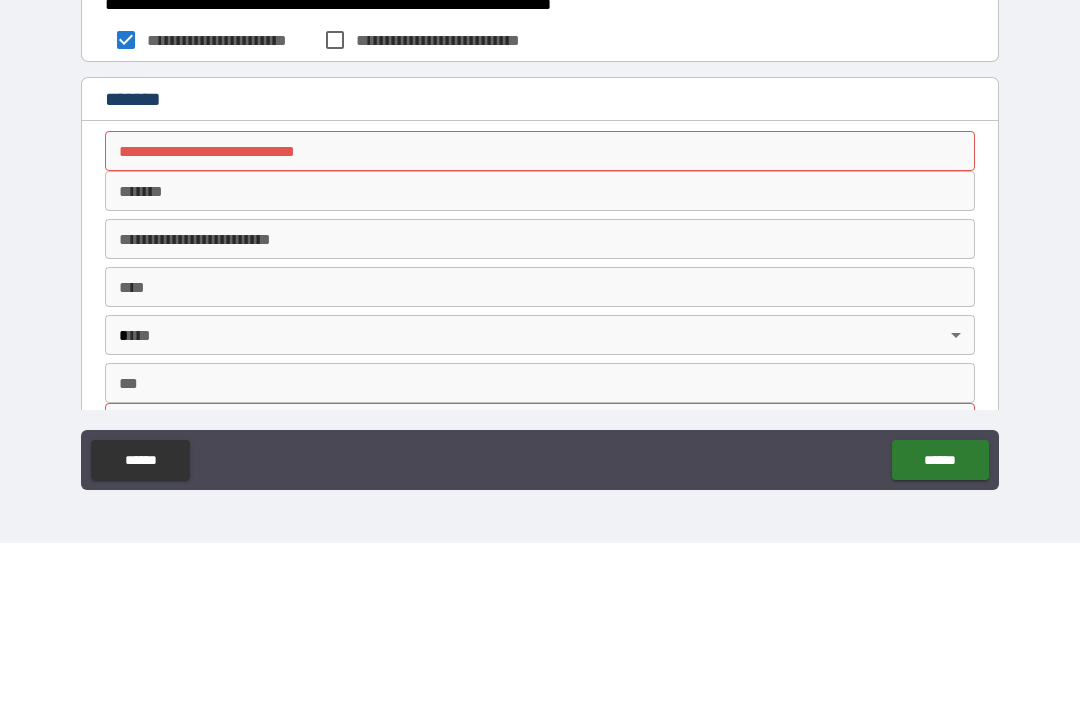 type on "*****" 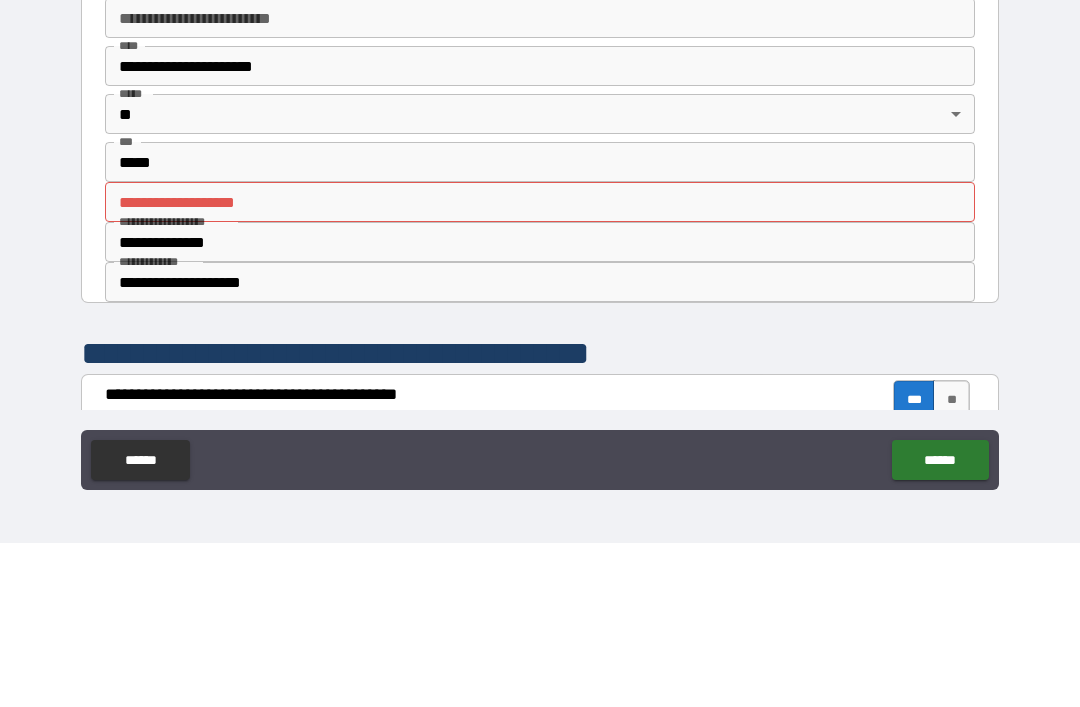 scroll, scrollTop: 233, scrollLeft: 0, axis: vertical 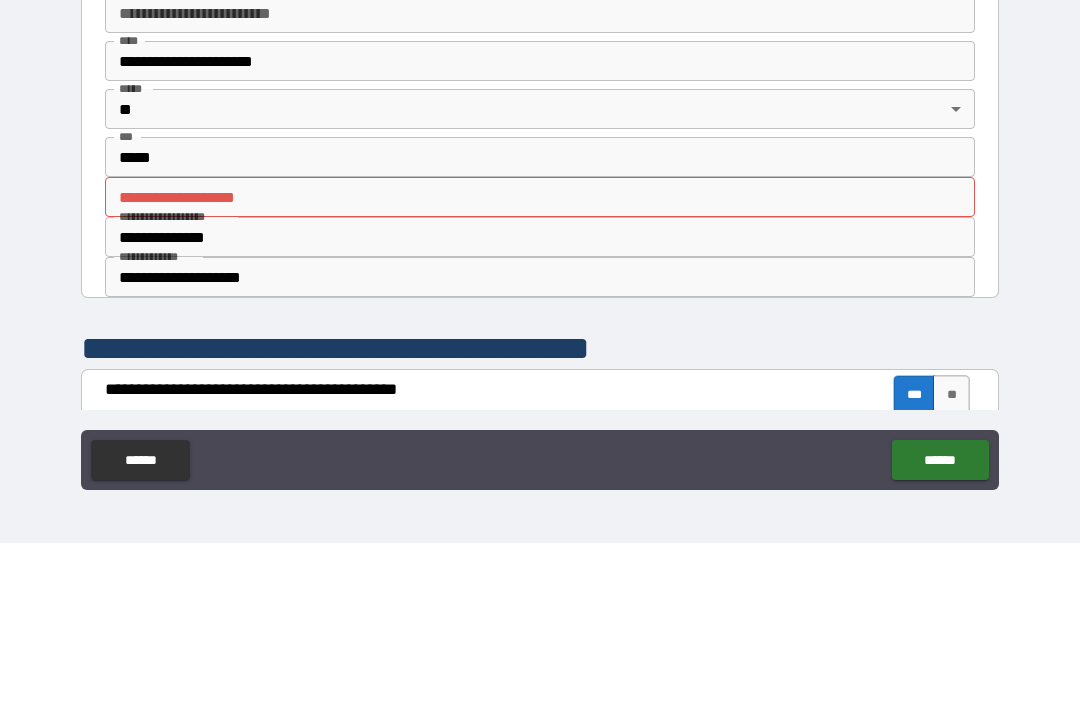 type on "**********" 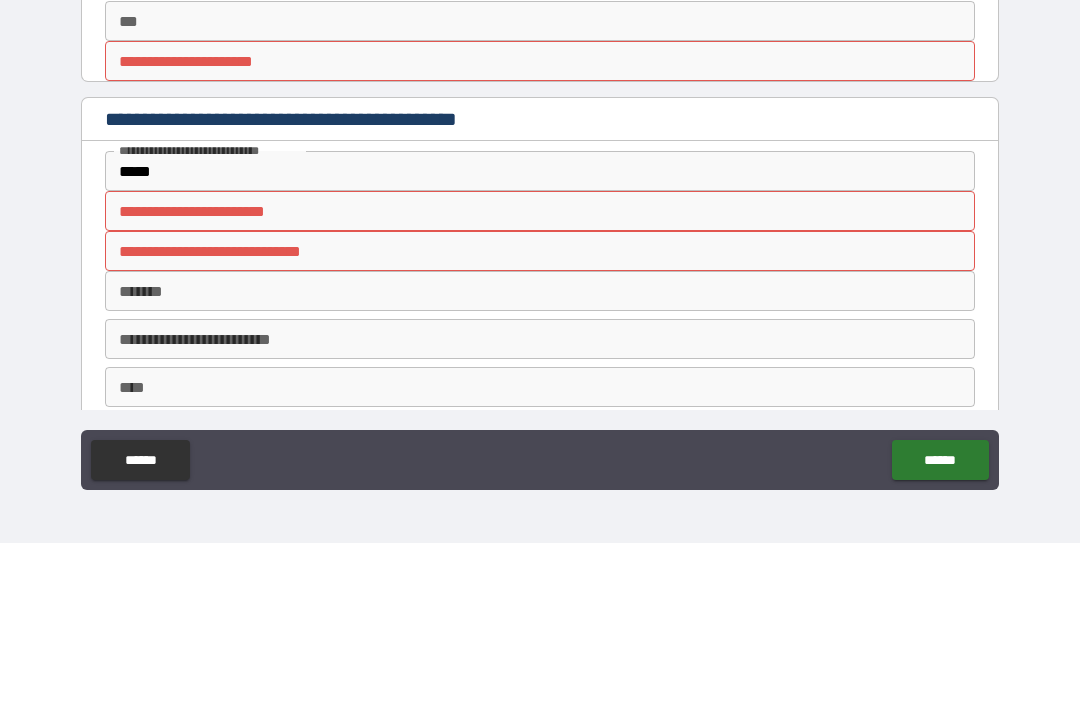 scroll, scrollTop: 1673, scrollLeft: 0, axis: vertical 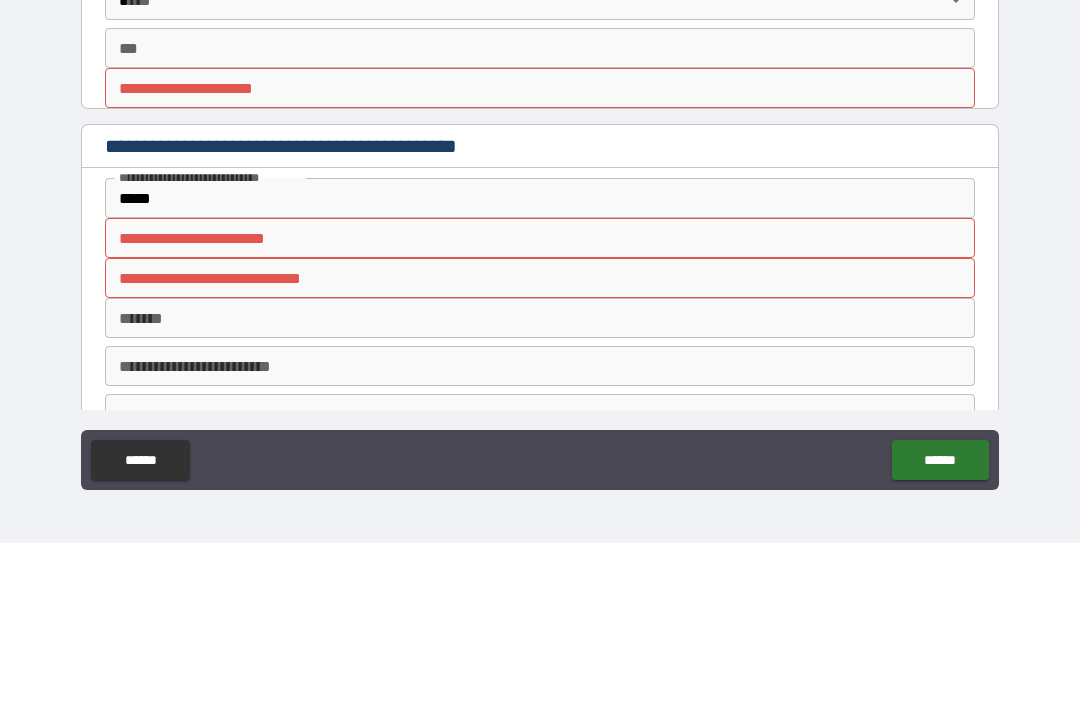 type on "**********" 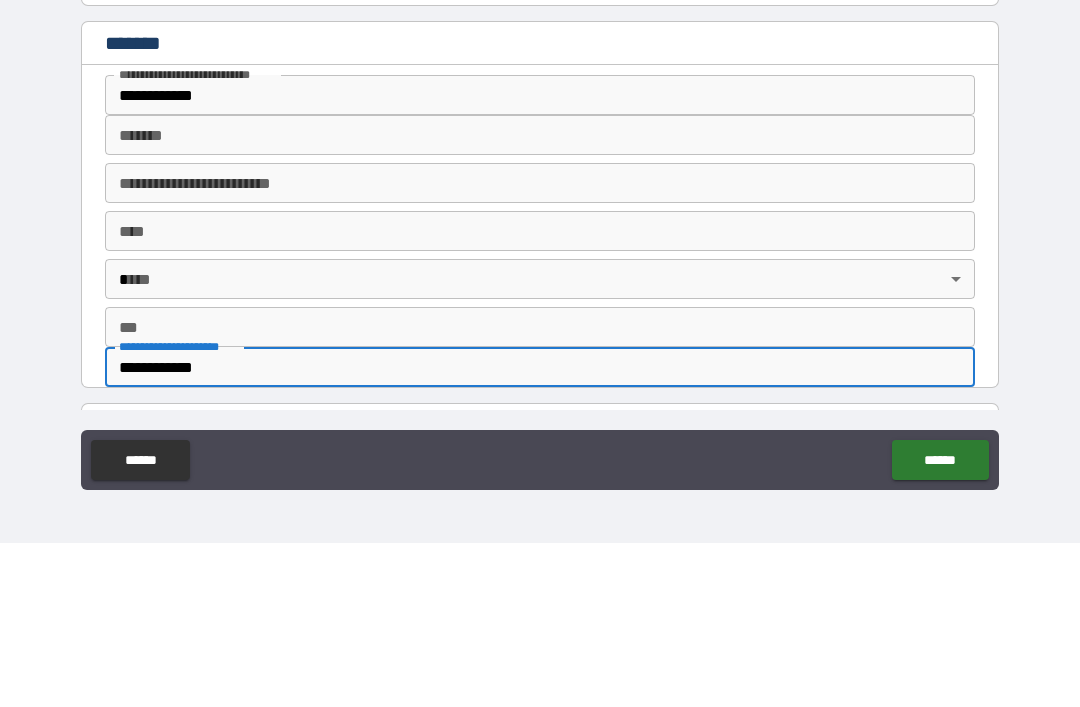 scroll, scrollTop: 1383, scrollLeft: 0, axis: vertical 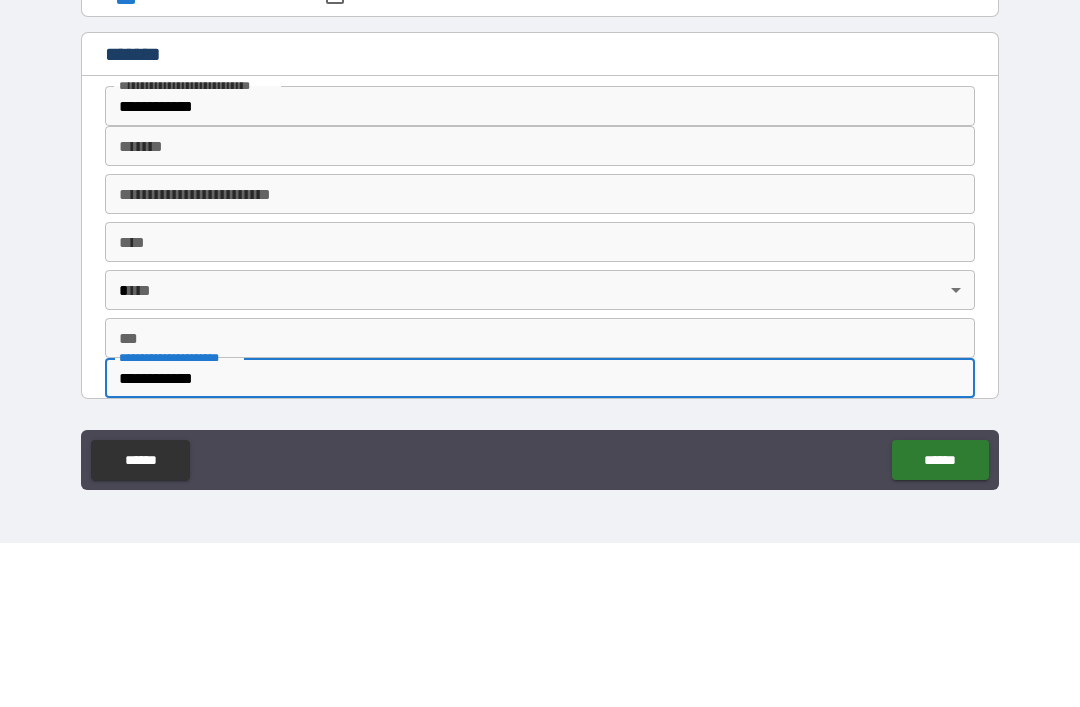 type on "**********" 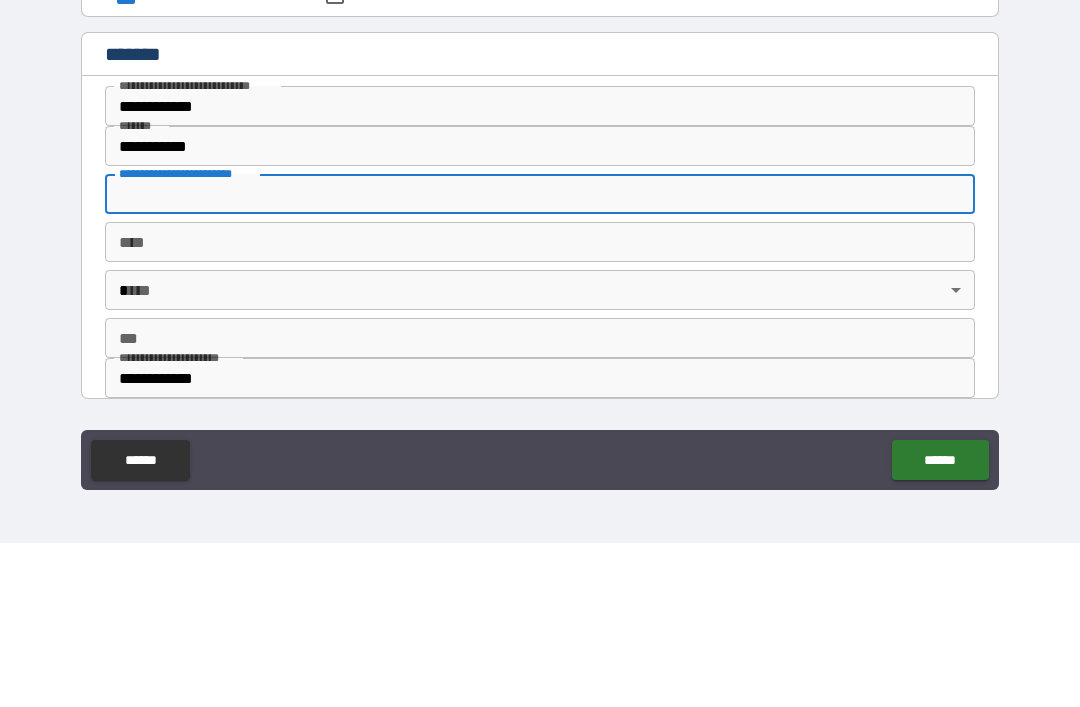 type on "**********" 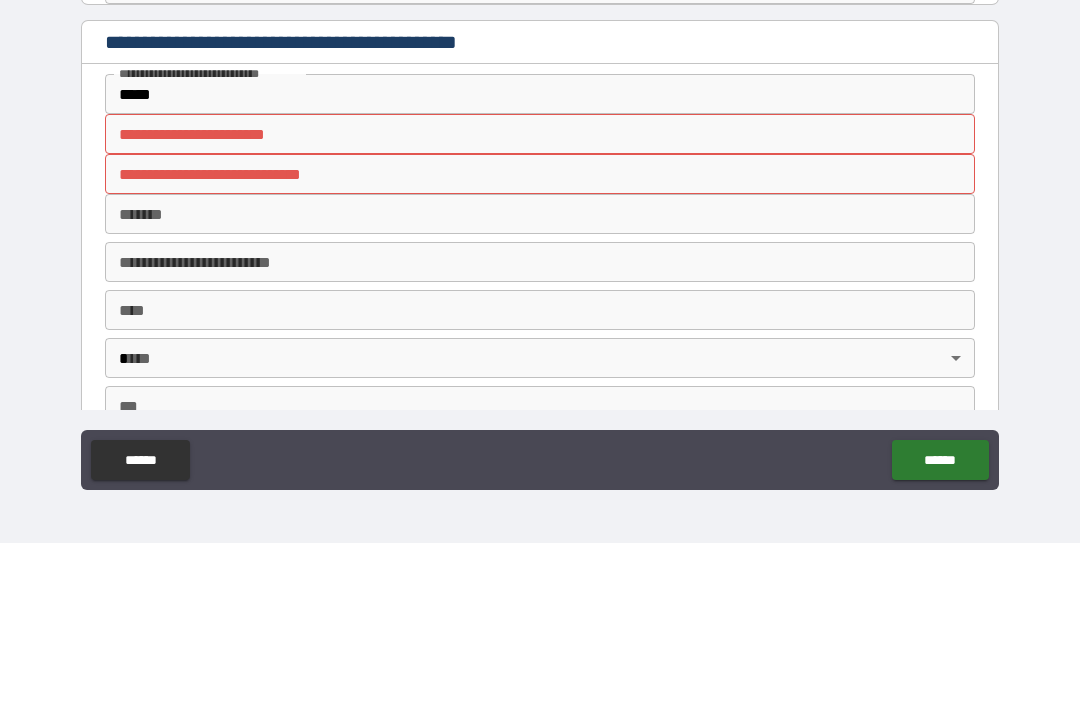 scroll, scrollTop: 1782, scrollLeft: 0, axis: vertical 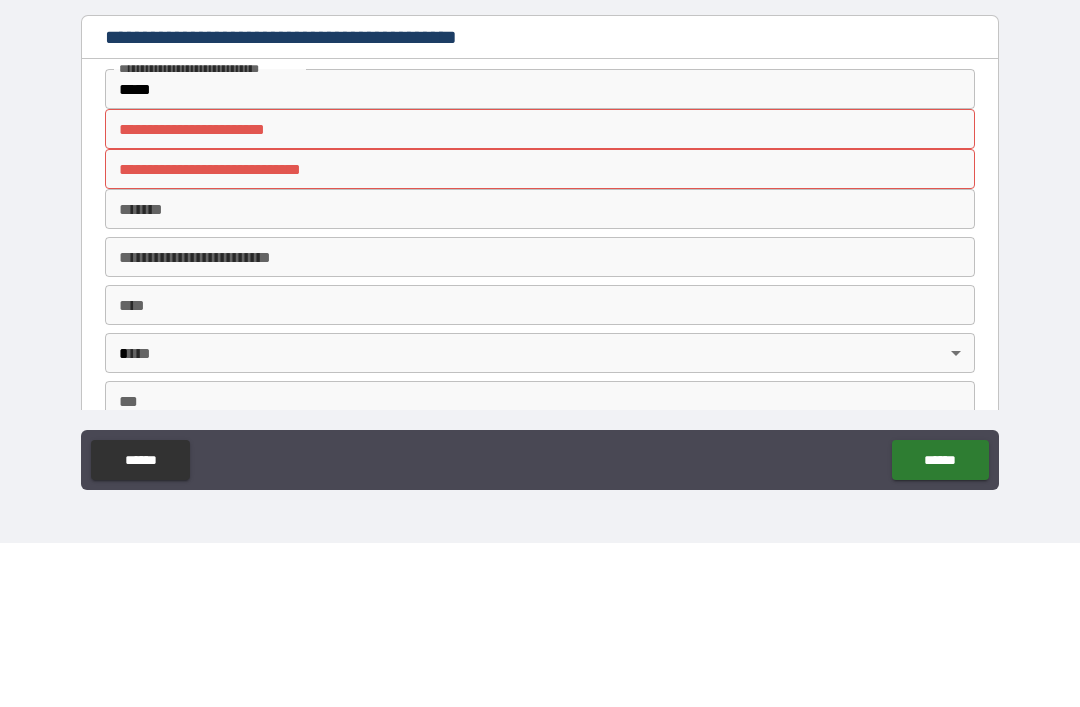 click on "**********" at bounding box center [540, 293] 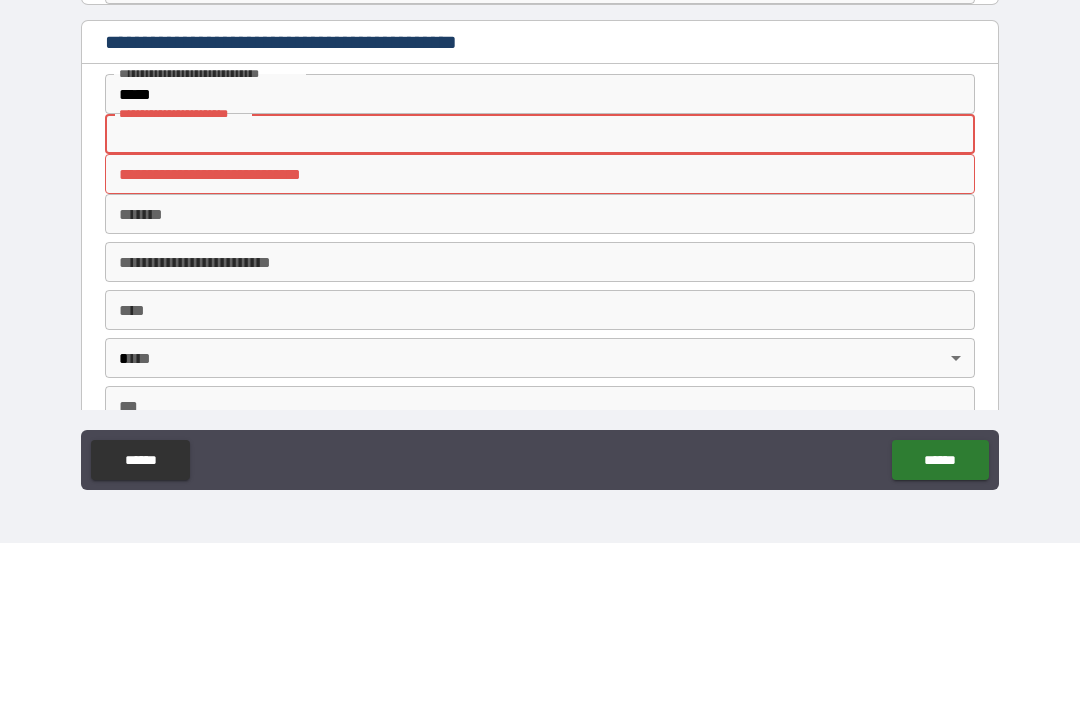 scroll, scrollTop: 1780, scrollLeft: 0, axis: vertical 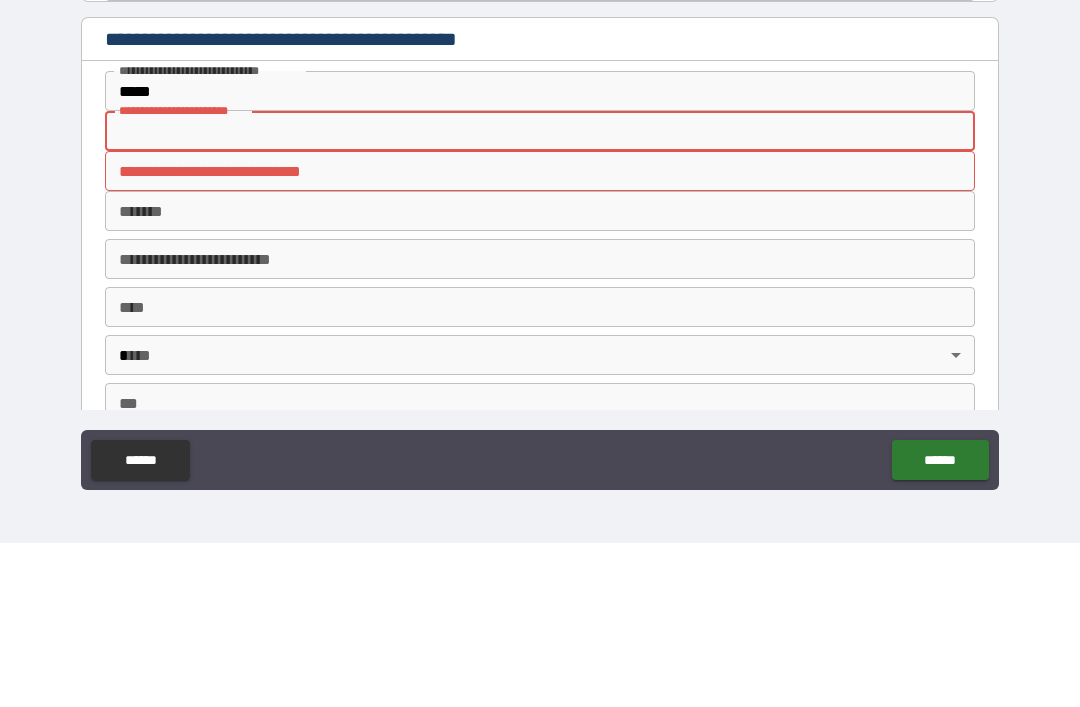 click on "*****" at bounding box center [540, 255] 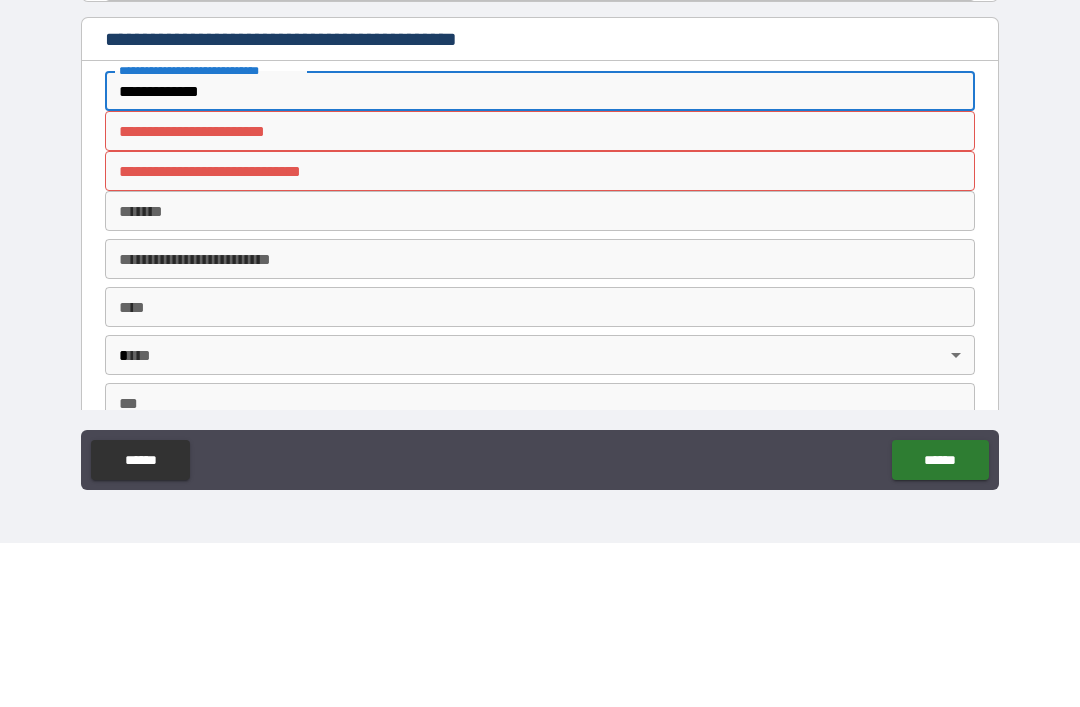type on "**********" 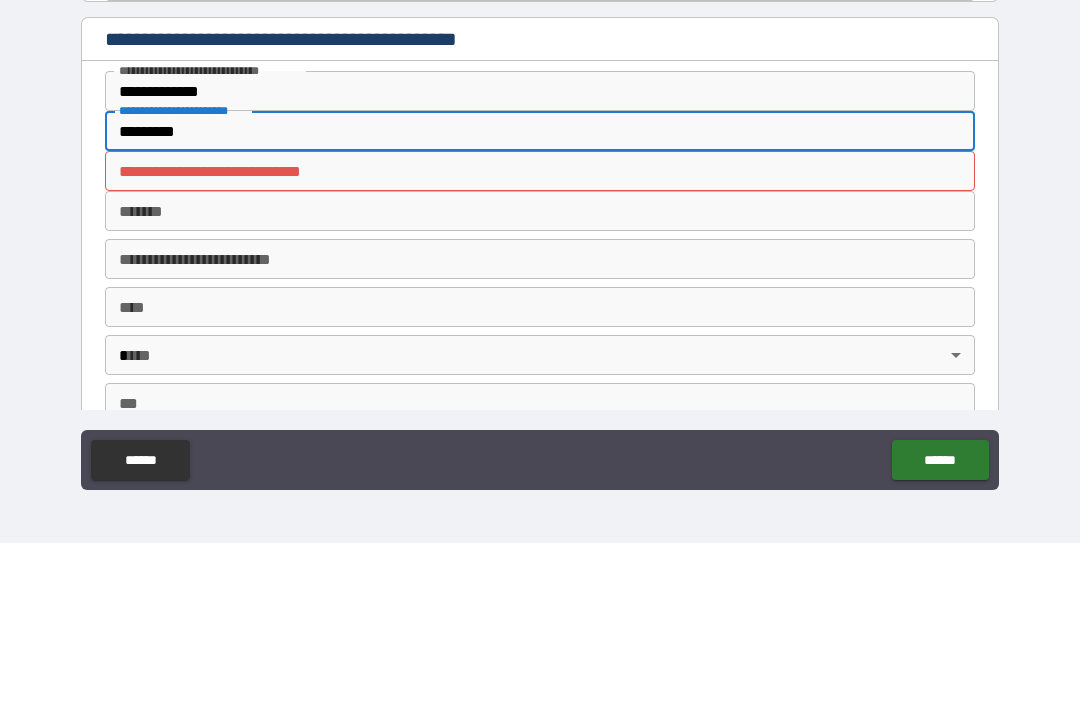 type on "*********" 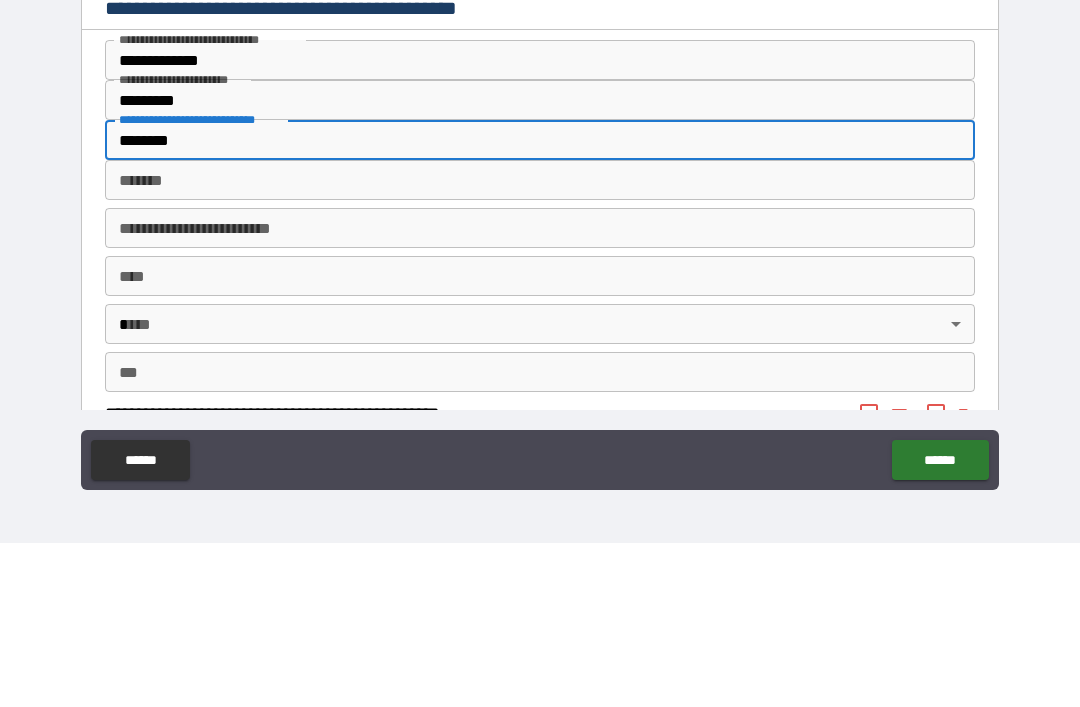scroll, scrollTop: 1803, scrollLeft: 0, axis: vertical 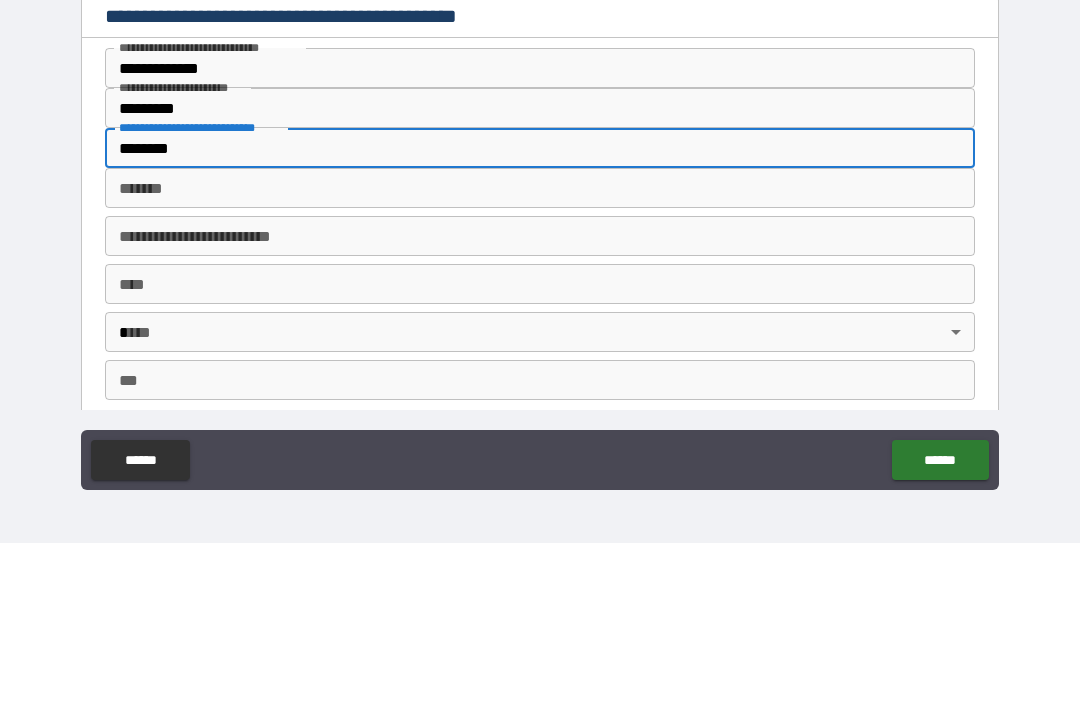 type on "********" 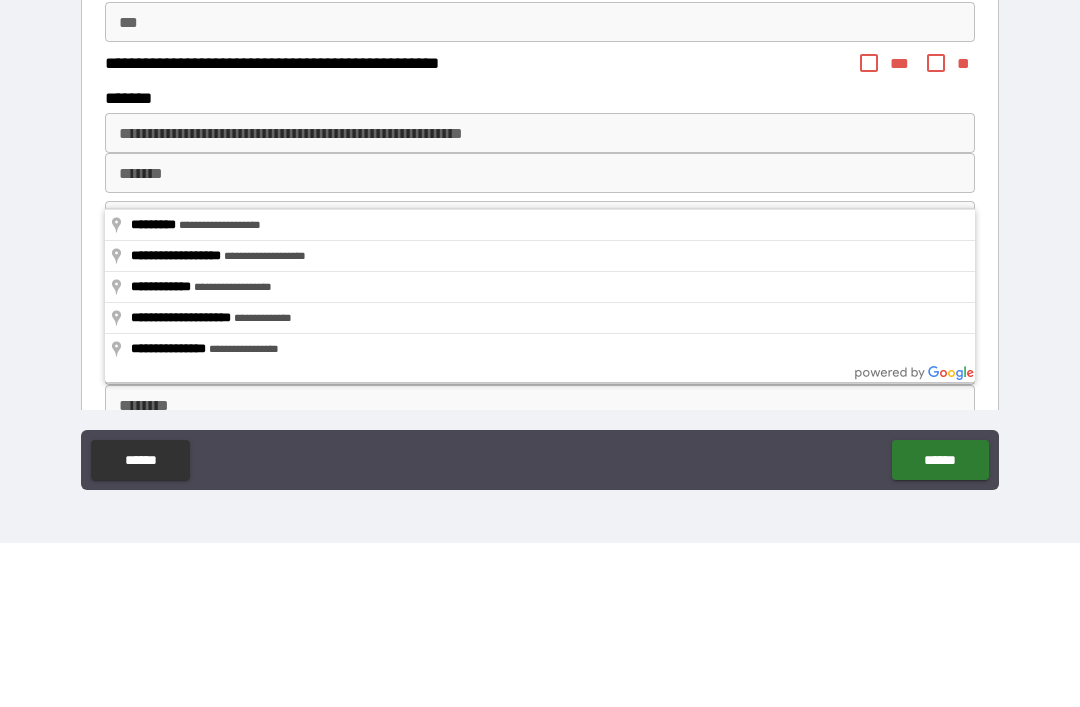 scroll, scrollTop: 2152, scrollLeft: 0, axis: vertical 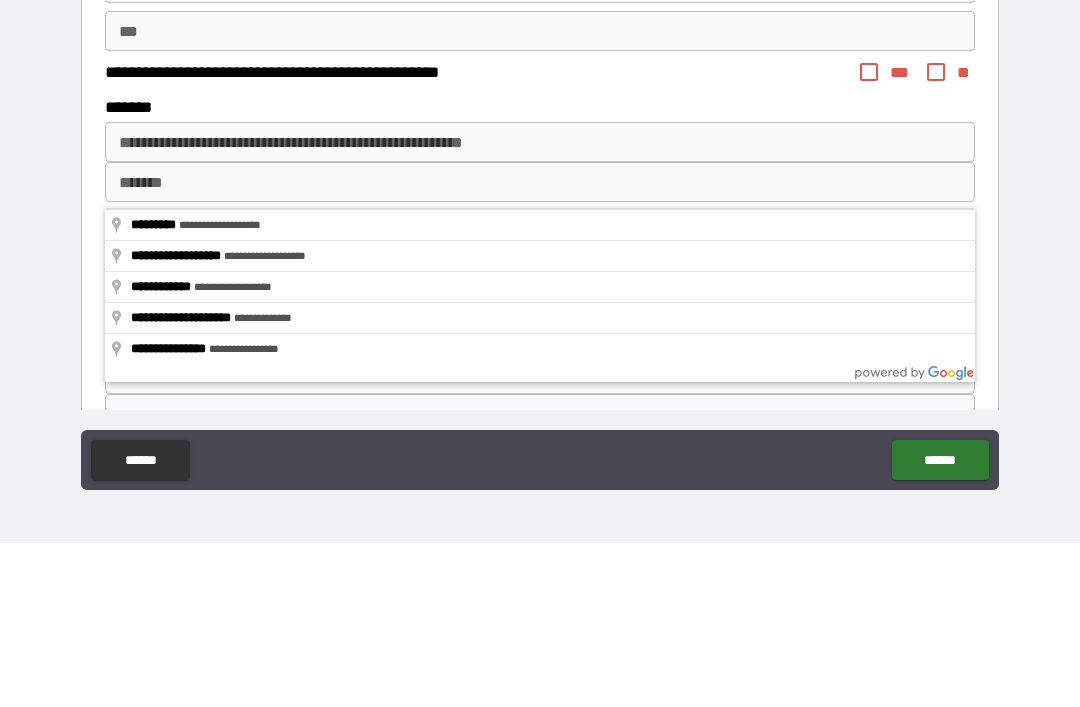type on "***" 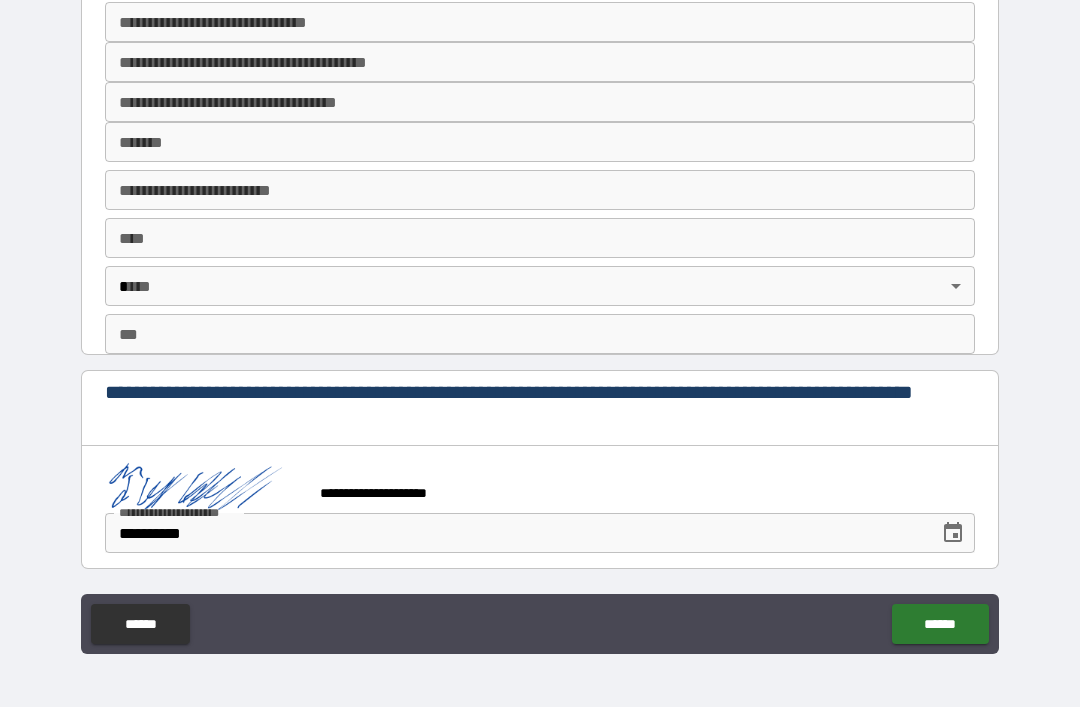 scroll, scrollTop: 2818, scrollLeft: 0, axis: vertical 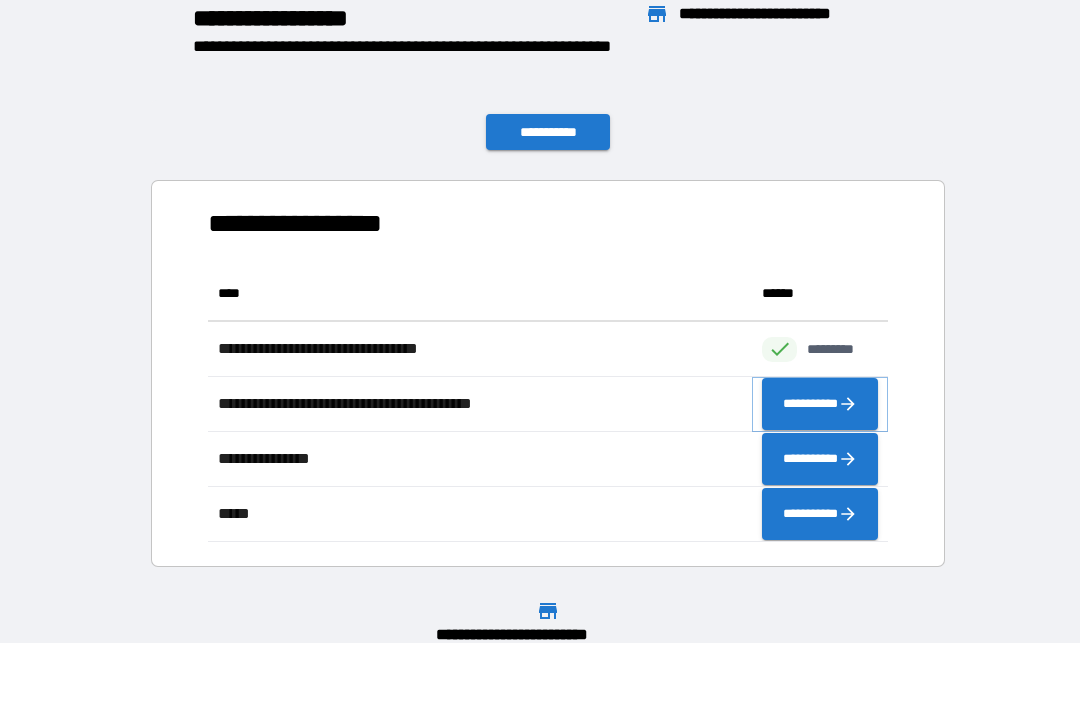 click on "**********" at bounding box center [820, 404] 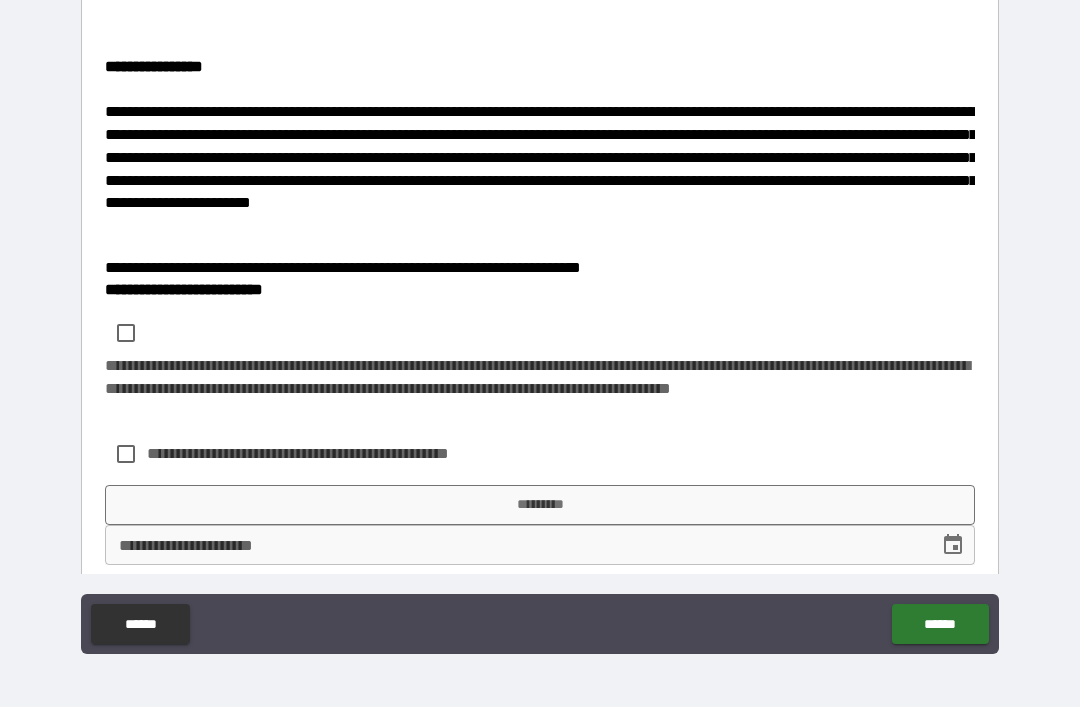 scroll, scrollTop: 432, scrollLeft: 0, axis: vertical 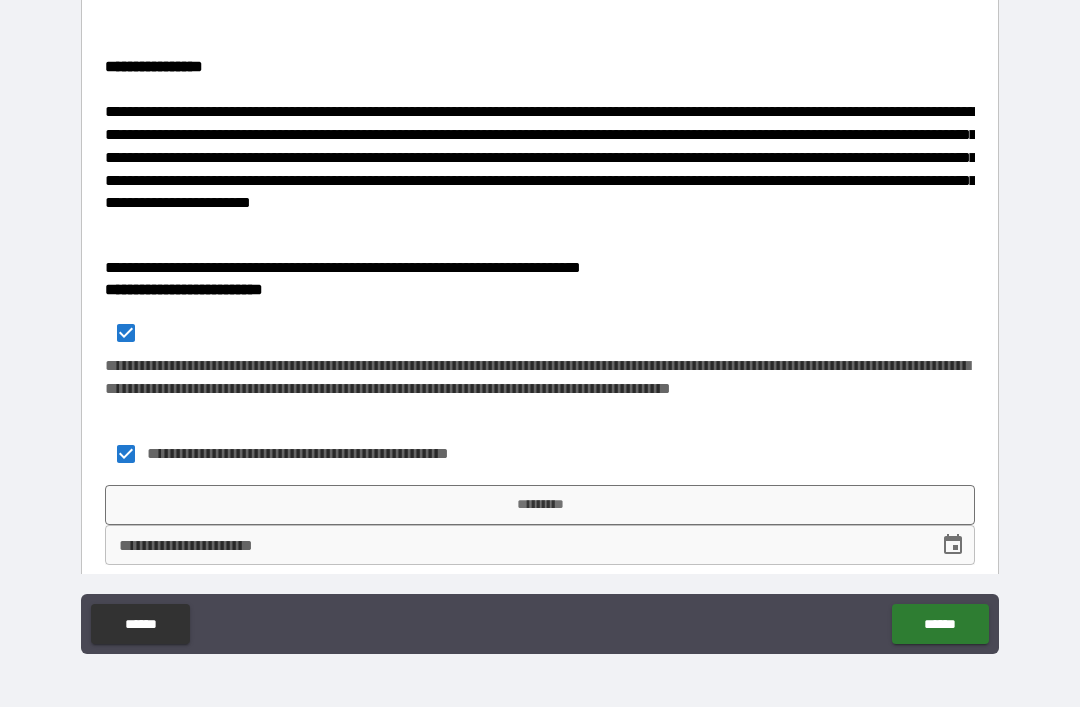 click on "**********" at bounding box center [540, 21] 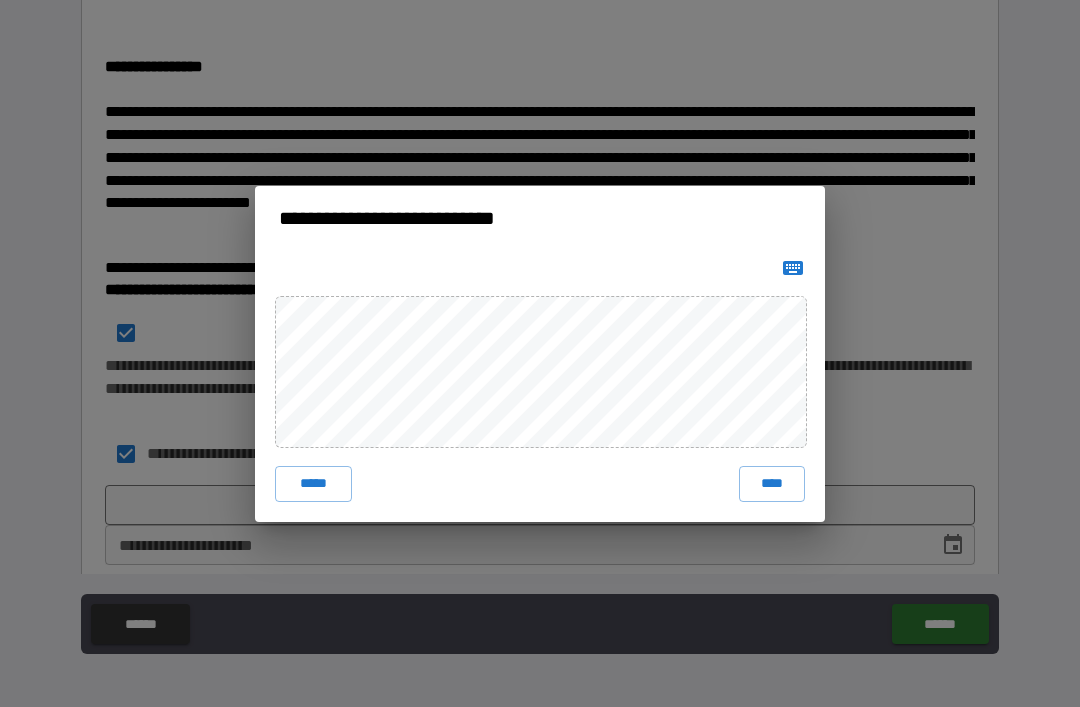 click on "****" at bounding box center [772, 484] 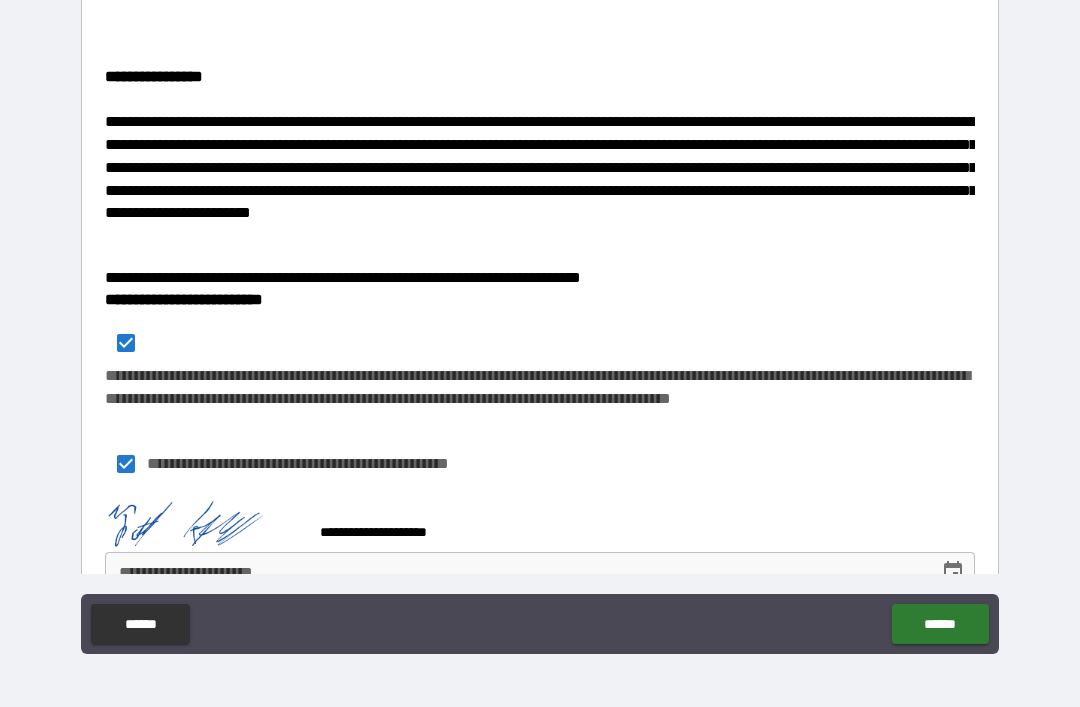 click on "******" at bounding box center (940, 624) 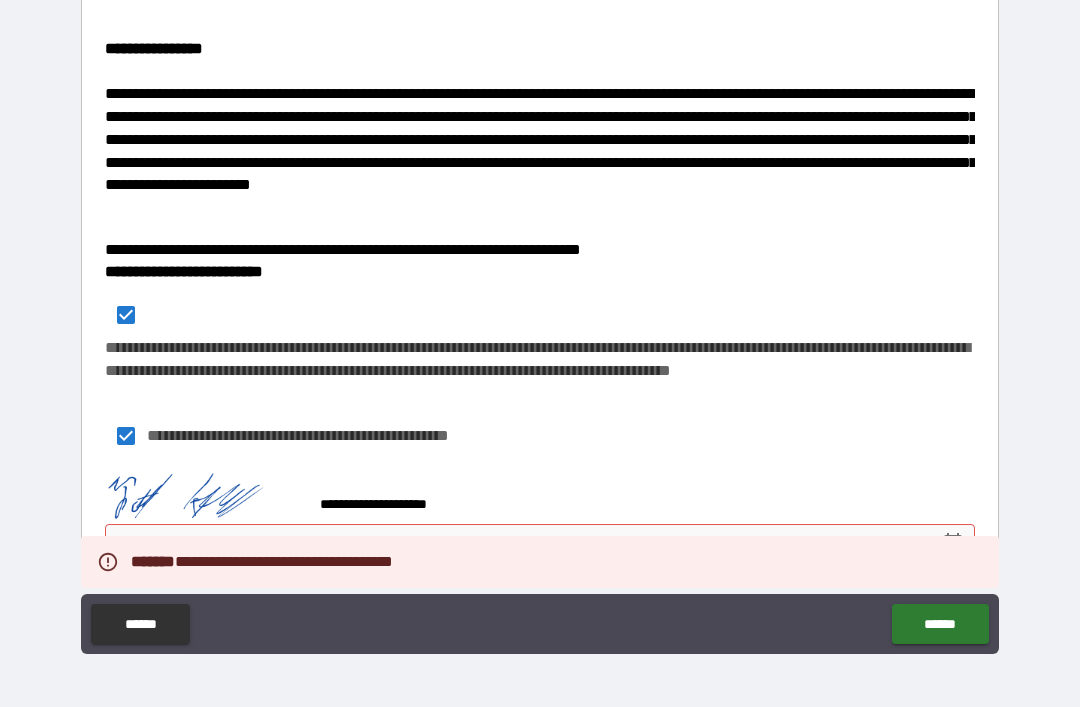 scroll, scrollTop: 449, scrollLeft: 0, axis: vertical 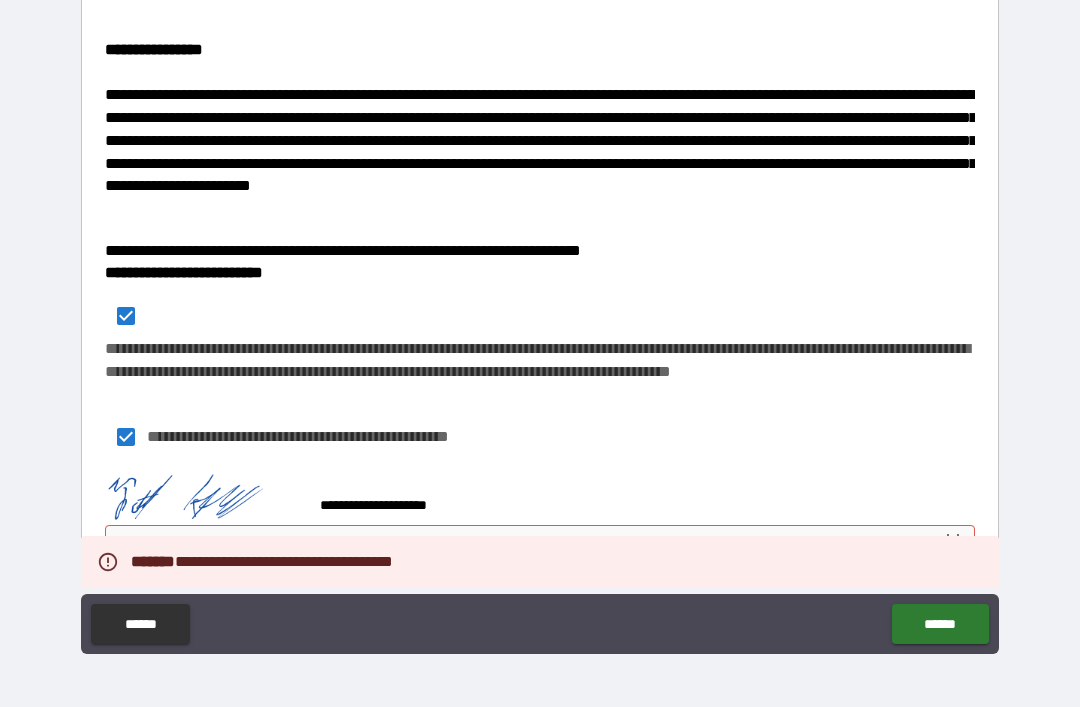 click on "**********" at bounding box center [515, 545] 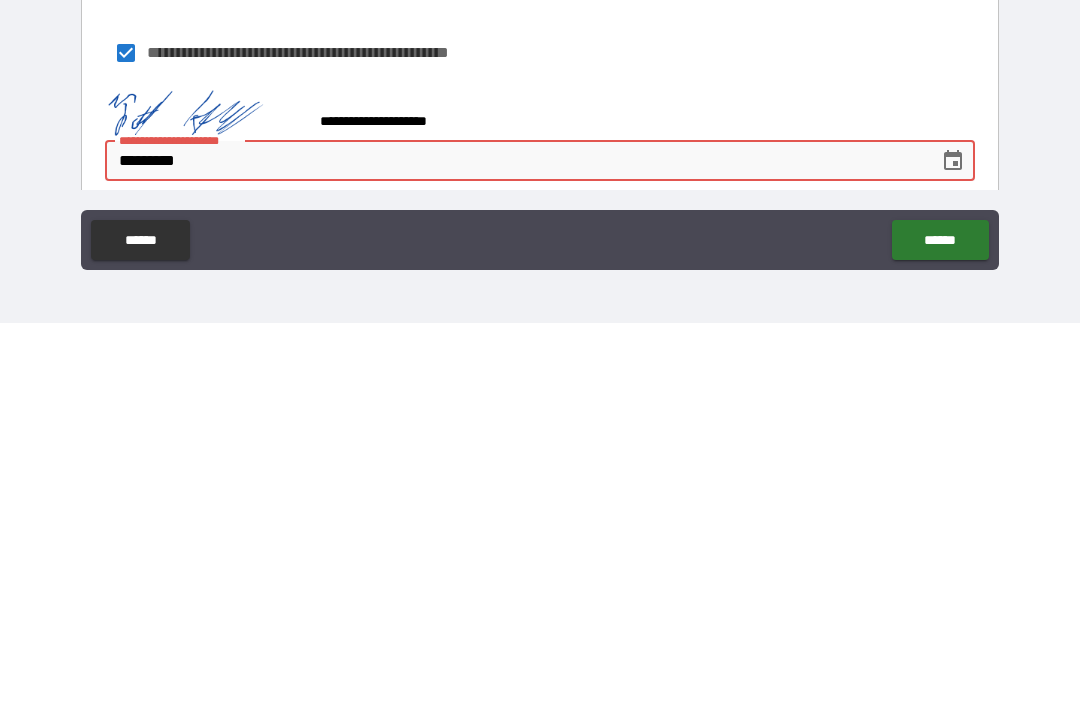 type on "**********" 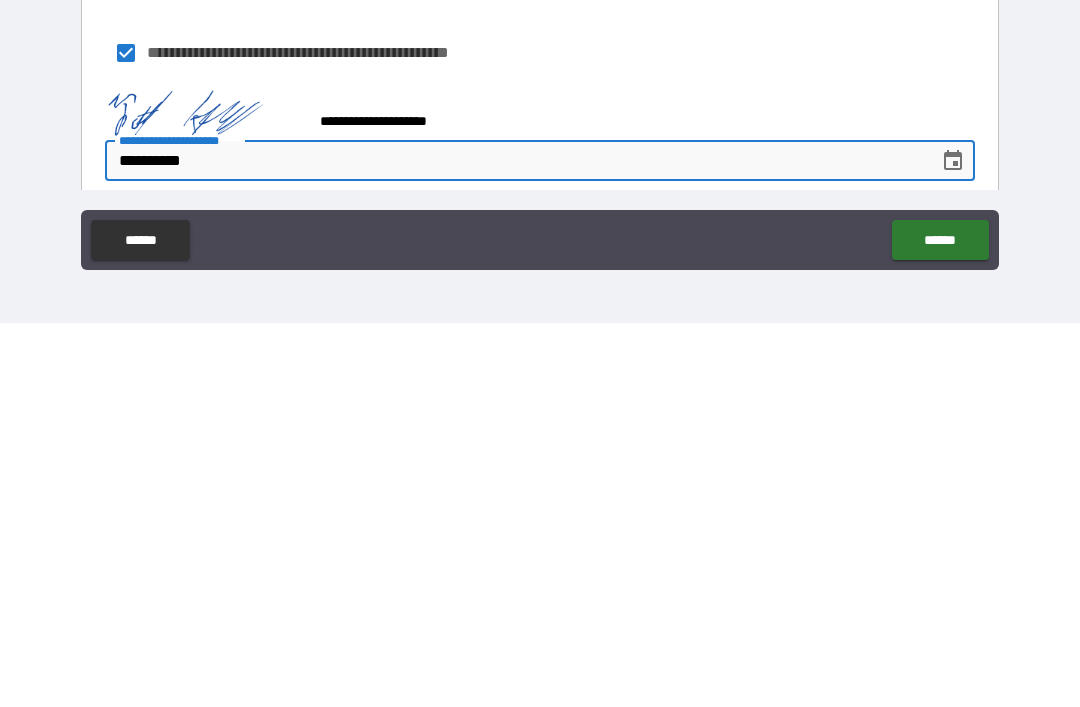 click on "******" at bounding box center [940, 624] 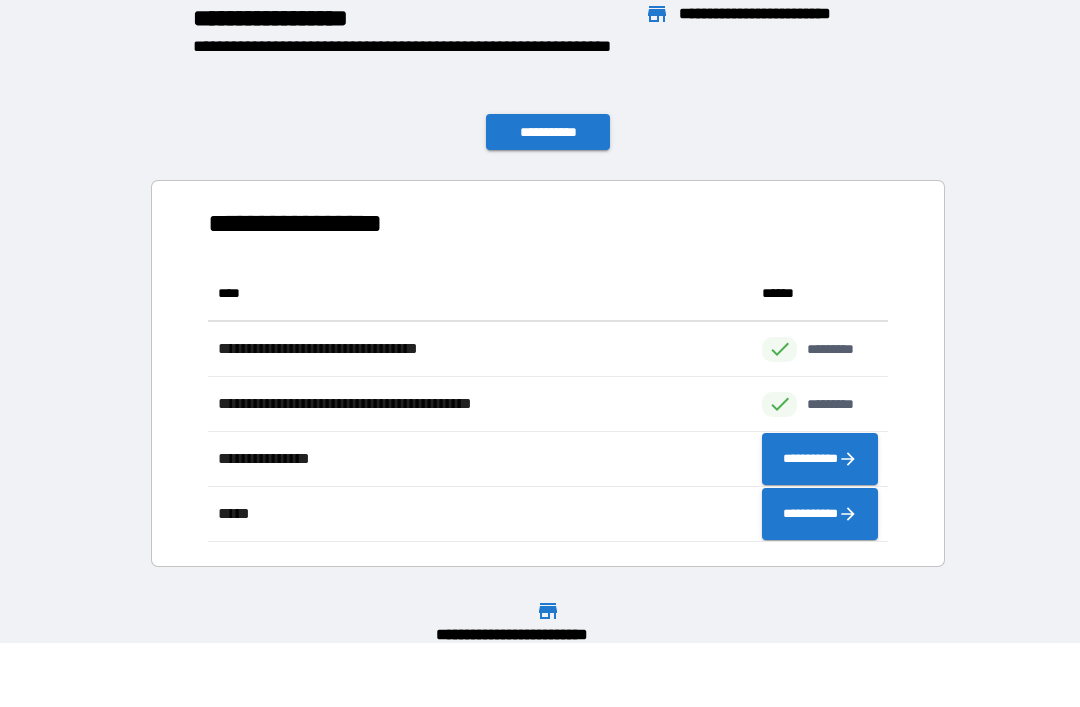 scroll, scrollTop: 1, scrollLeft: 1, axis: both 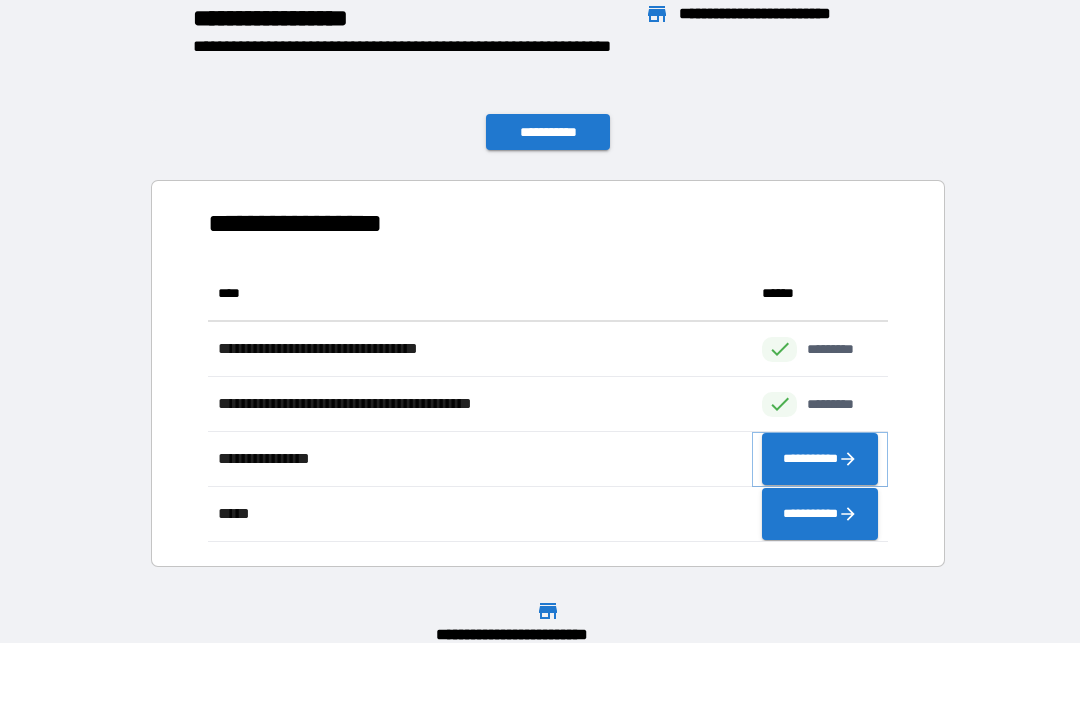 click on "**********" at bounding box center (820, 459) 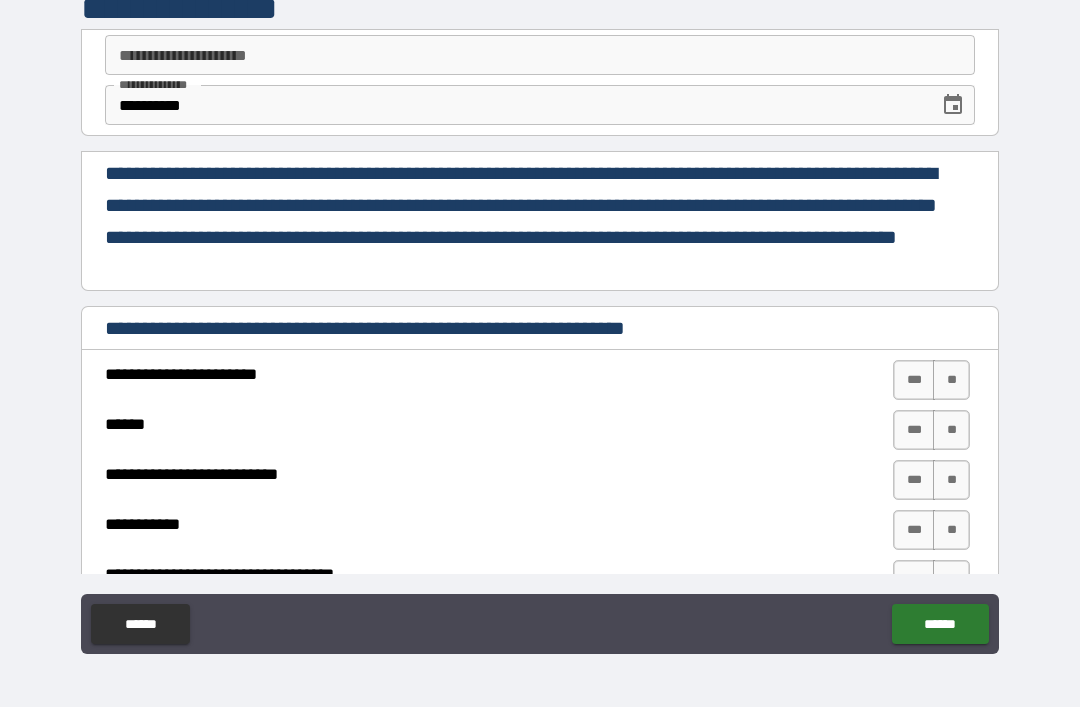 click on "**" at bounding box center (951, 380) 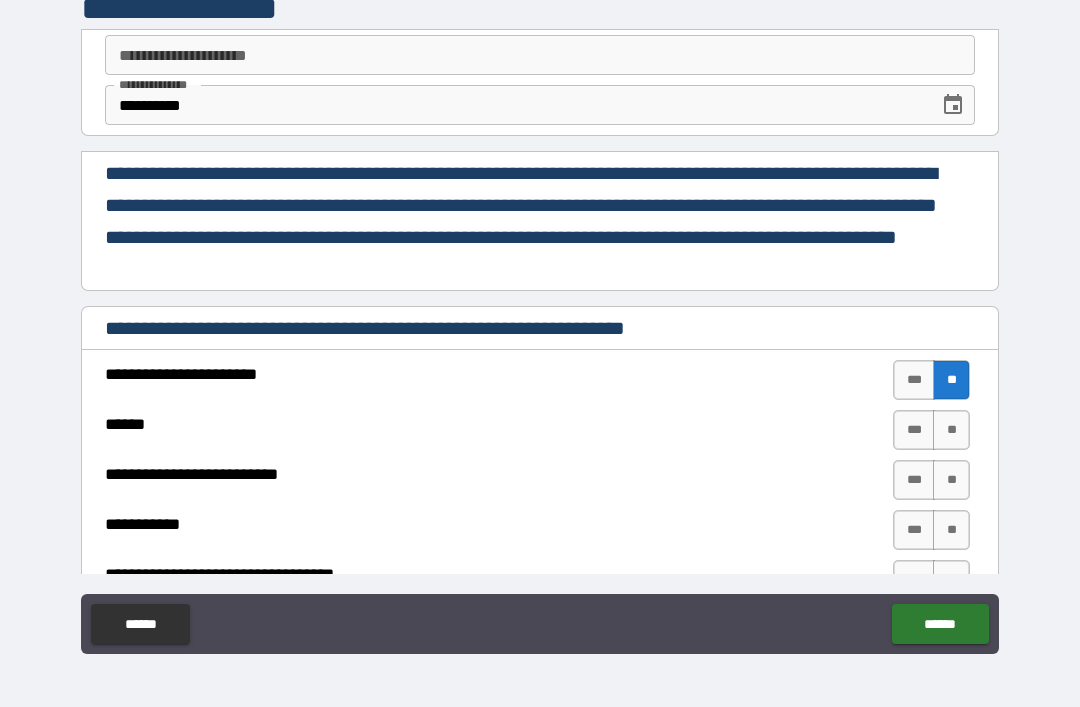 click on "**" at bounding box center [951, 430] 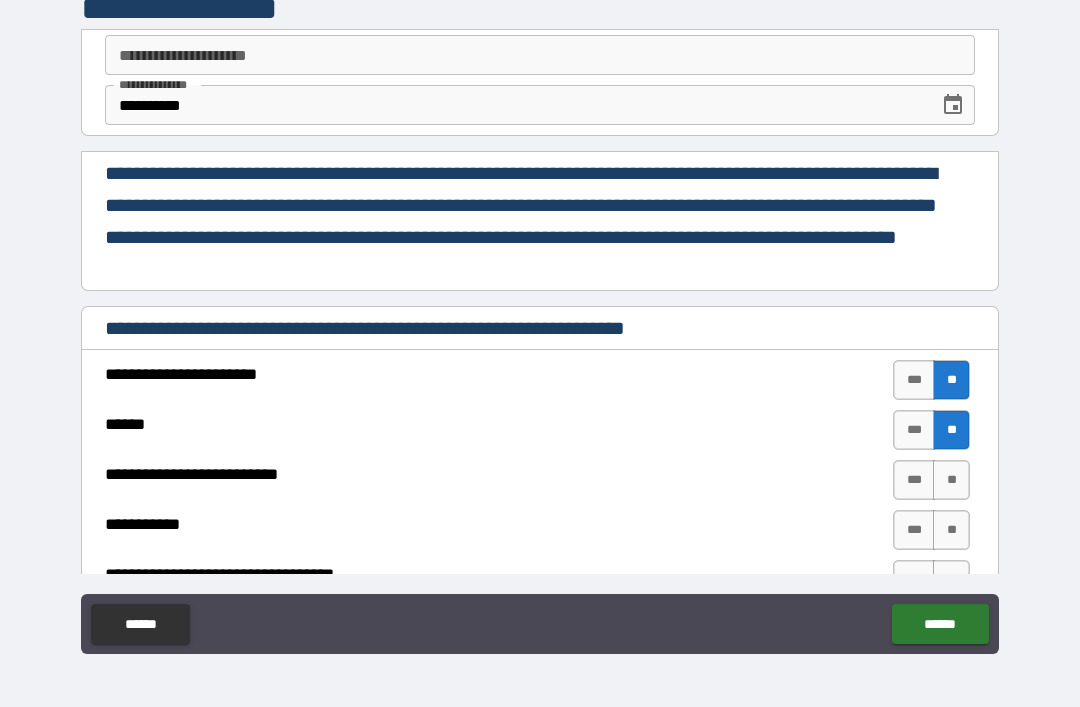 click on "**" at bounding box center [951, 480] 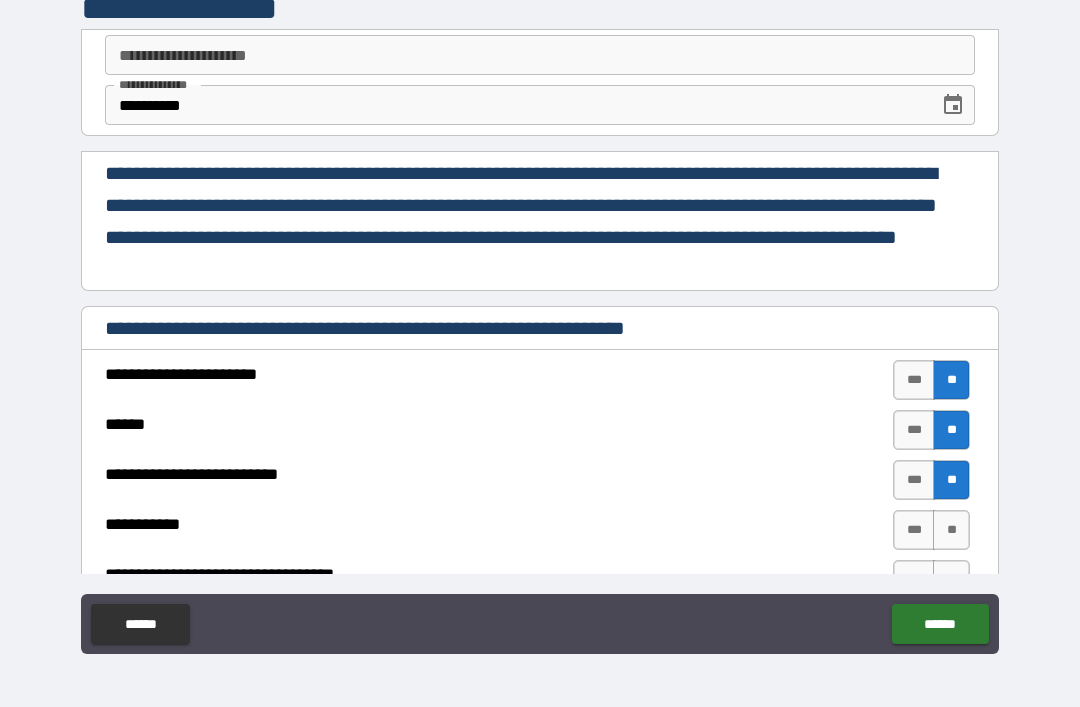 click on "**" at bounding box center [951, 480] 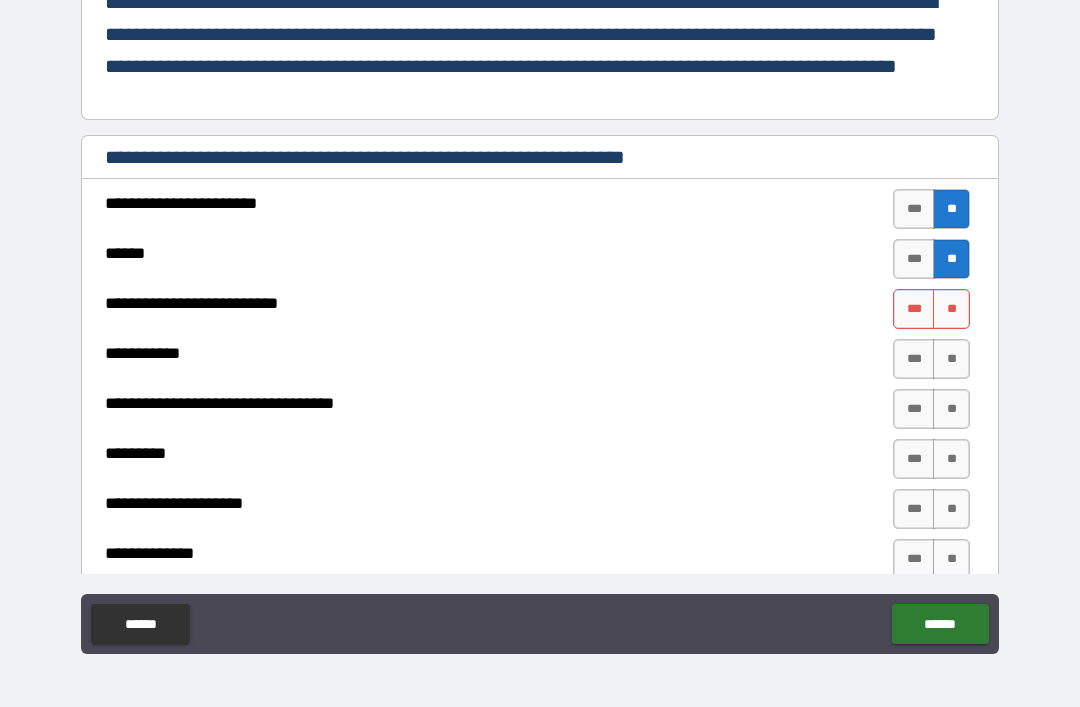 scroll, scrollTop: 179, scrollLeft: 0, axis: vertical 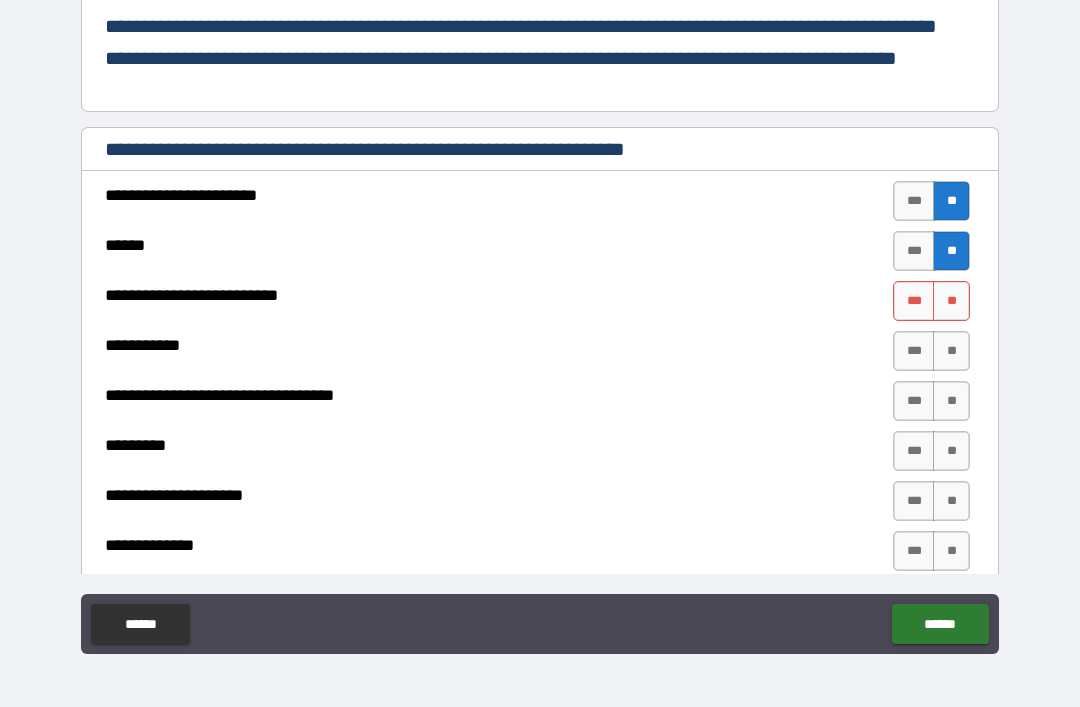 click on "**" at bounding box center (951, 301) 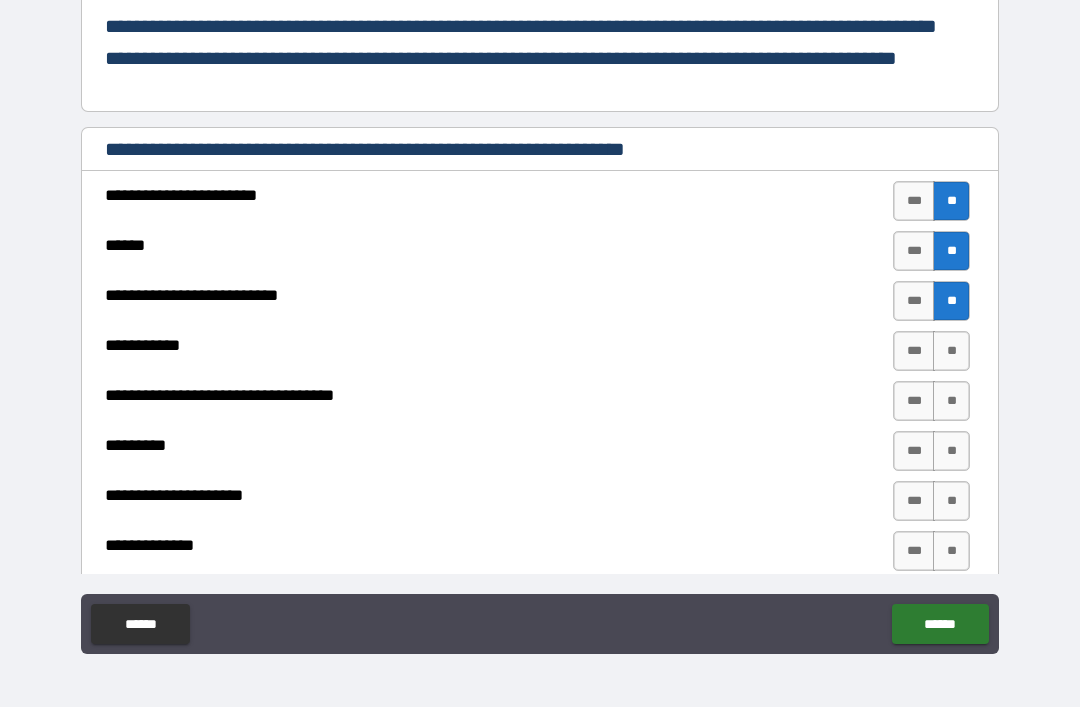 click on "**" at bounding box center [951, 301] 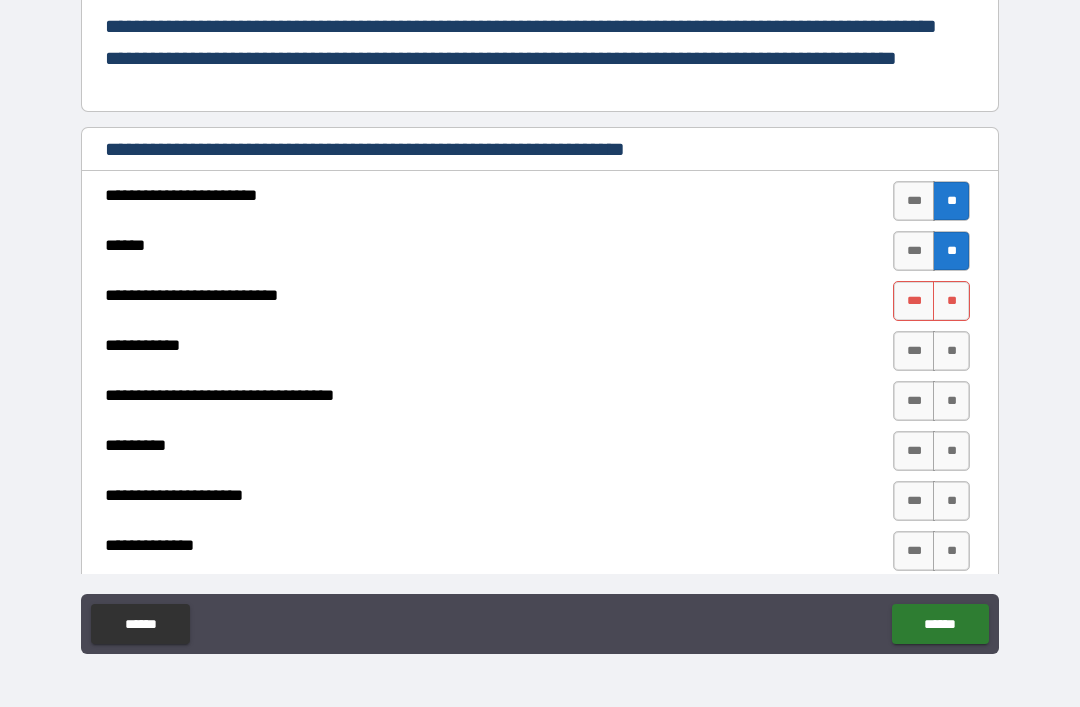 click on "**" at bounding box center [951, 301] 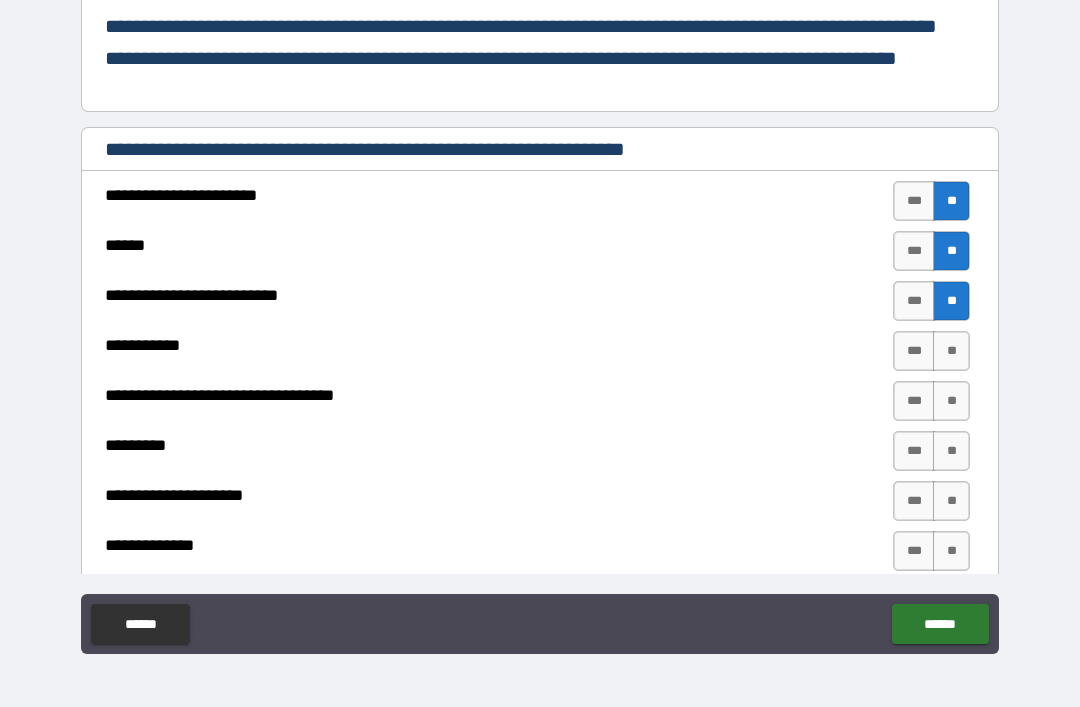 click on "**" at bounding box center (951, 351) 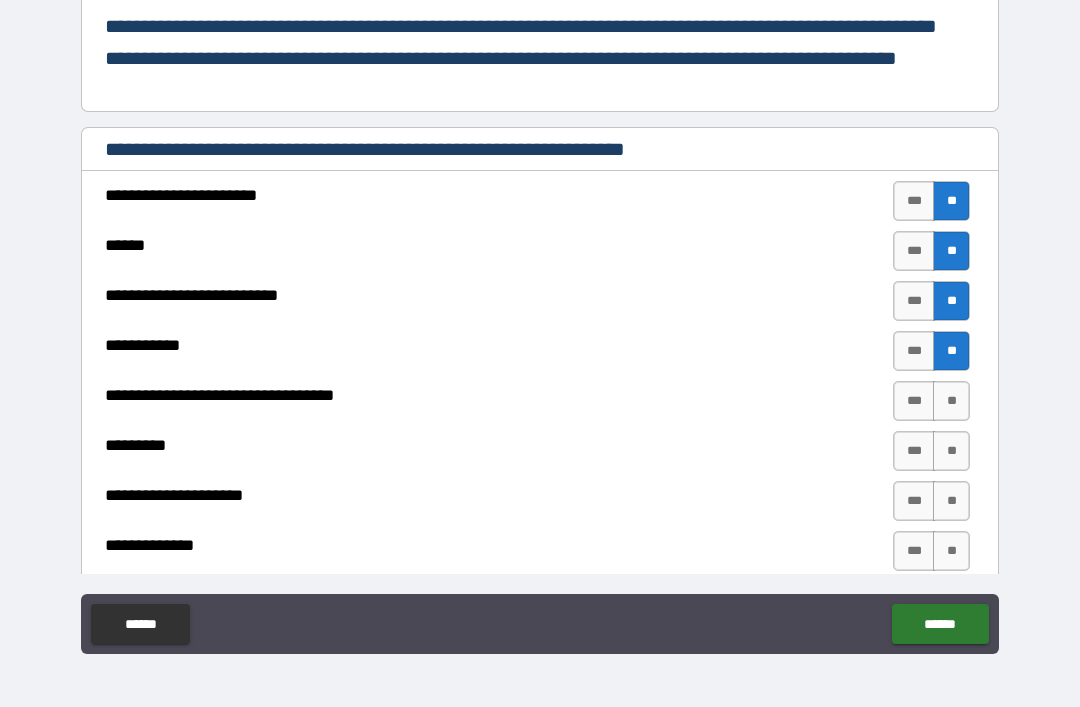 click on "**" at bounding box center [951, 401] 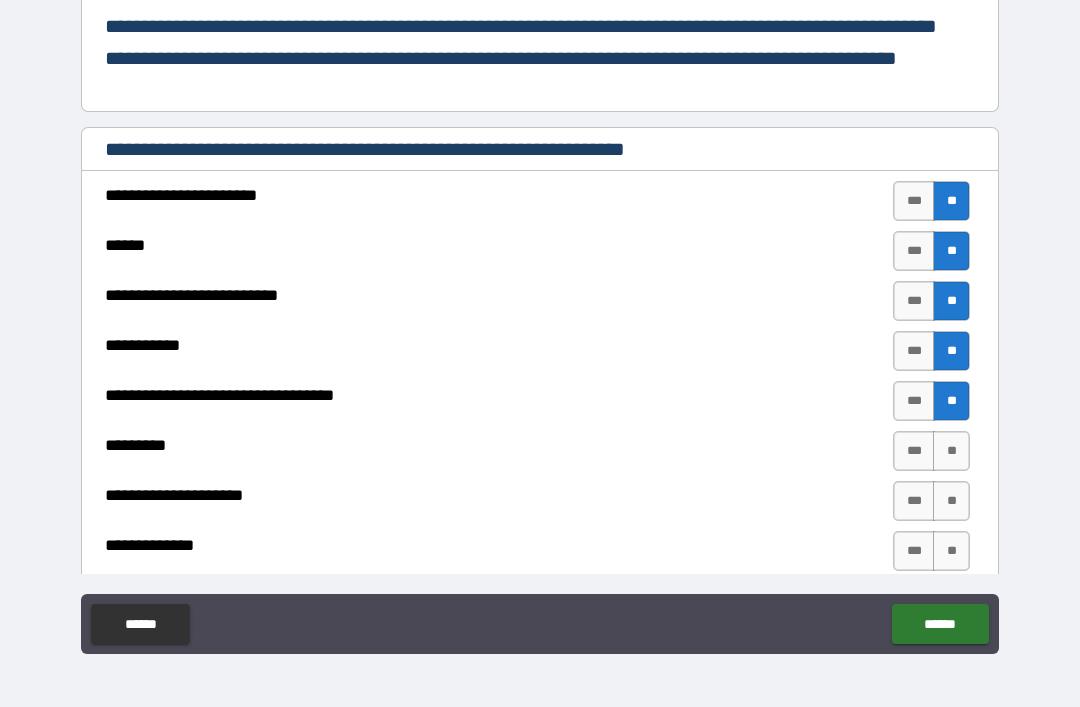 click on "**" at bounding box center (951, 401) 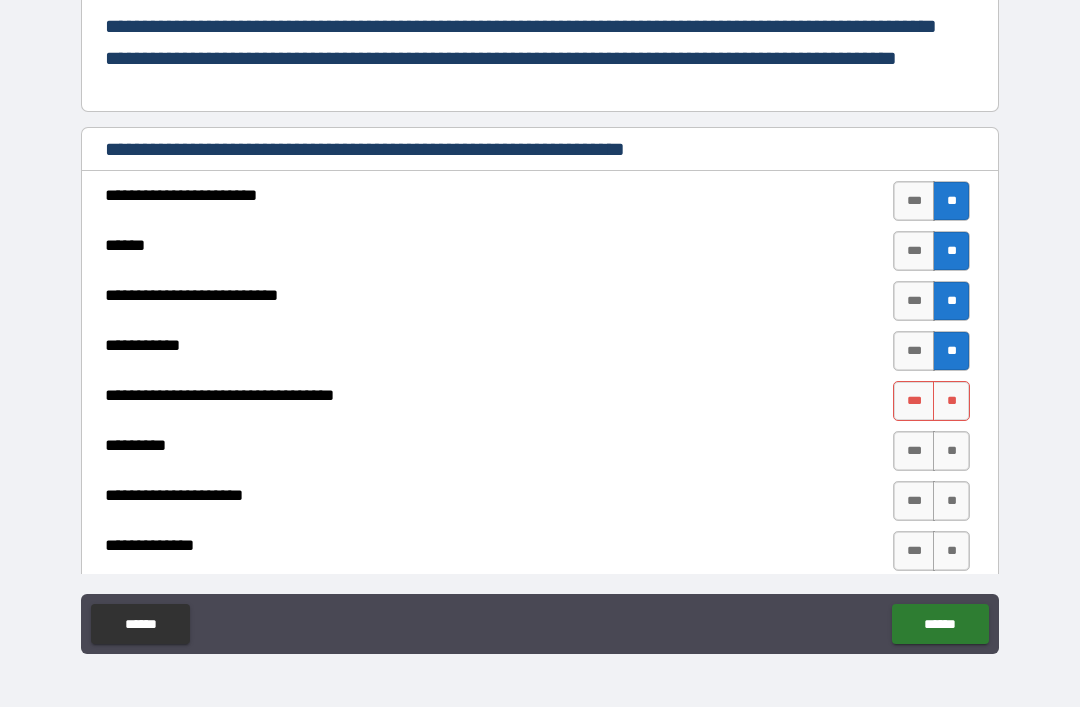 click on "**" at bounding box center (951, 501) 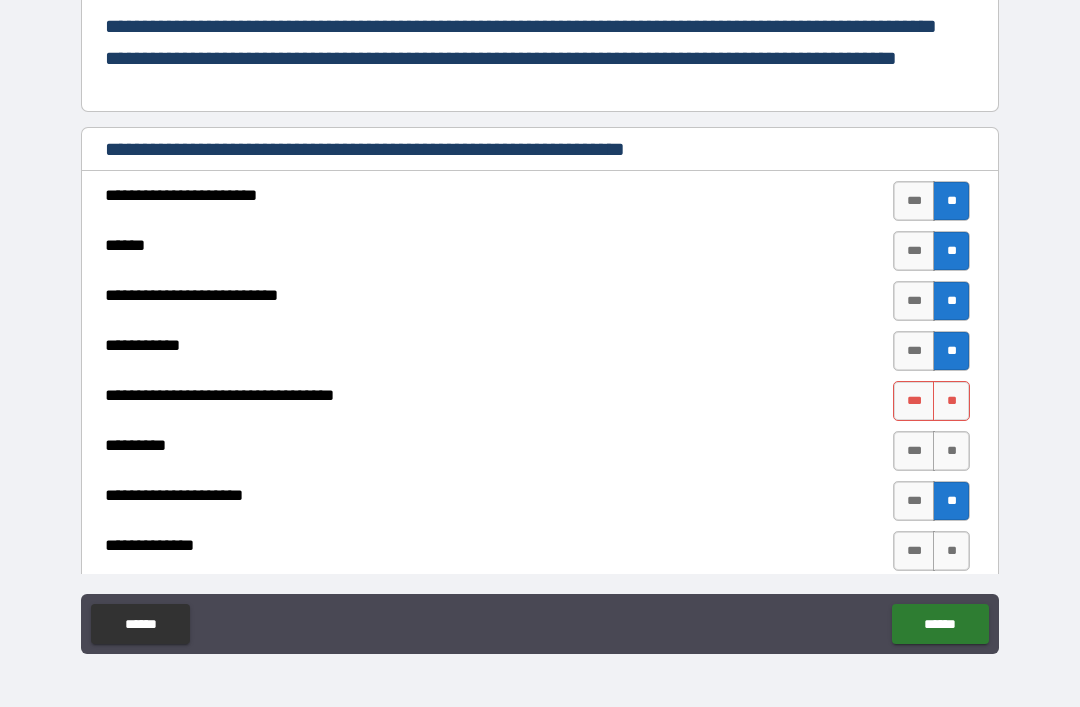 click on "**" at bounding box center (951, 501) 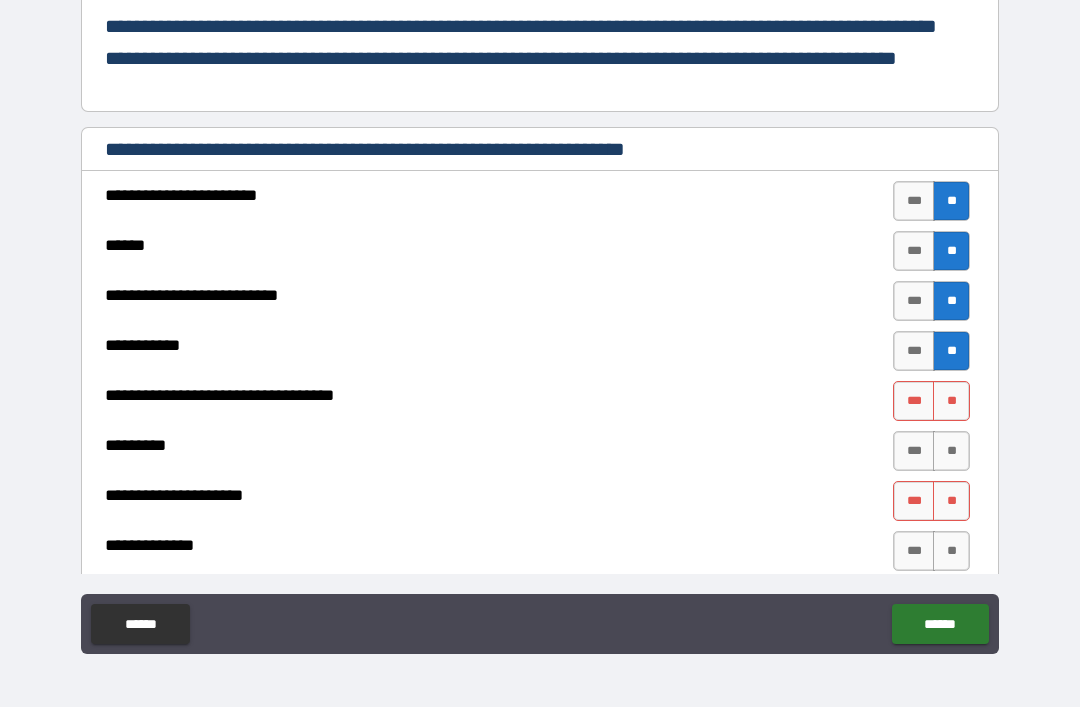click on "**" at bounding box center (951, 401) 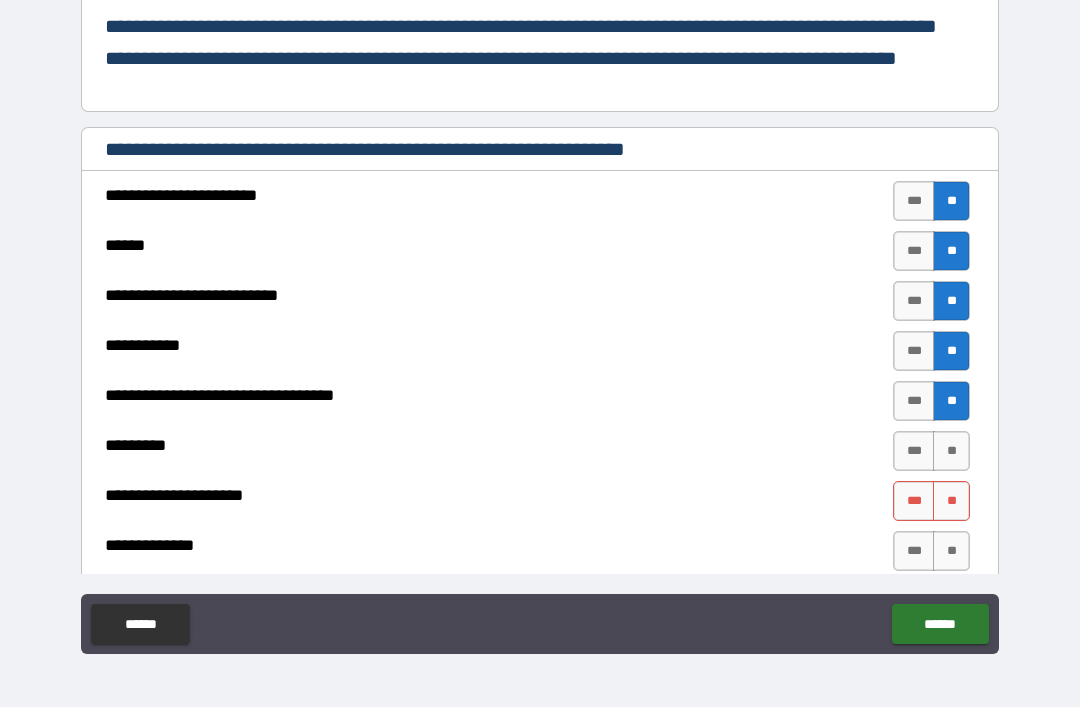 click on "**" at bounding box center [951, 551] 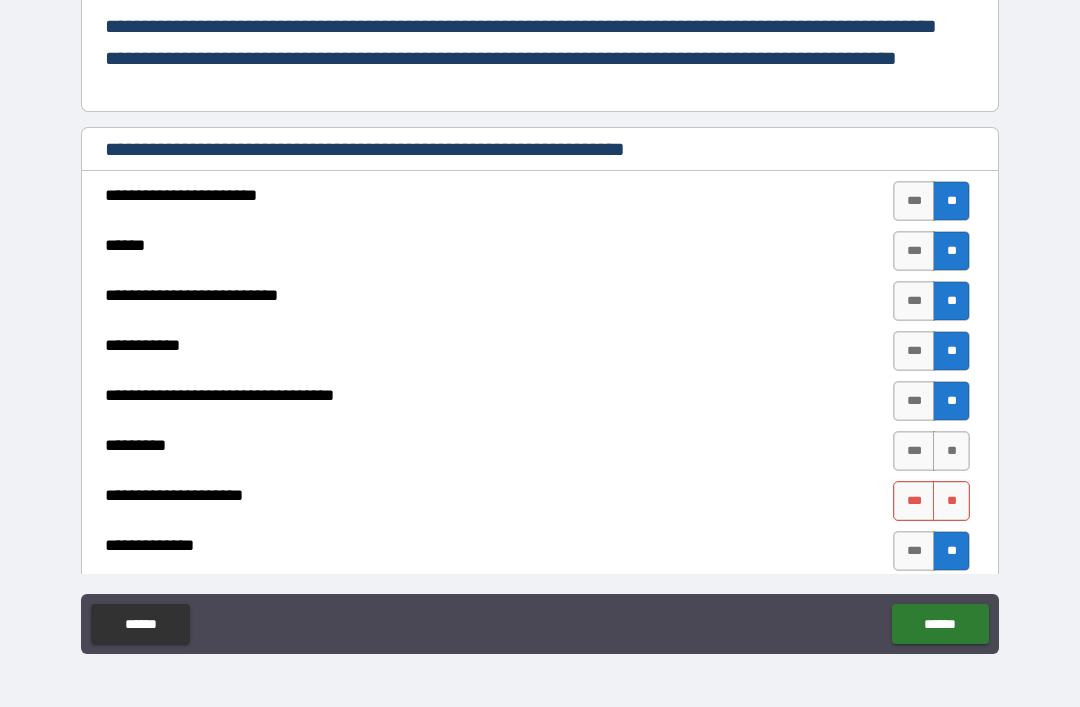 click on "**" at bounding box center (951, 451) 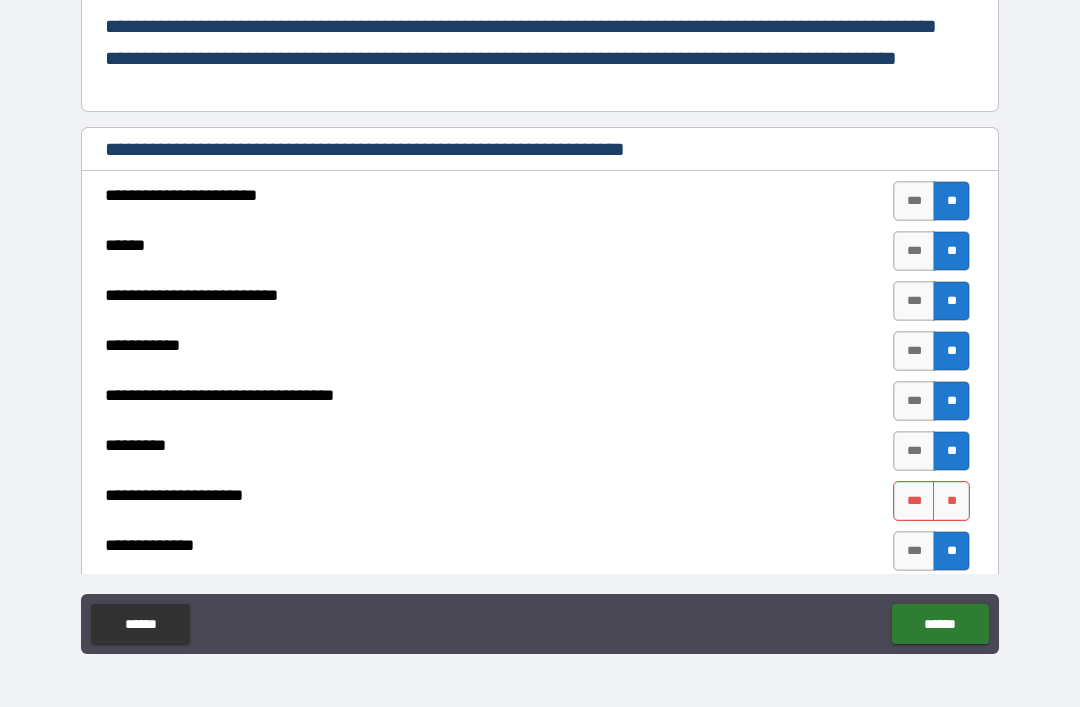 click on "**" at bounding box center [951, 501] 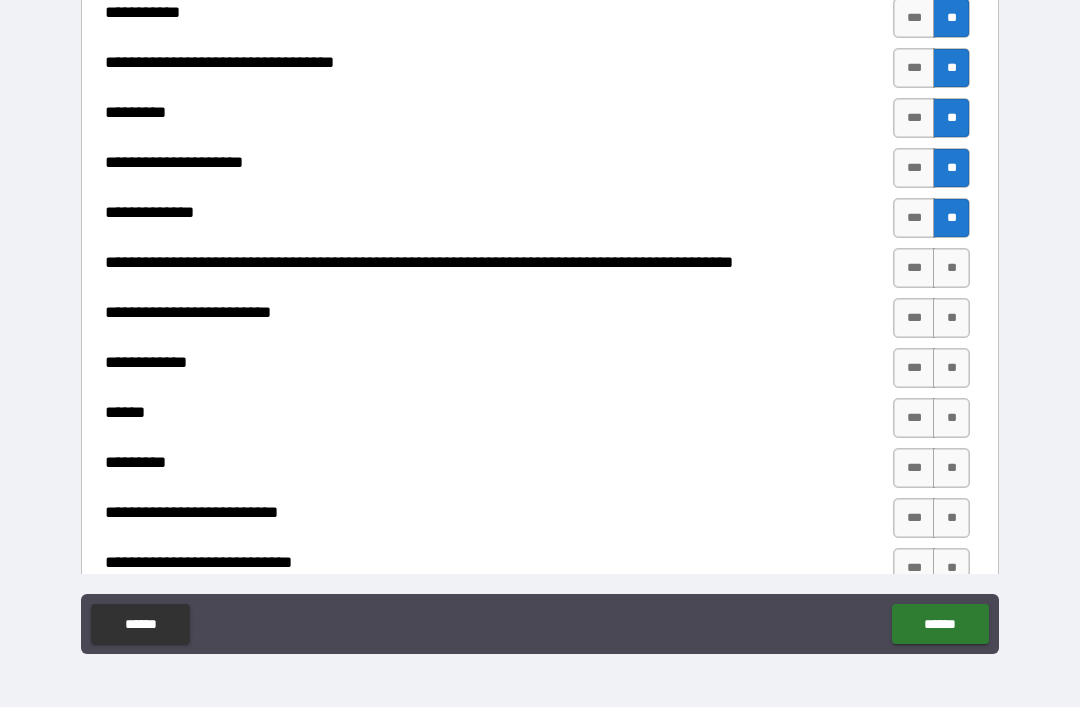 scroll, scrollTop: 515, scrollLeft: 0, axis: vertical 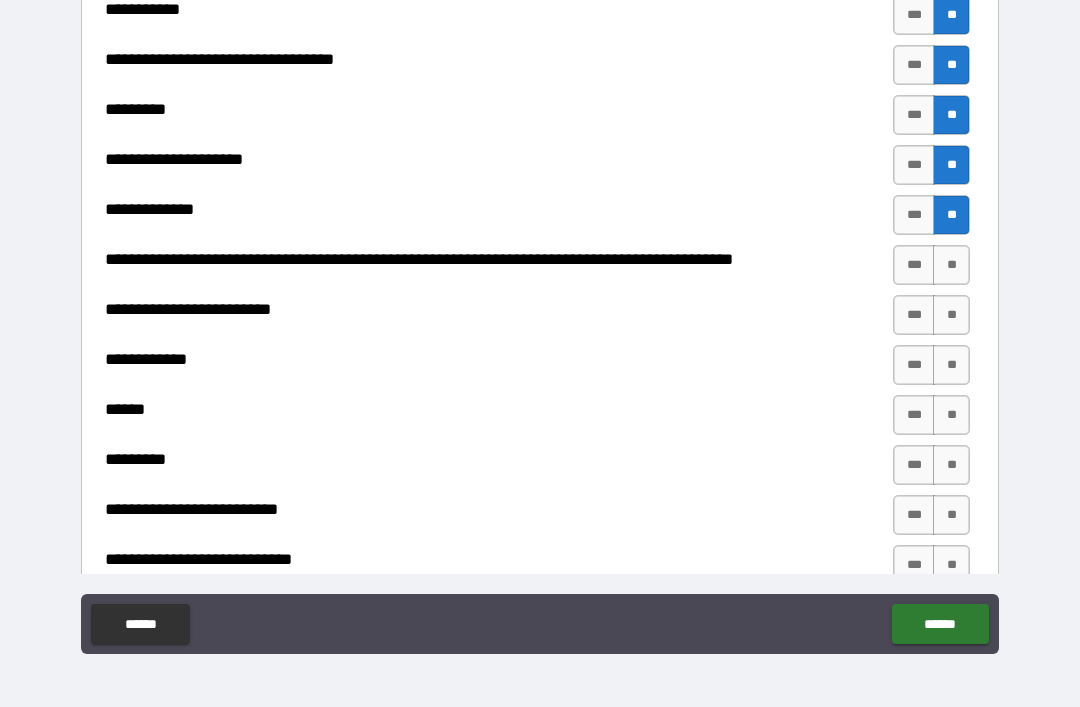 click on "**" at bounding box center [951, 265] 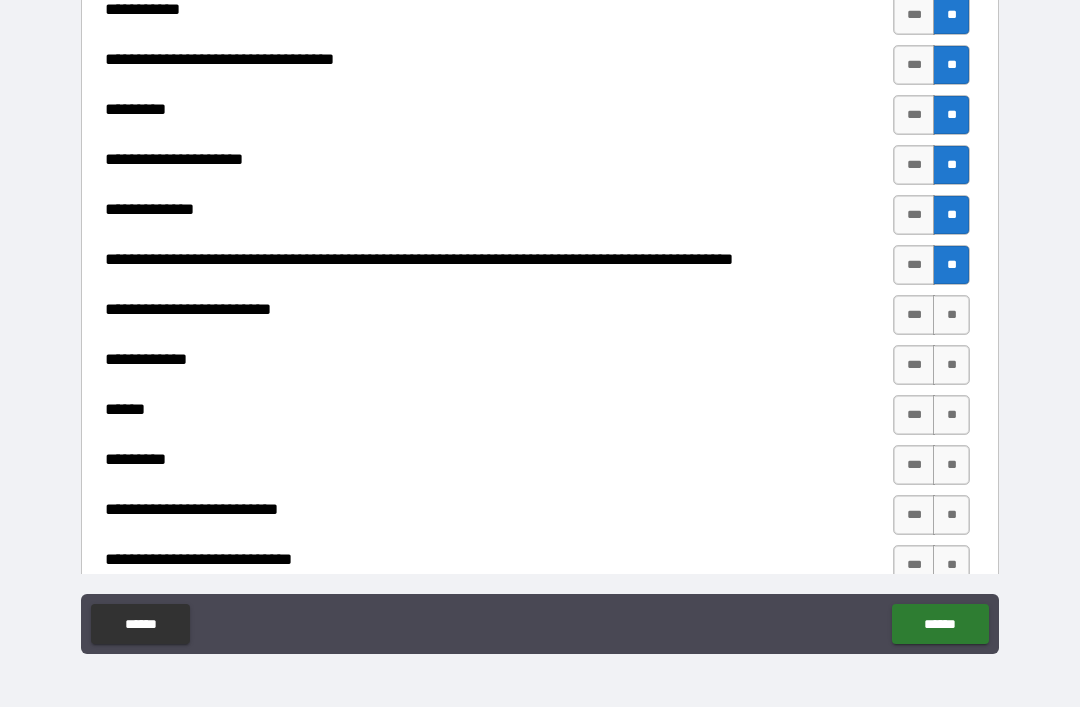 click on "**" at bounding box center (951, 265) 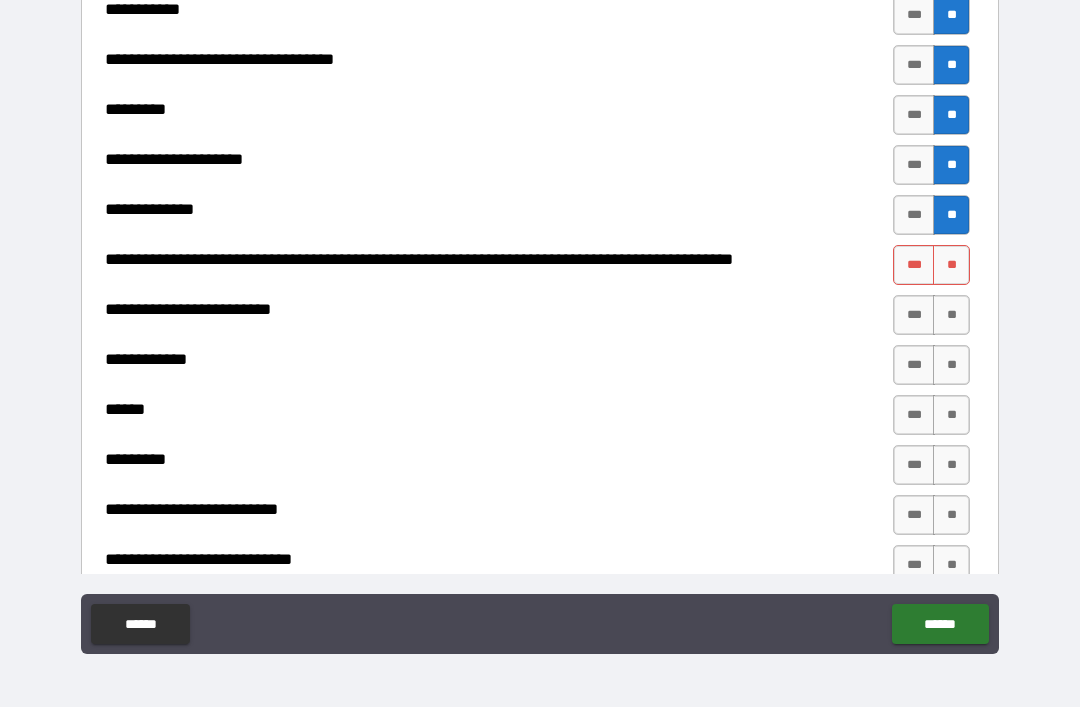 click on "**" at bounding box center [951, 365] 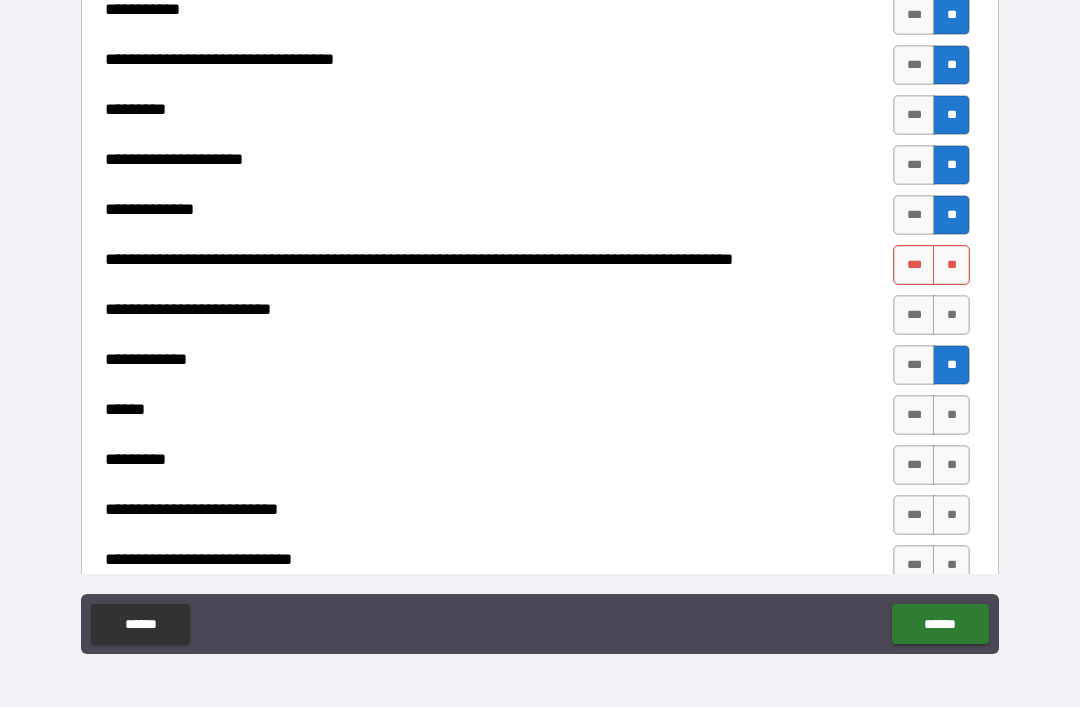 click on "**" at bounding box center [951, 315] 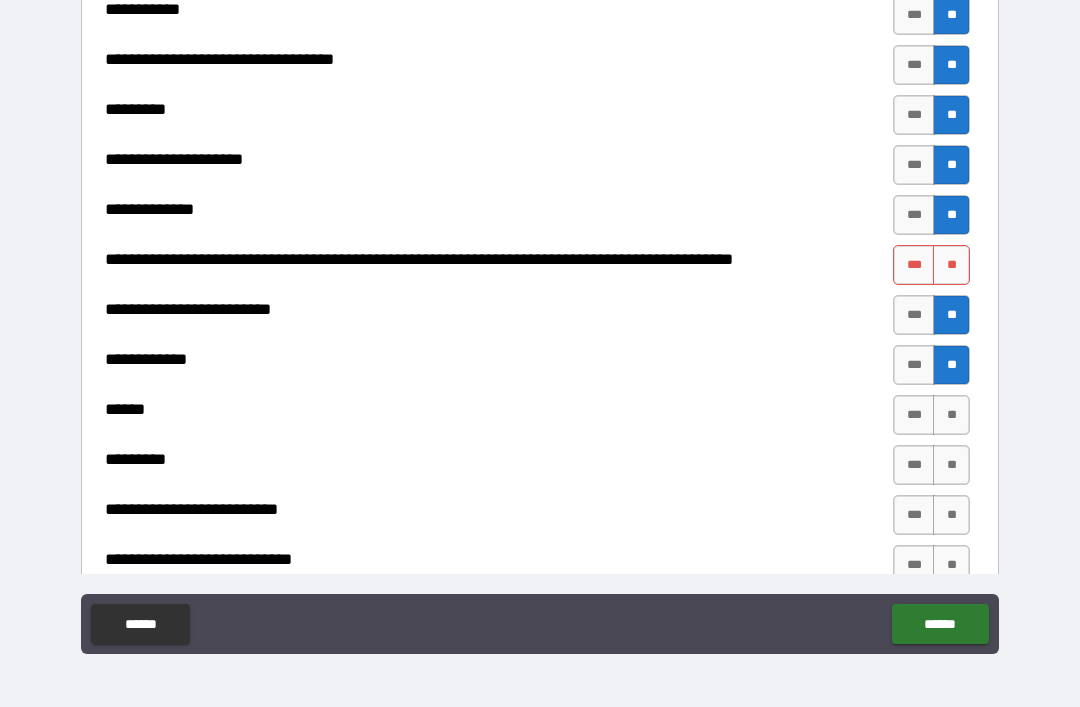 click on "**" at bounding box center (951, 265) 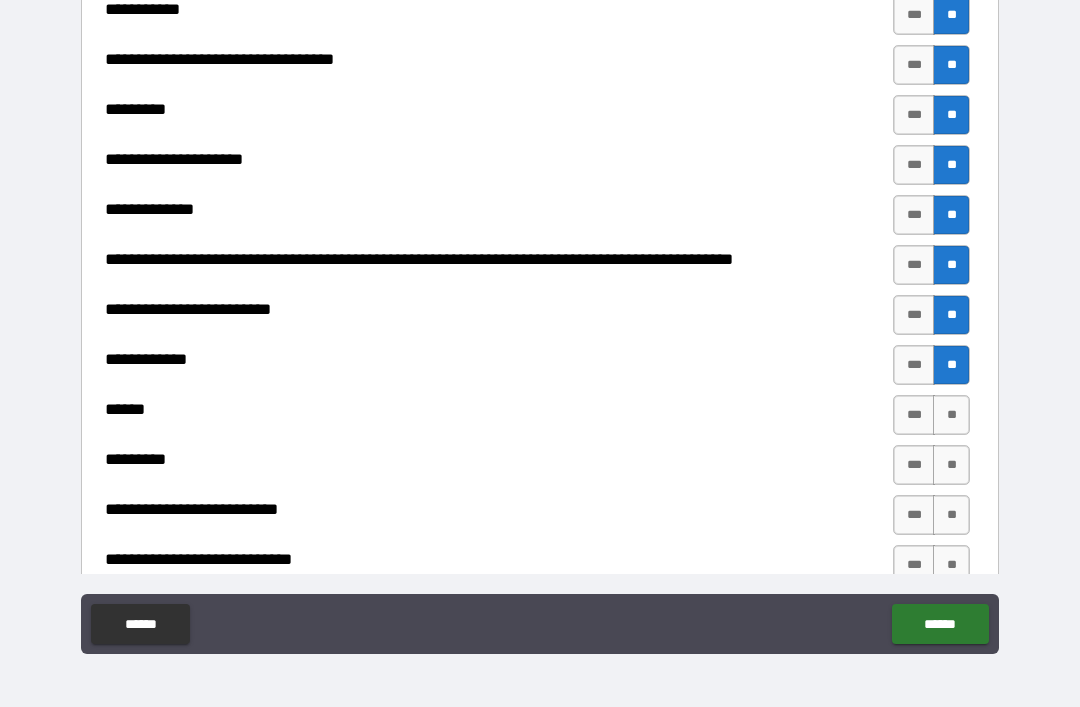 click on "**" at bounding box center (951, 415) 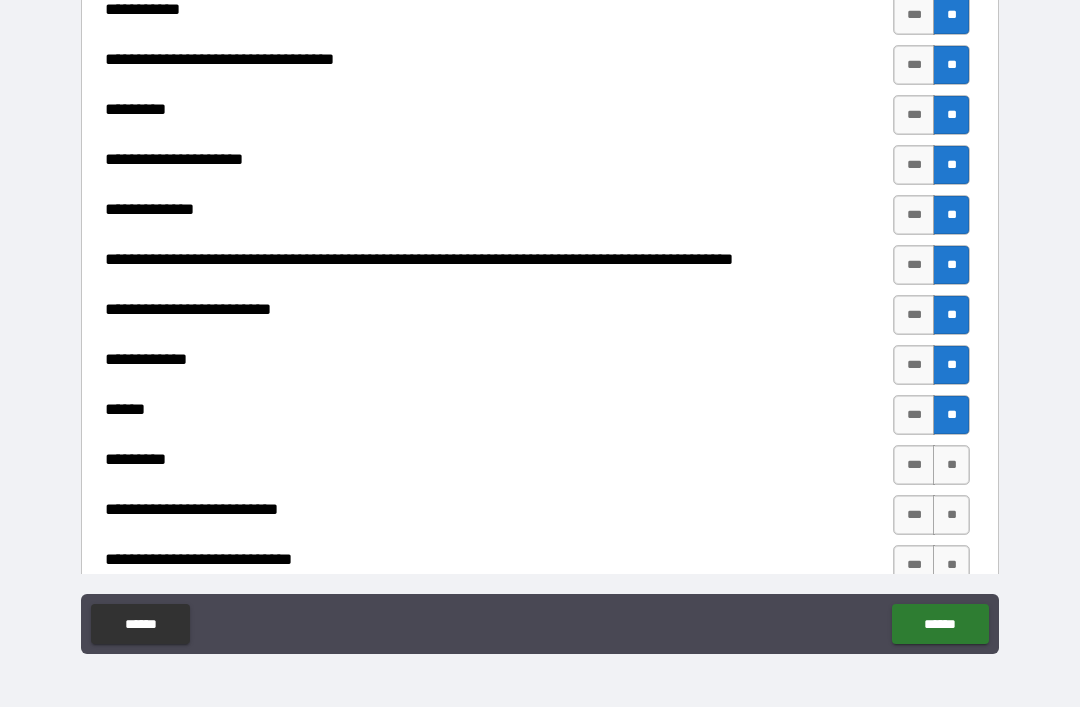 click on "**" at bounding box center [951, 465] 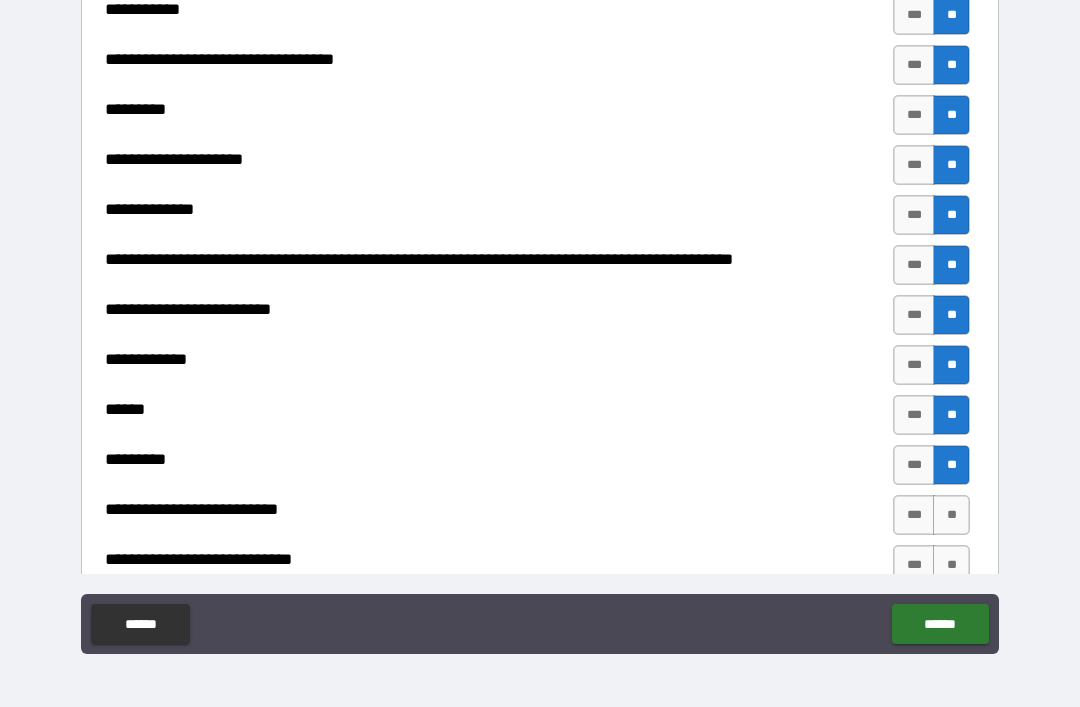 click on "**" at bounding box center [951, 515] 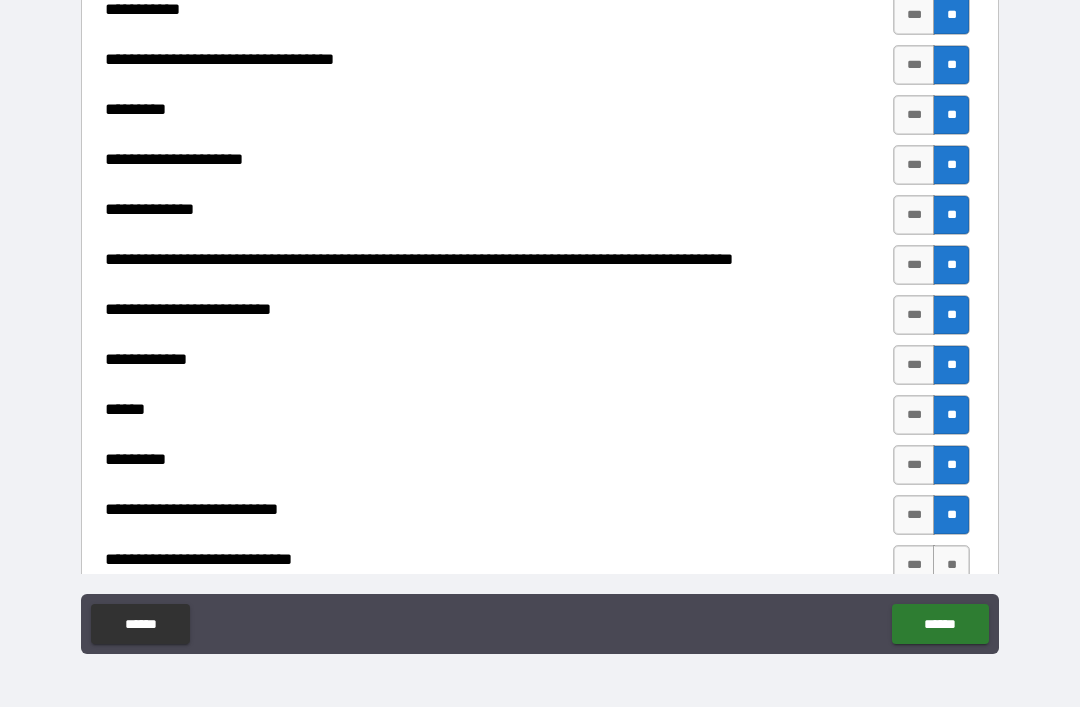 click on "**" at bounding box center [951, 515] 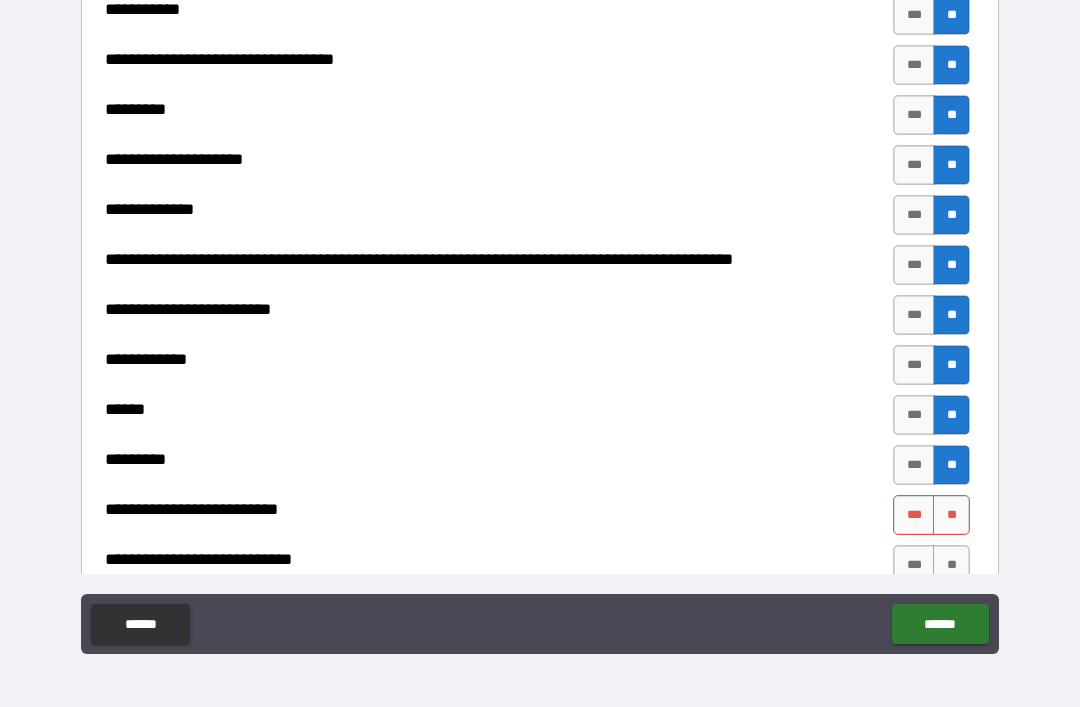 click on "**" at bounding box center [951, 515] 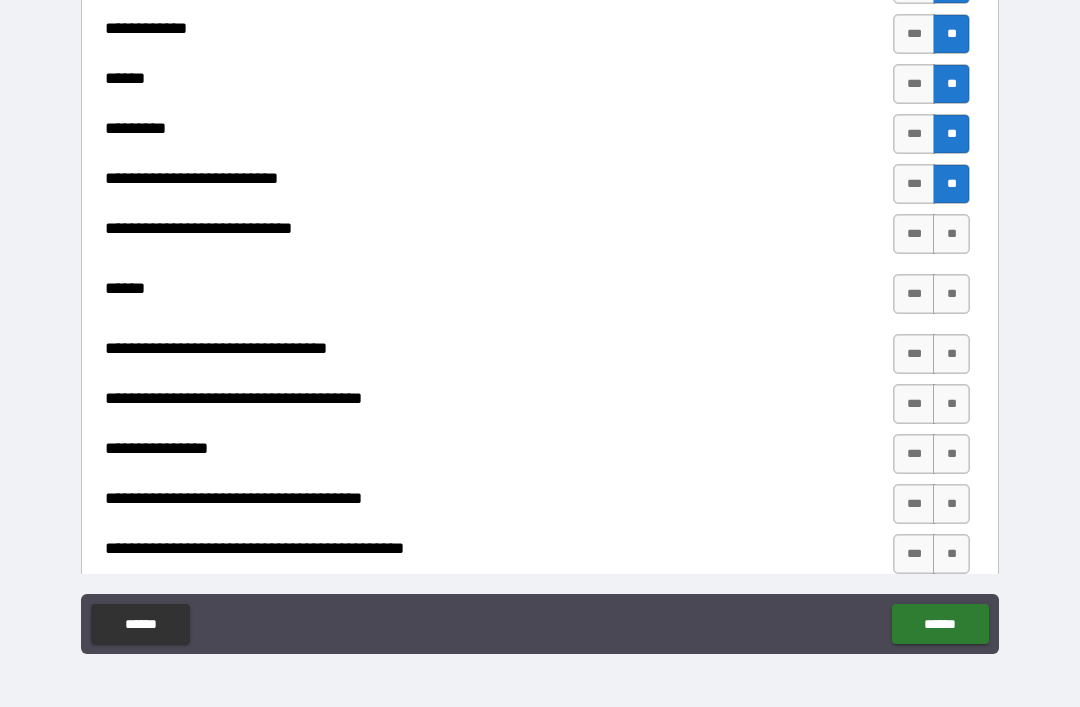 scroll, scrollTop: 865, scrollLeft: 0, axis: vertical 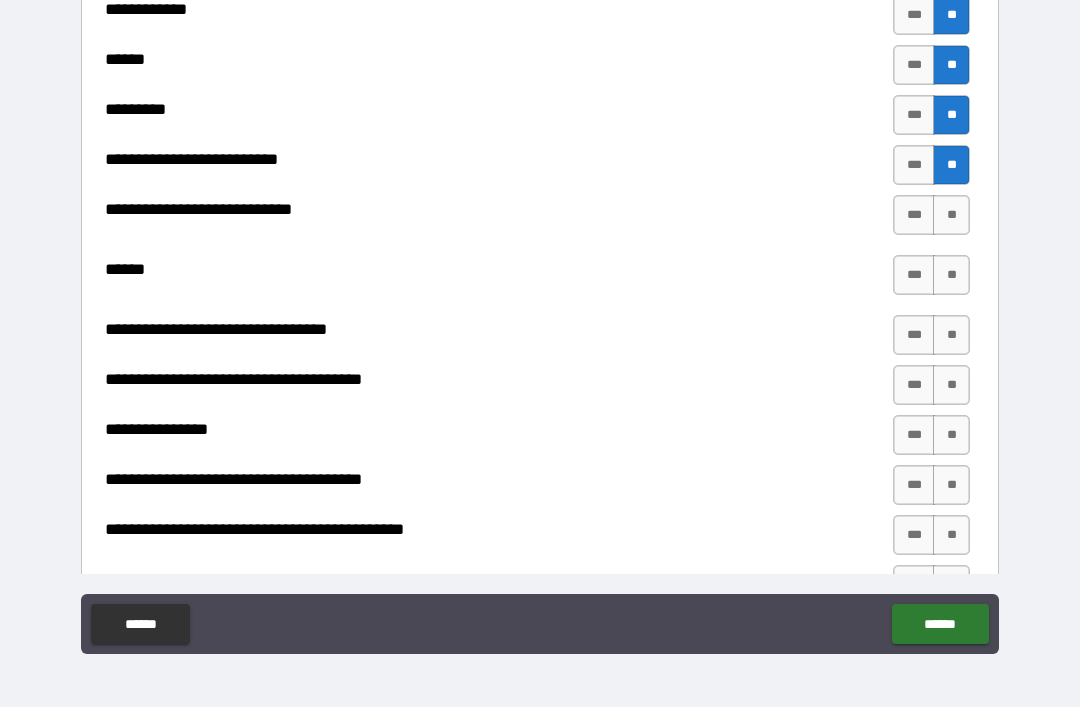 click on "**" at bounding box center [951, 215] 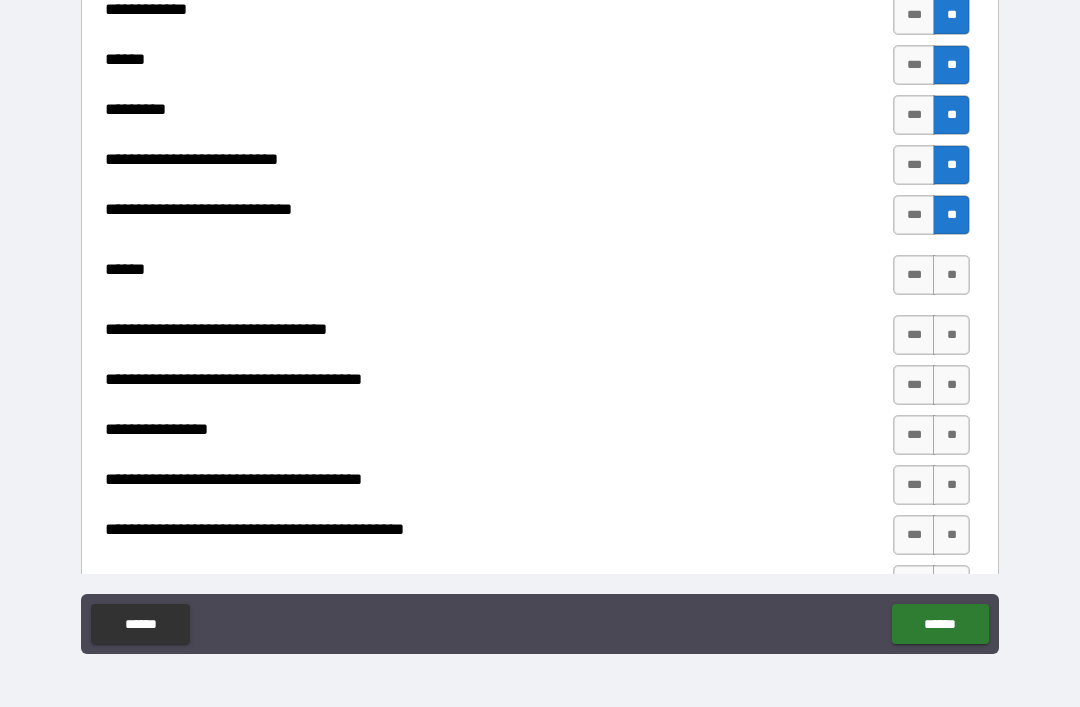 click on "**" at bounding box center (951, 275) 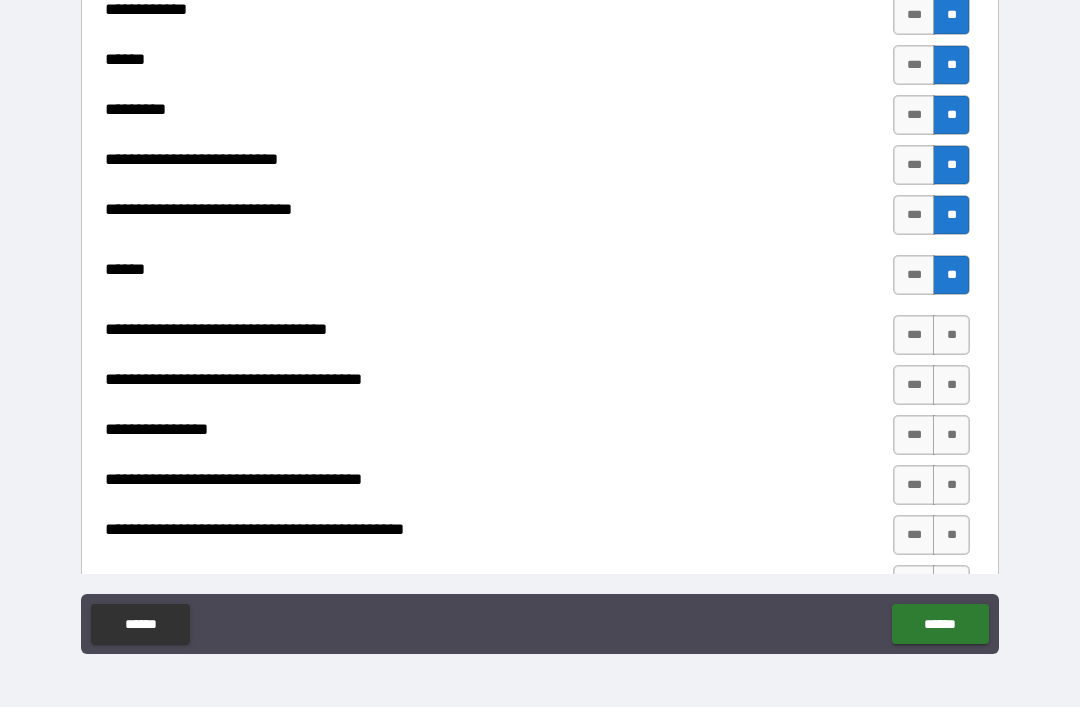 click on "**" at bounding box center (951, 335) 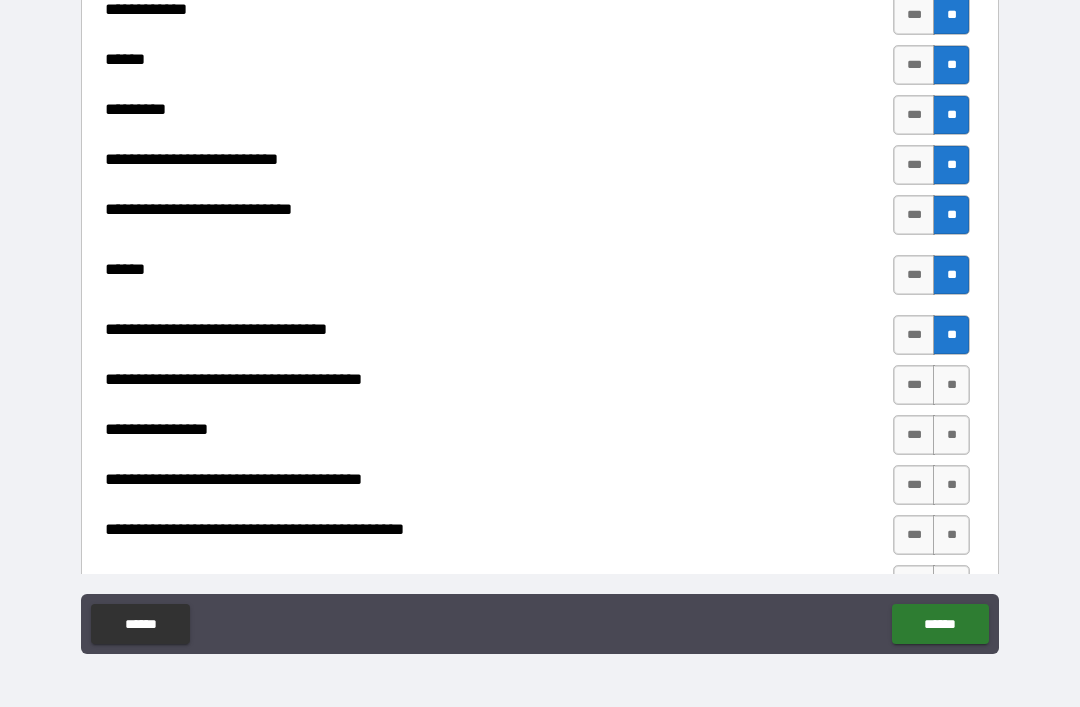 click on "**" at bounding box center [951, 385] 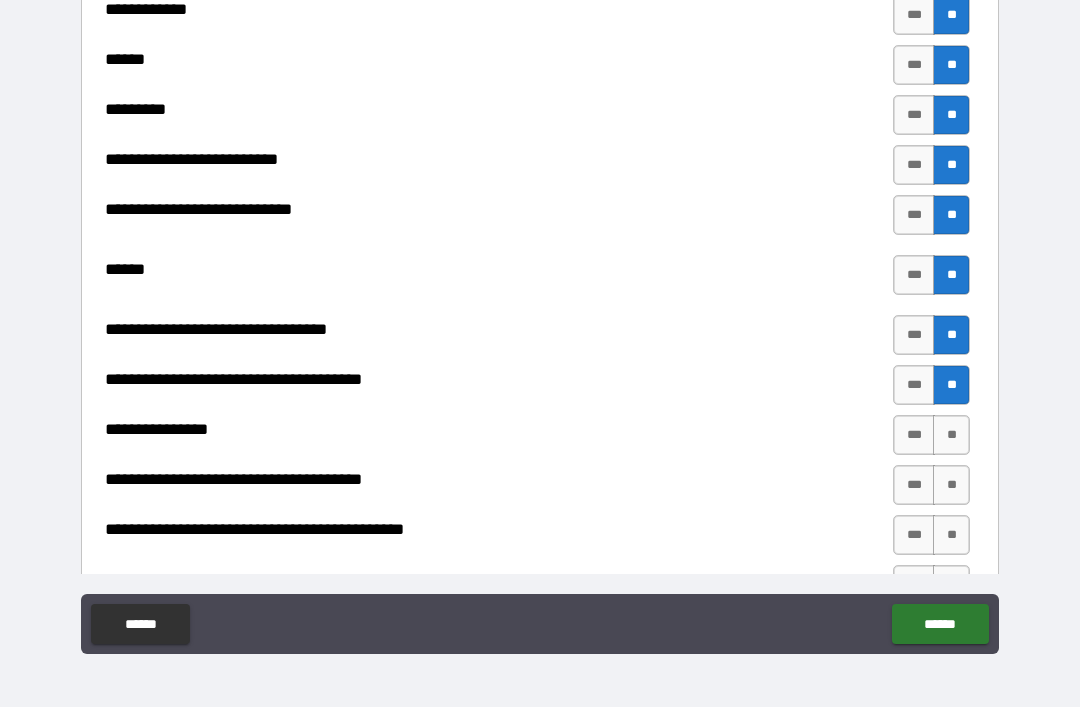 click on "**" at bounding box center (951, 435) 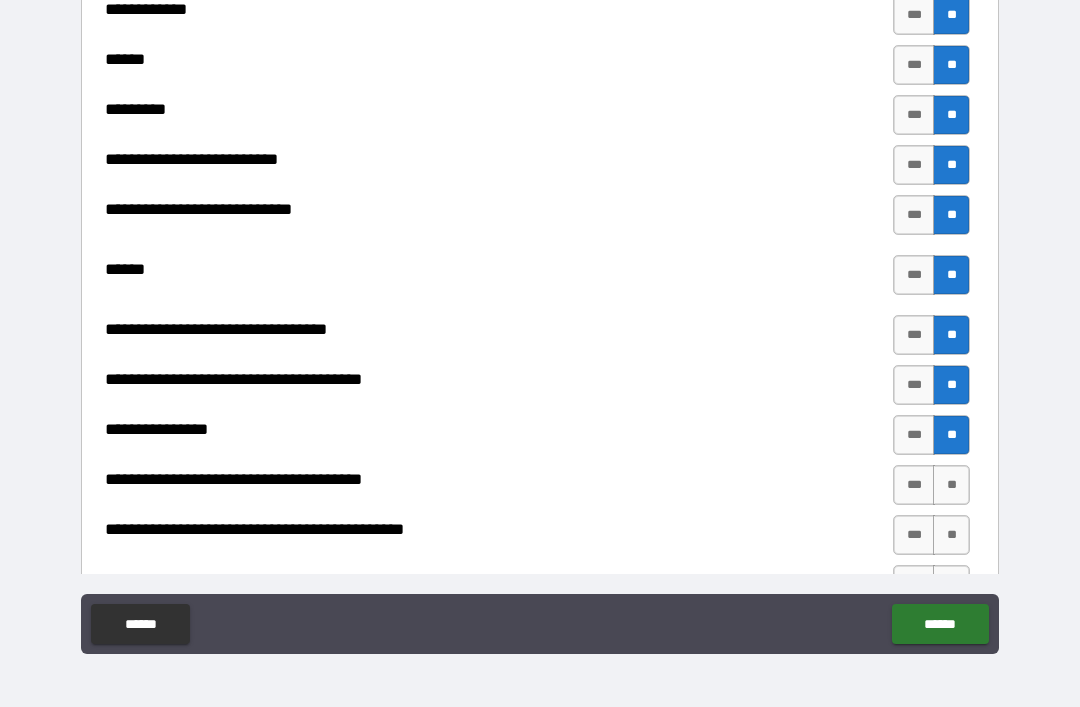 click on "**" at bounding box center (951, 485) 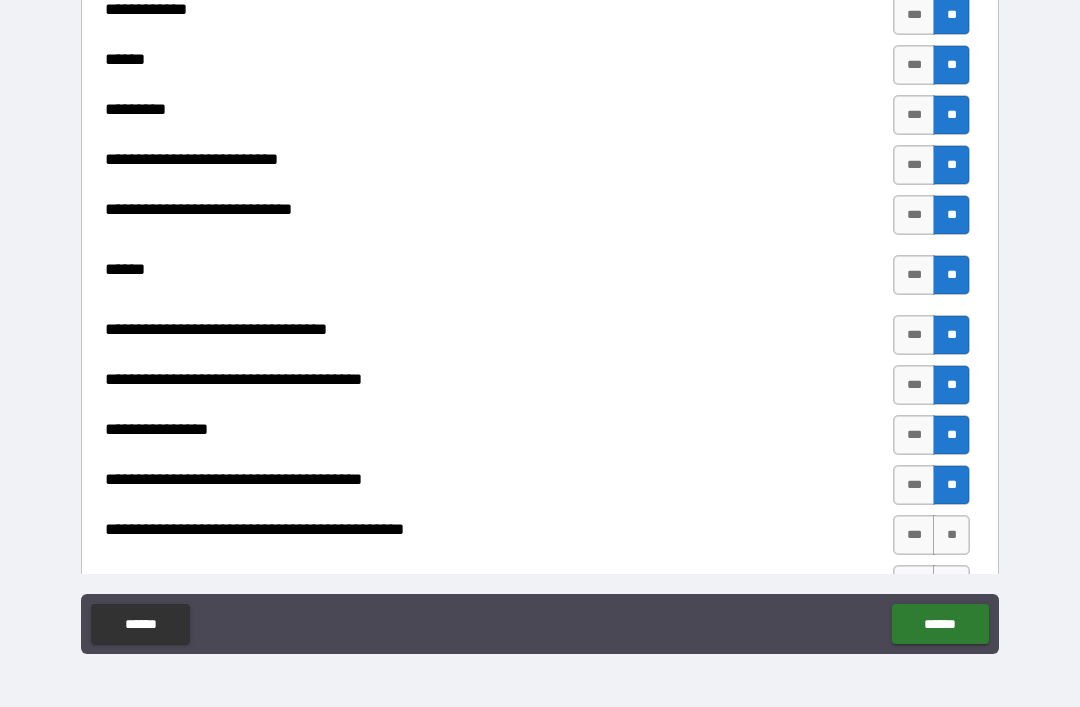 click on "**" at bounding box center (951, 535) 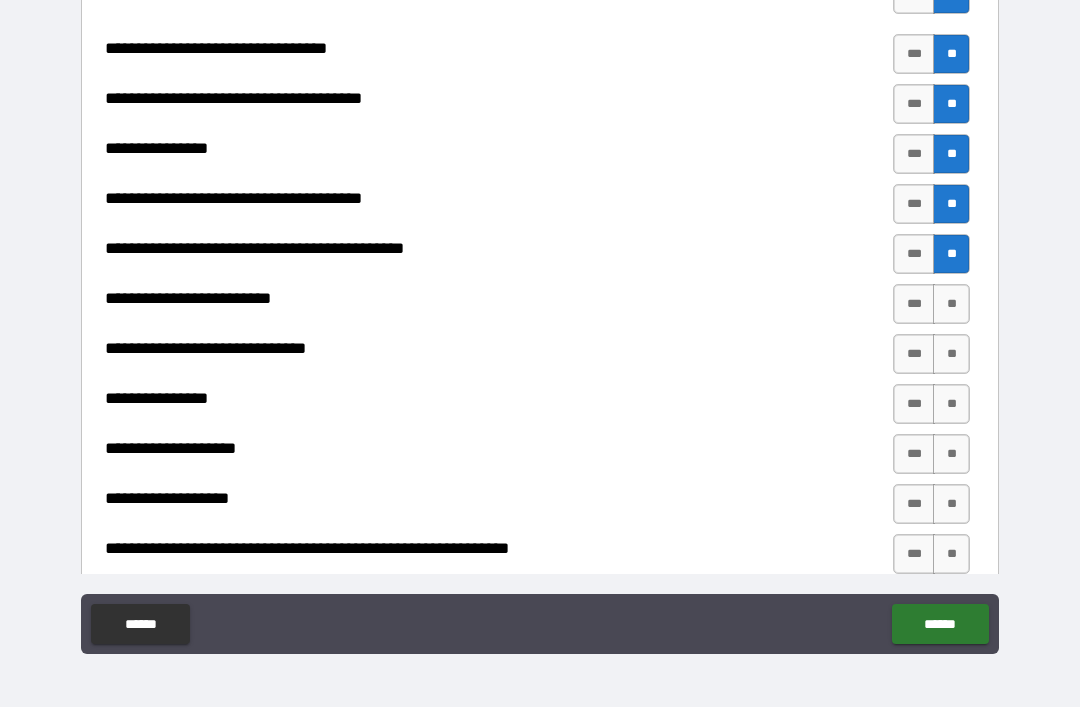 scroll, scrollTop: 1148, scrollLeft: 0, axis: vertical 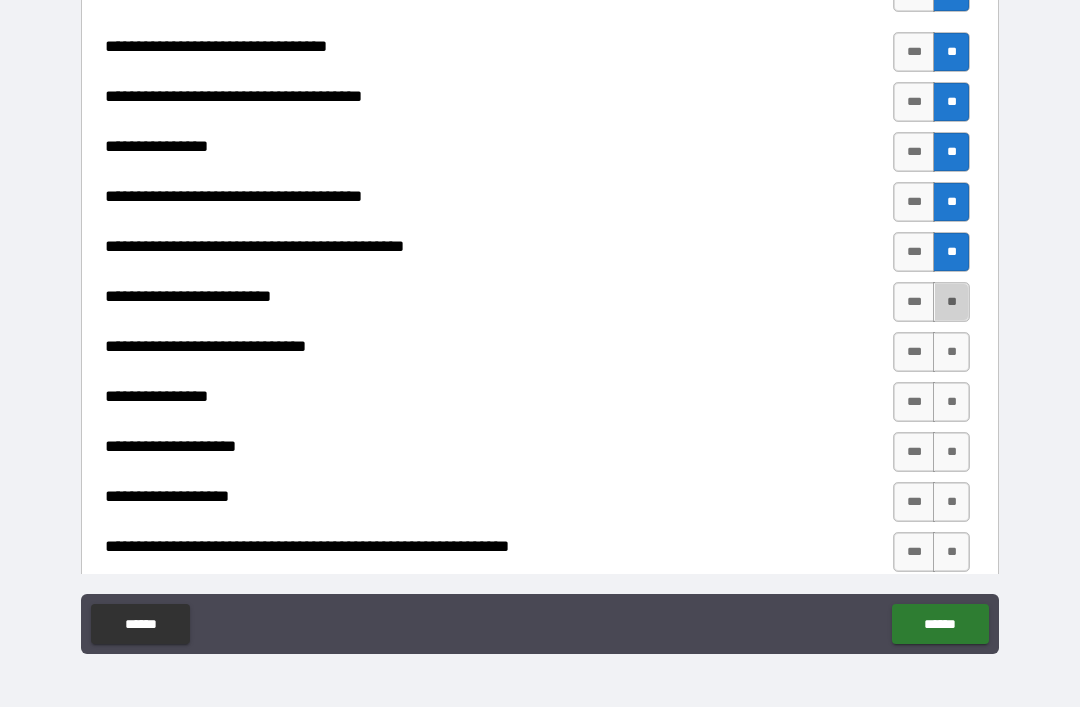 click on "**" at bounding box center [951, 302] 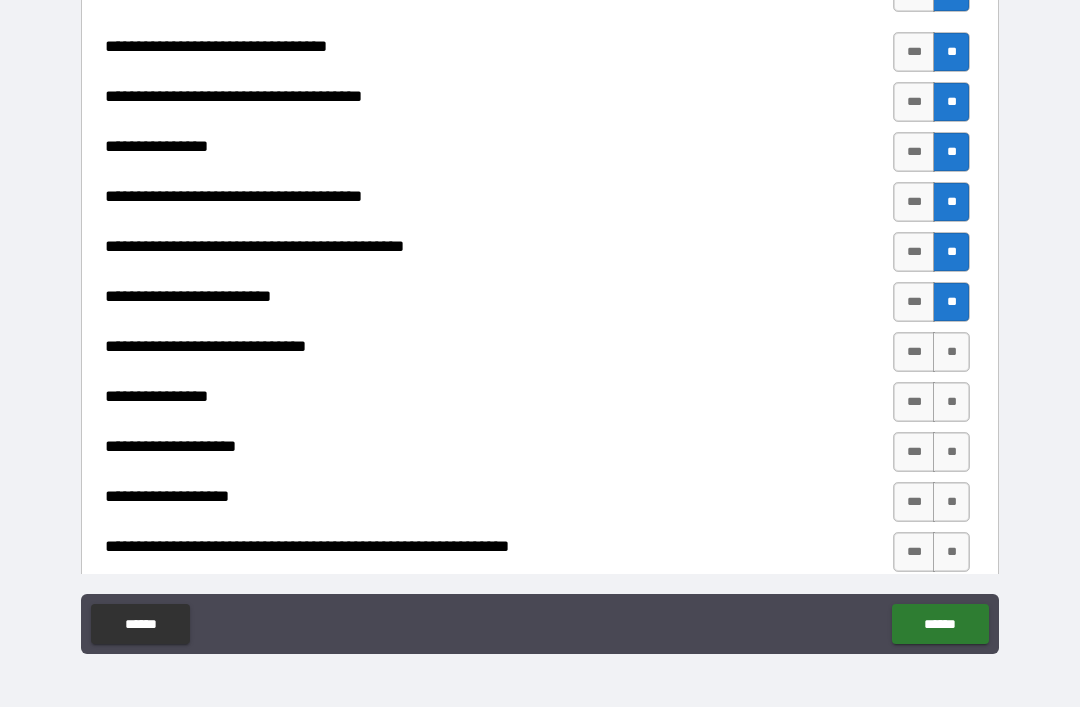 click on "**" at bounding box center [951, 352] 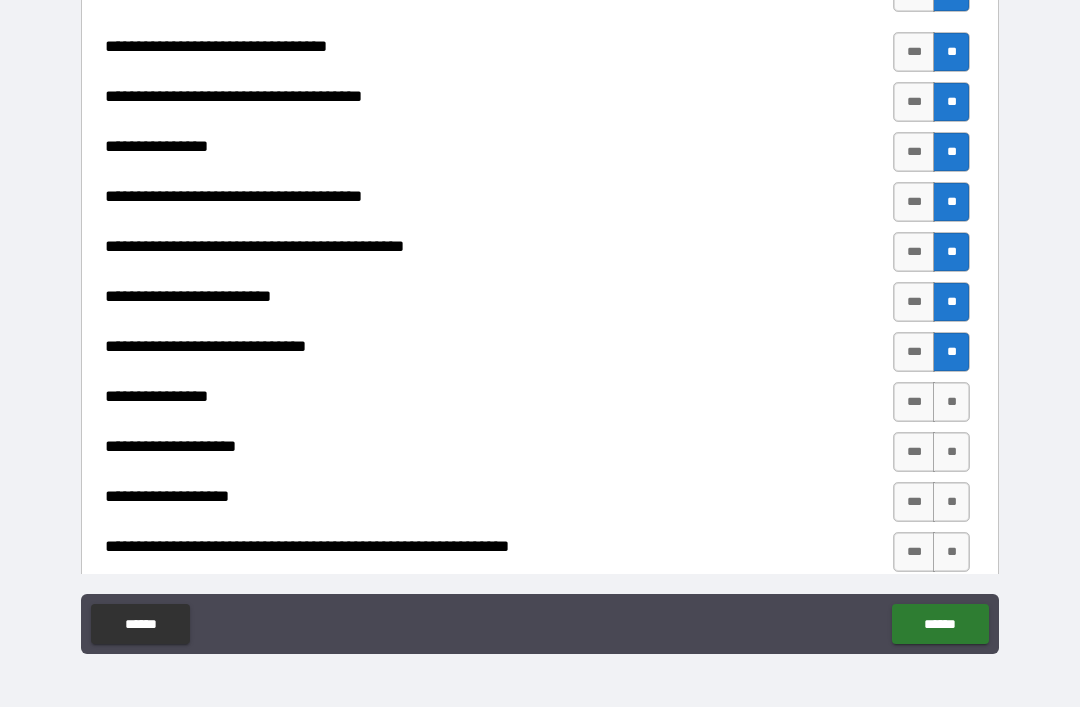 click on "**" at bounding box center [951, 402] 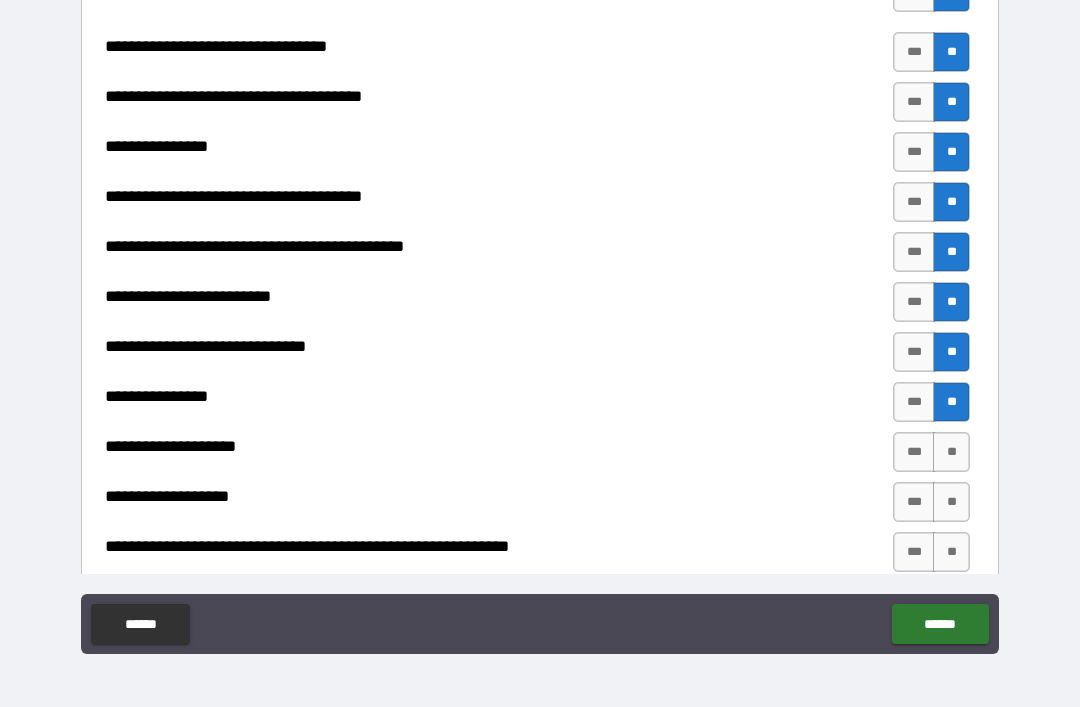 click on "**" at bounding box center [951, 452] 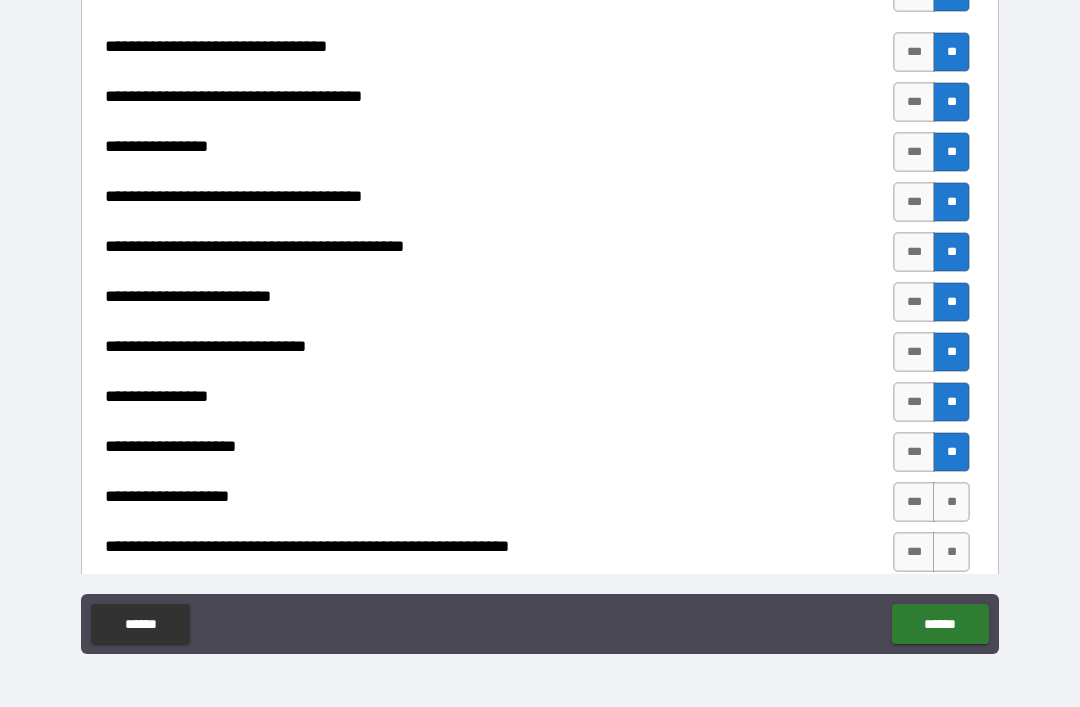 click on "**" at bounding box center (951, 502) 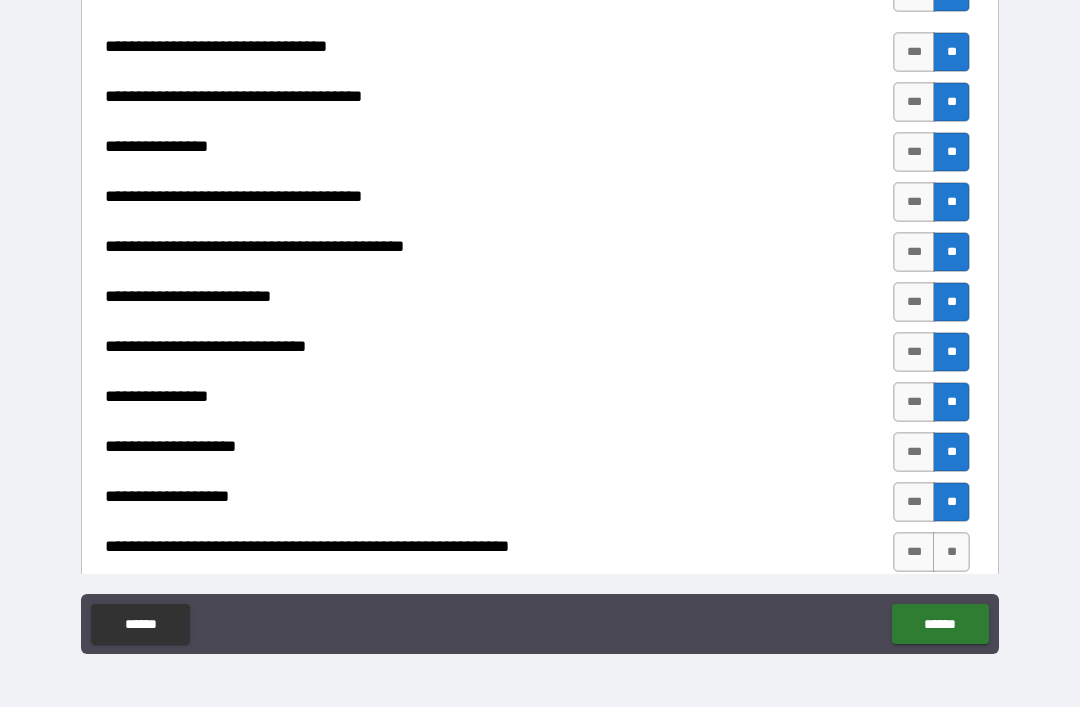 click on "**" at bounding box center (951, 552) 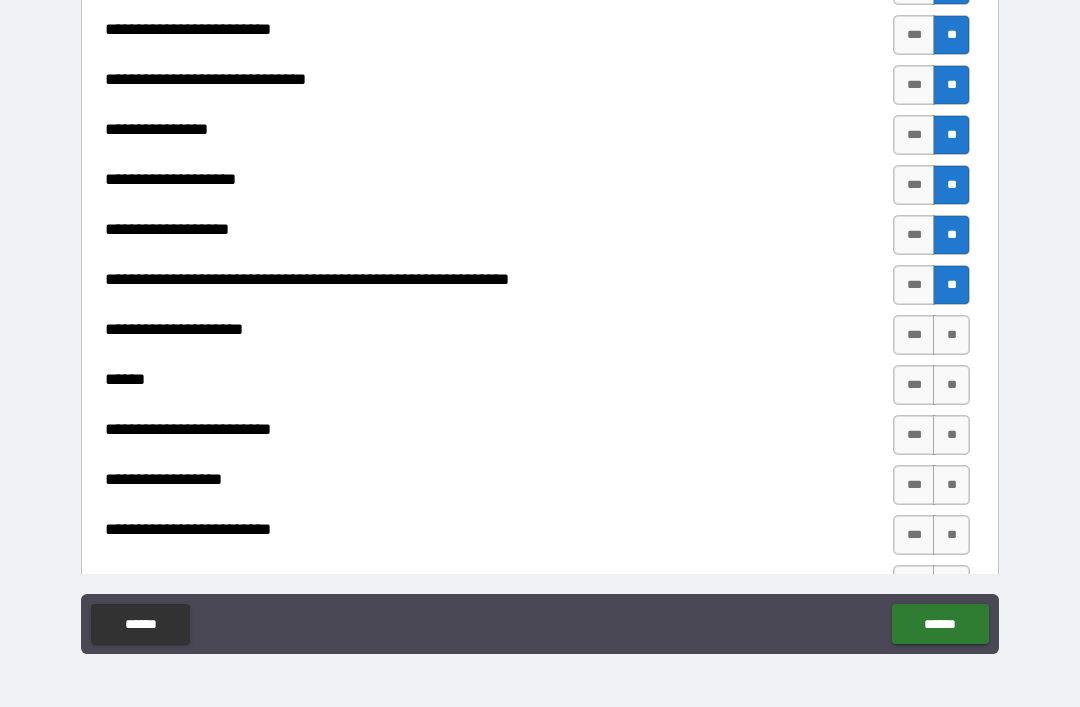 scroll, scrollTop: 1420, scrollLeft: 0, axis: vertical 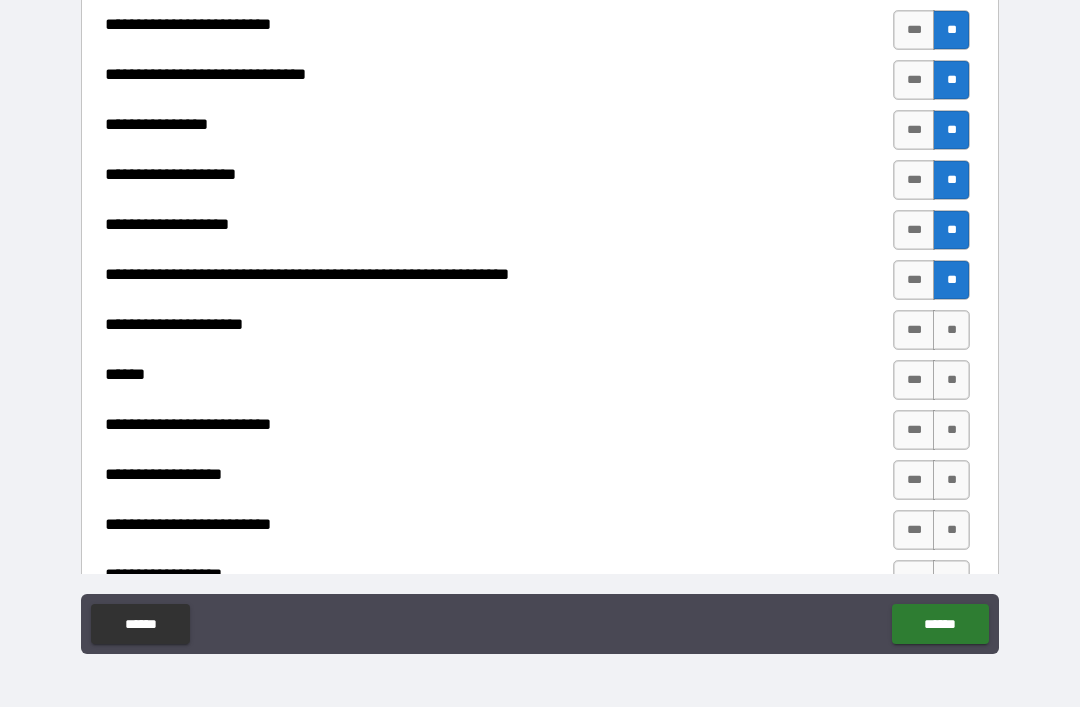 click on "**" at bounding box center [951, 330] 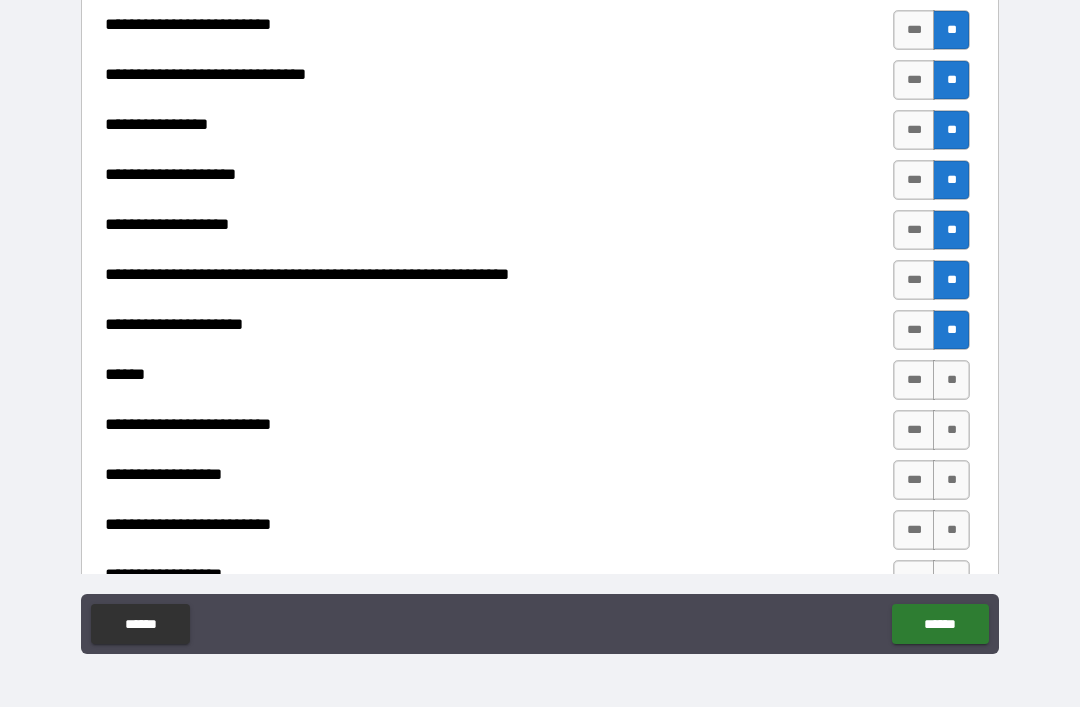 click on "**" at bounding box center [951, 380] 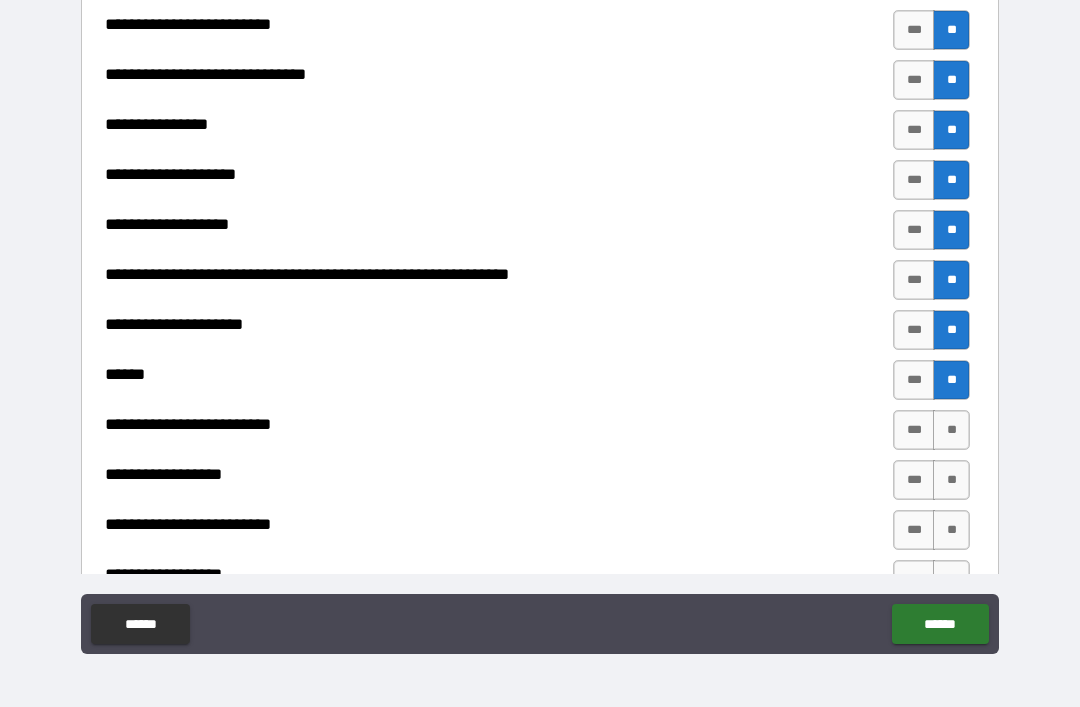 click on "**" at bounding box center [951, 430] 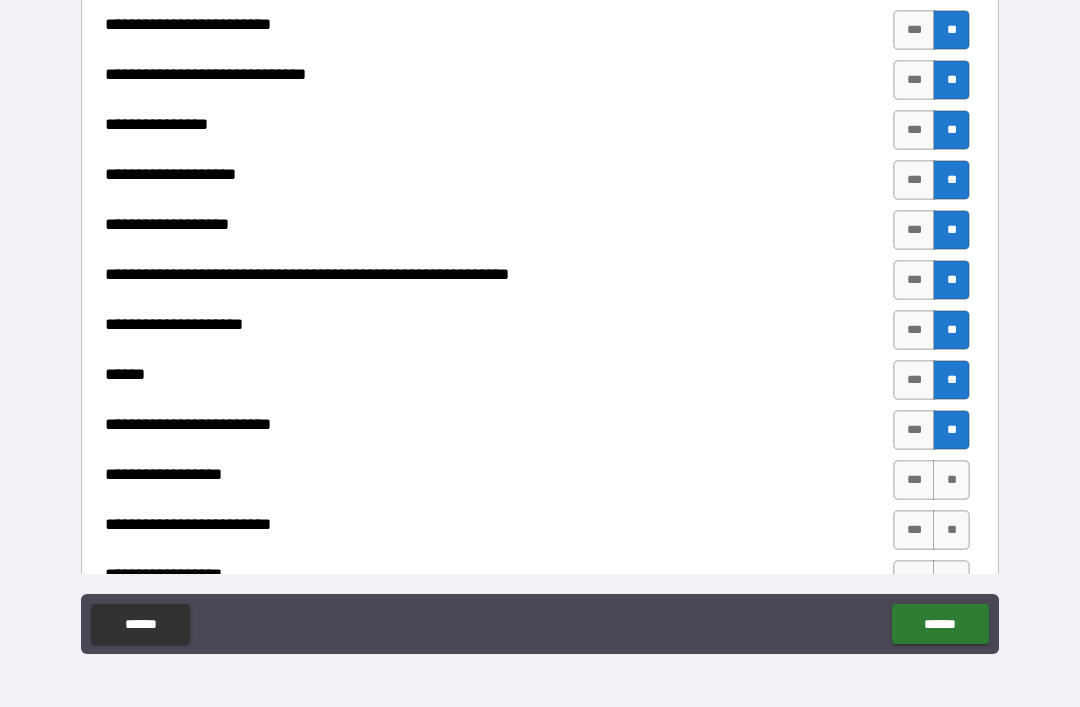 click on "**" at bounding box center [951, 480] 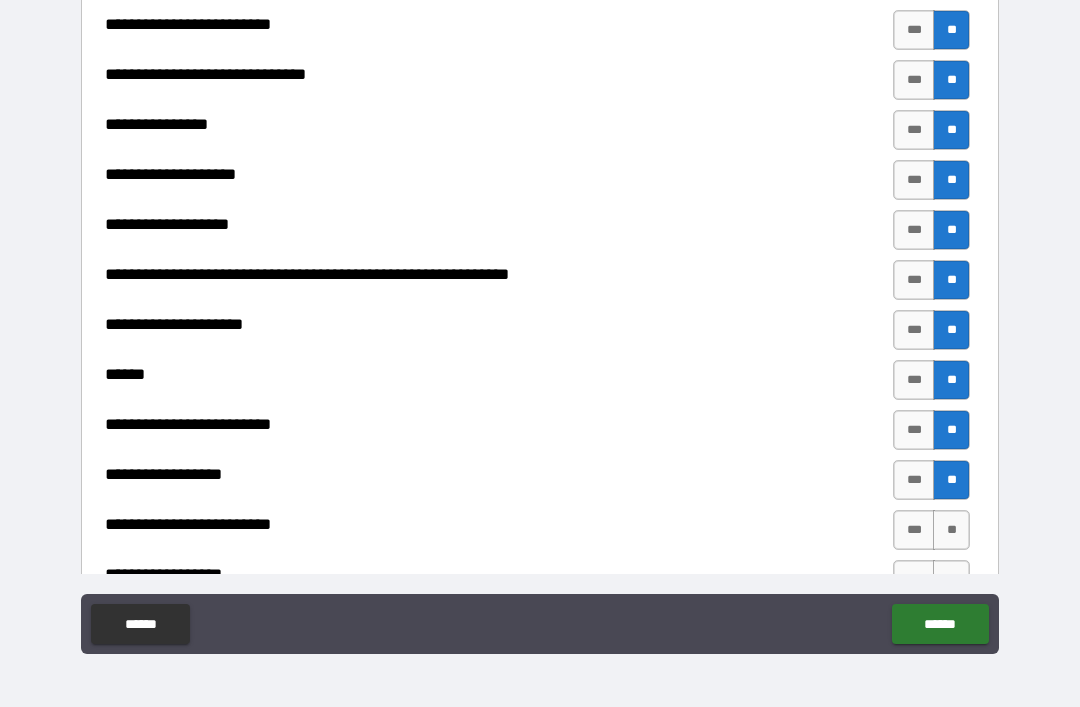 click on "**" at bounding box center [951, 530] 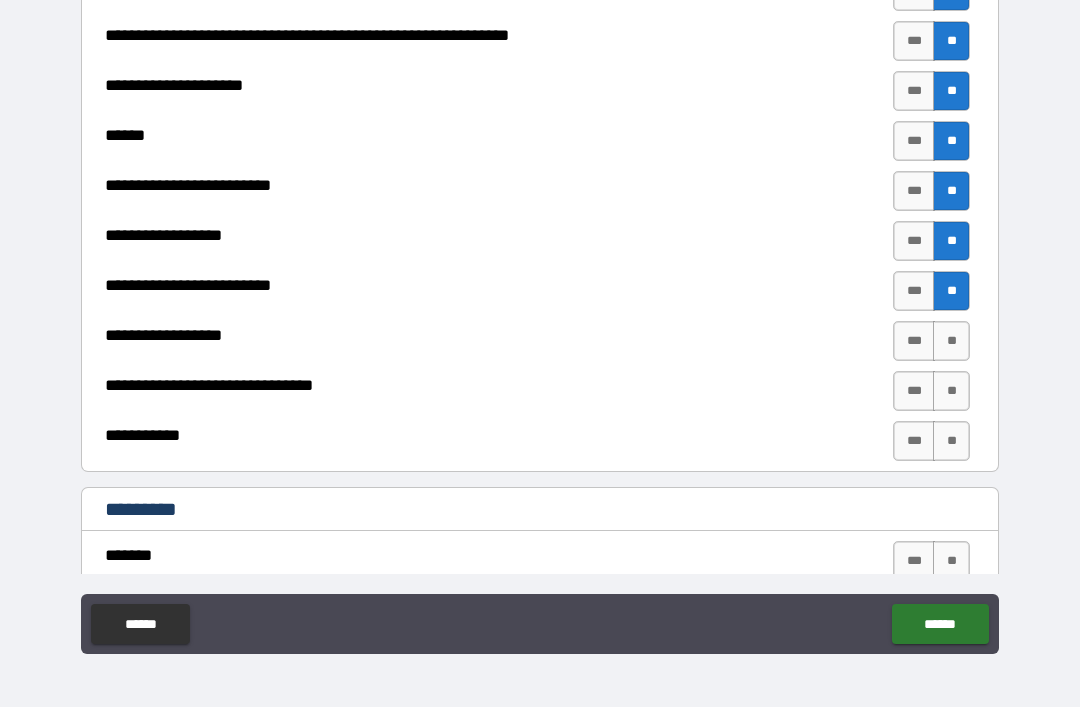 scroll, scrollTop: 1691, scrollLeft: 0, axis: vertical 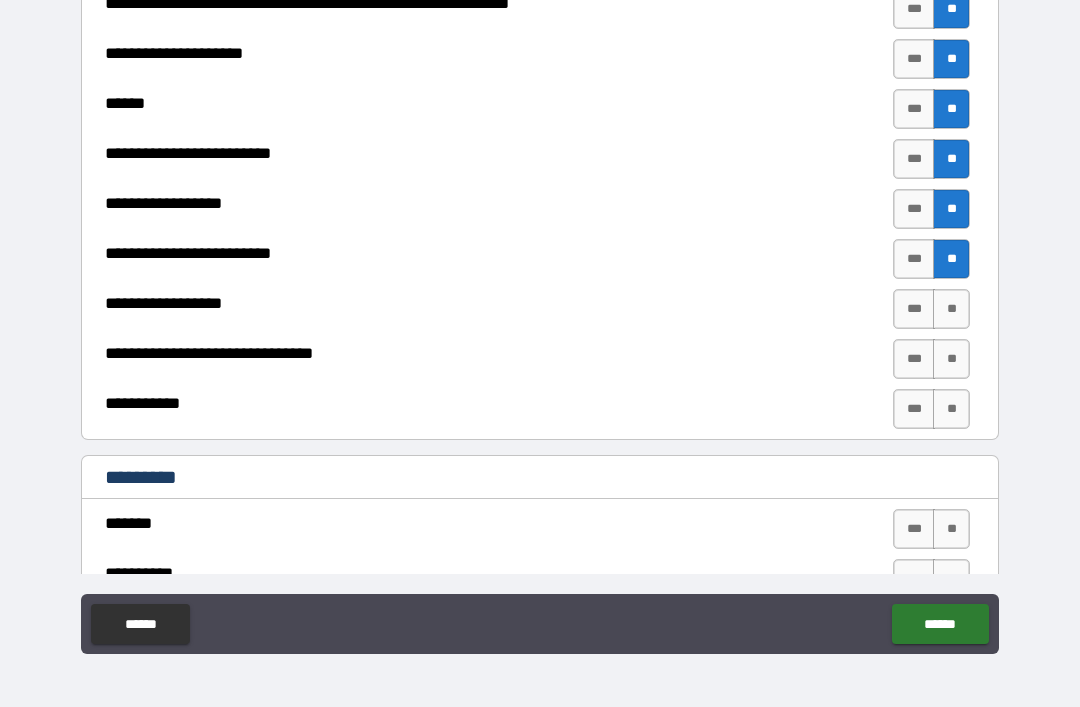 click on "**" at bounding box center [951, 309] 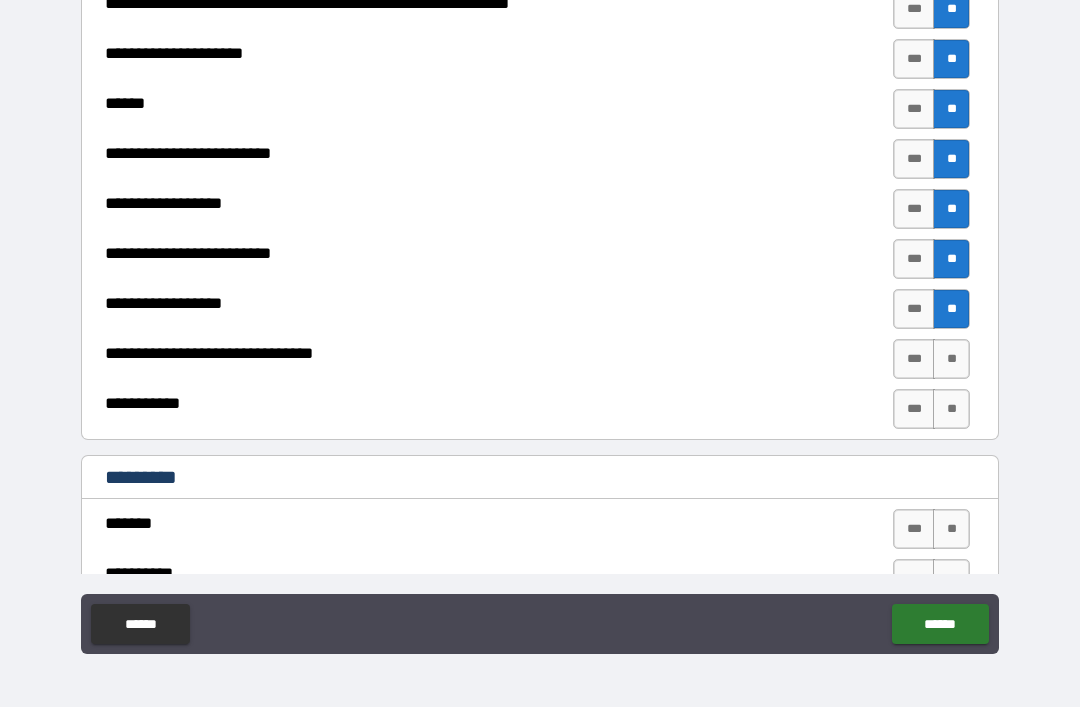 click on "**" at bounding box center (951, 359) 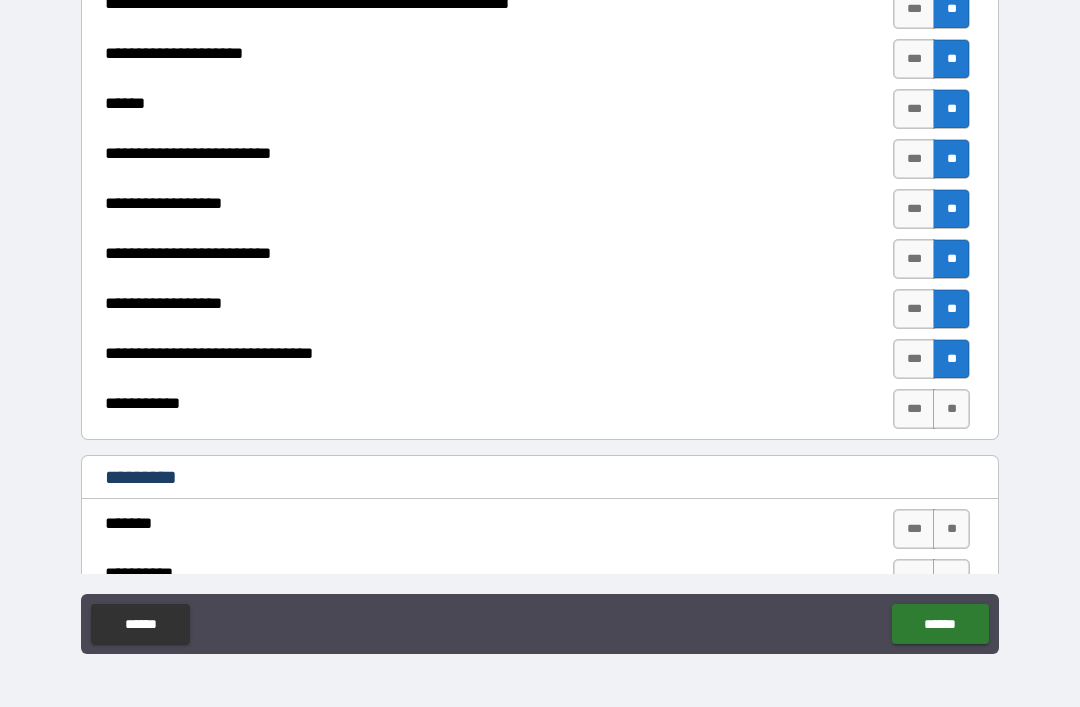 click on "**" at bounding box center (951, 409) 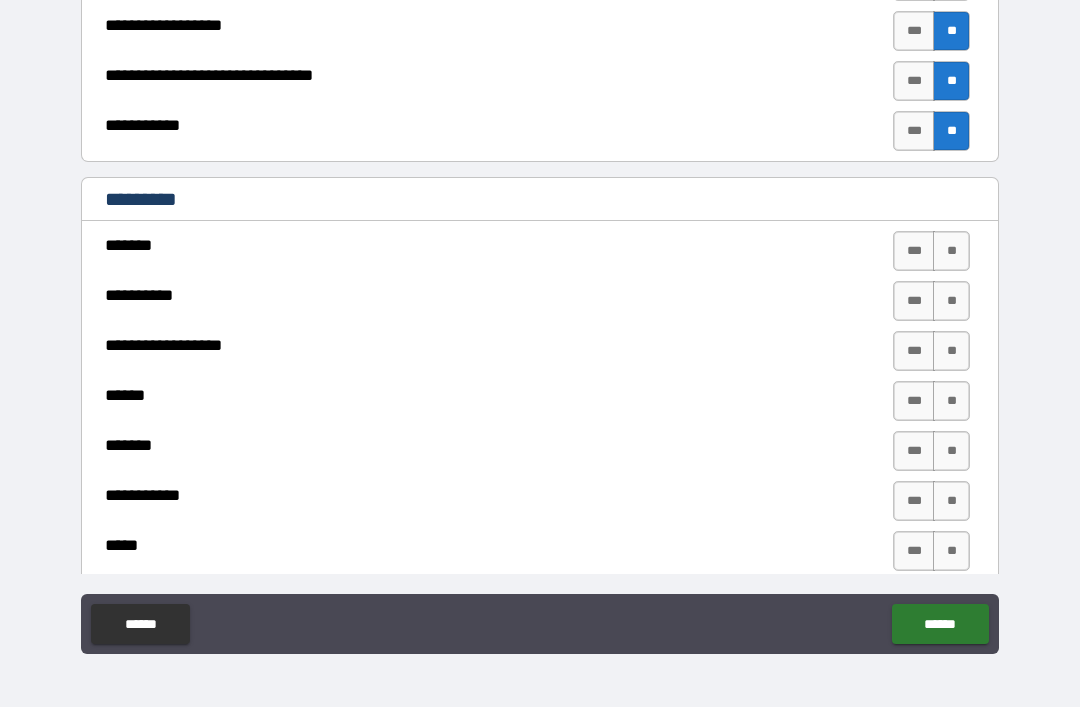 scroll, scrollTop: 1982, scrollLeft: 0, axis: vertical 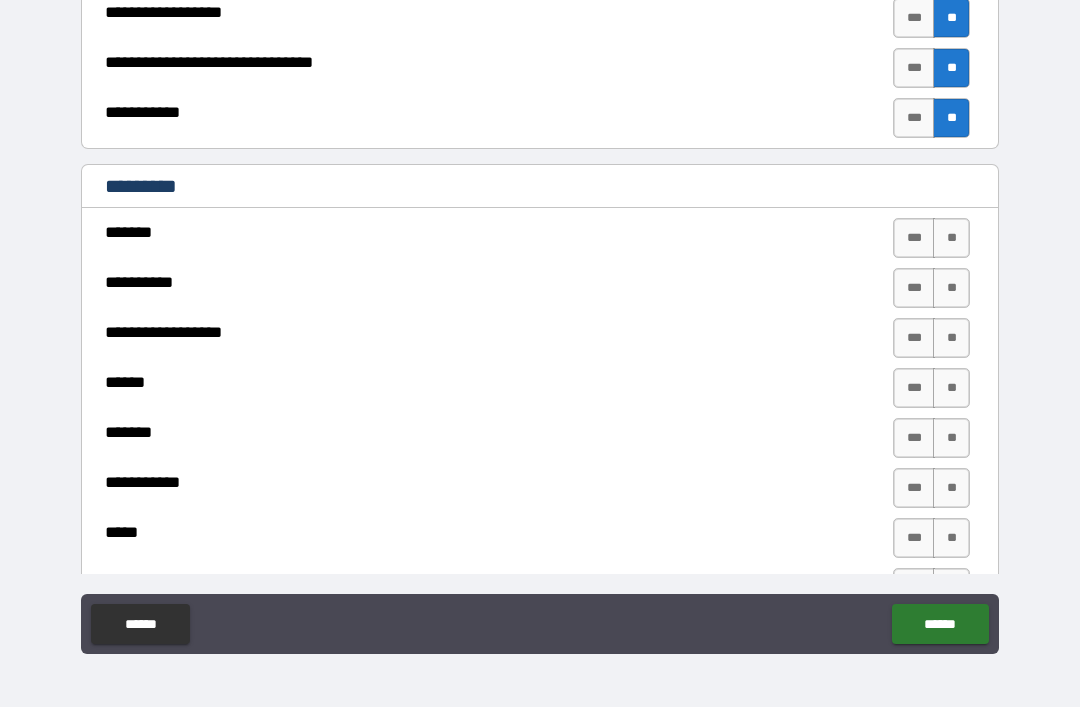 click on "**" at bounding box center (951, 238) 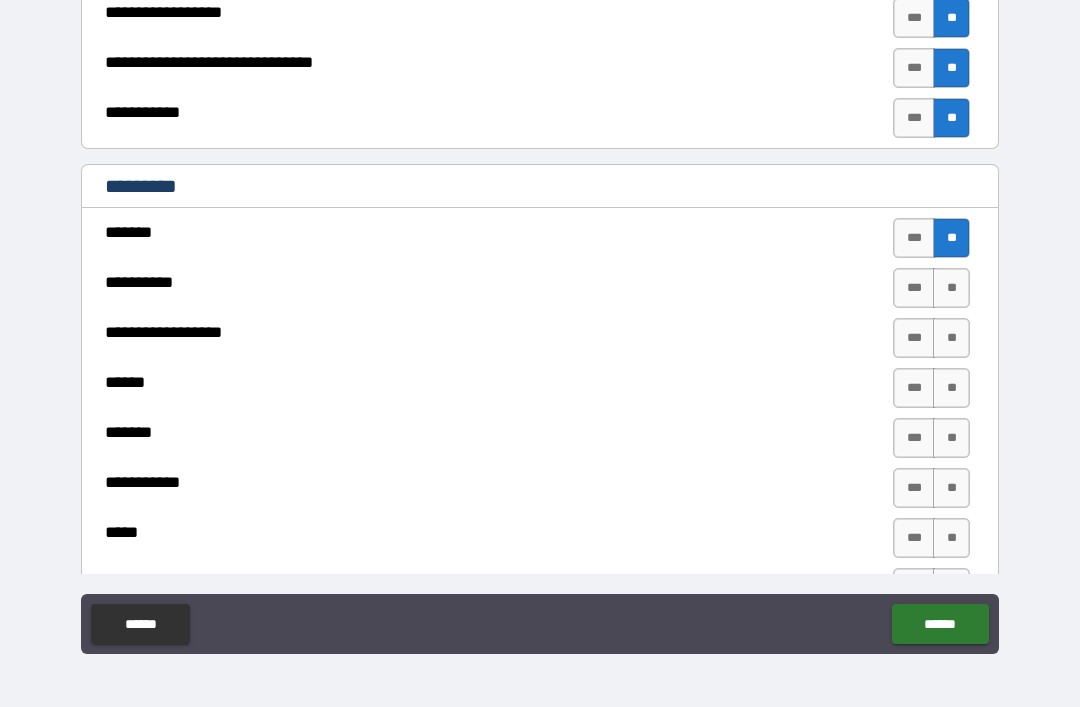 click on "**" at bounding box center [951, 288] 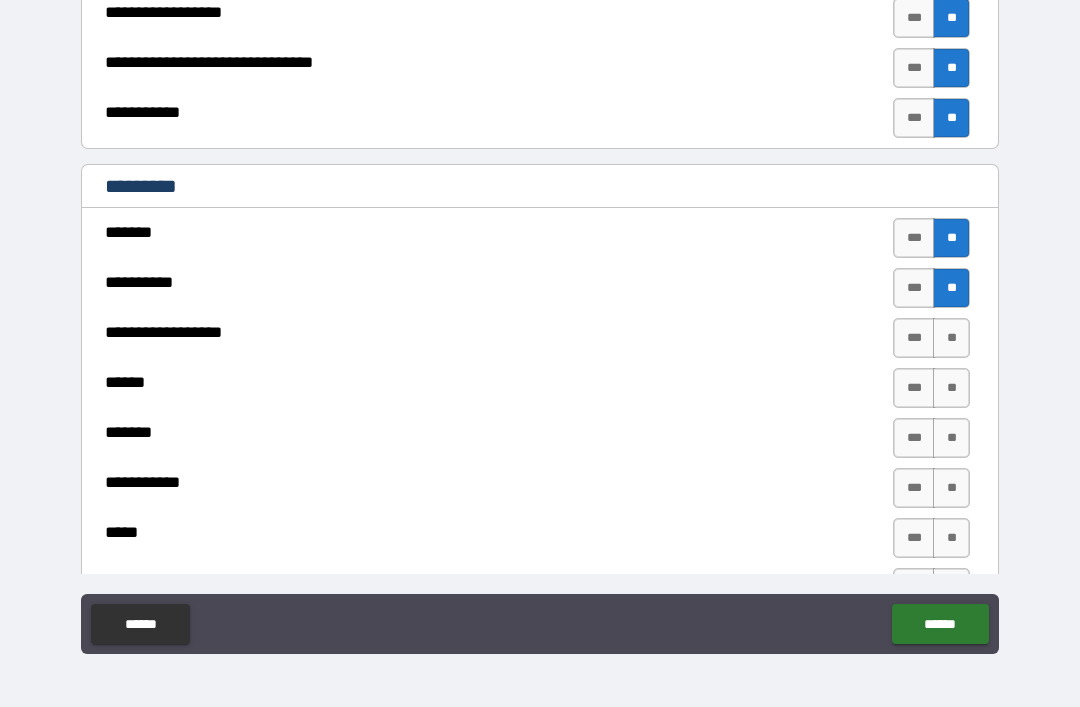 click on "**" at bounding box center (951, 338) 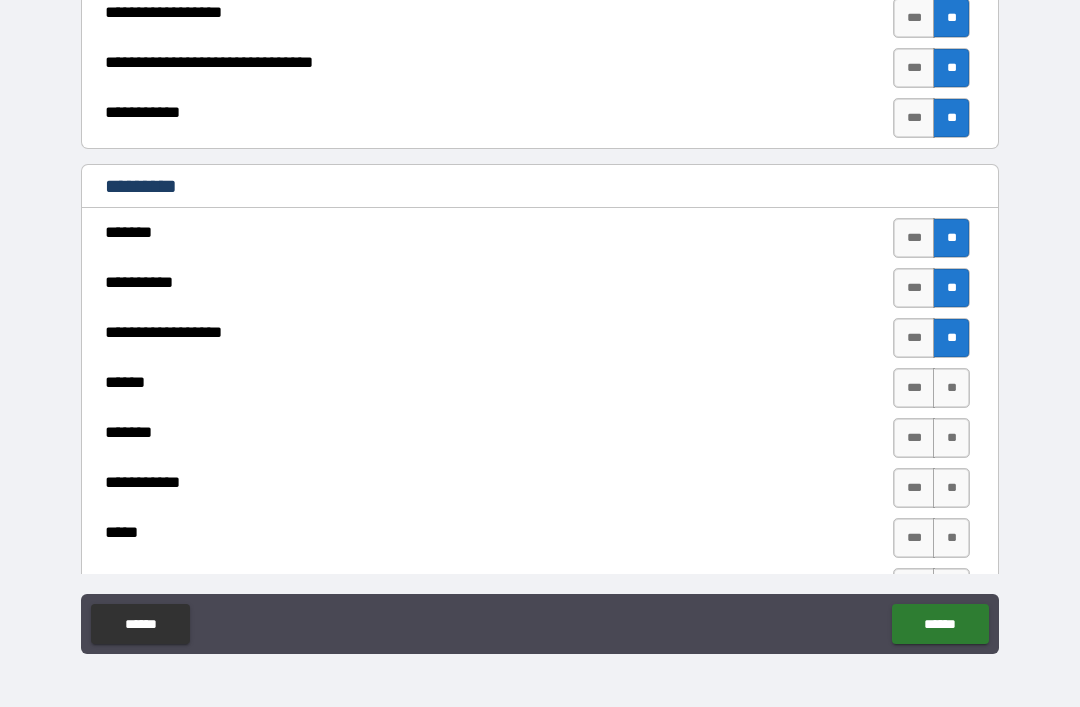 scroll, scrollTop: 1976, scrollLeft: 0, axis: vertical 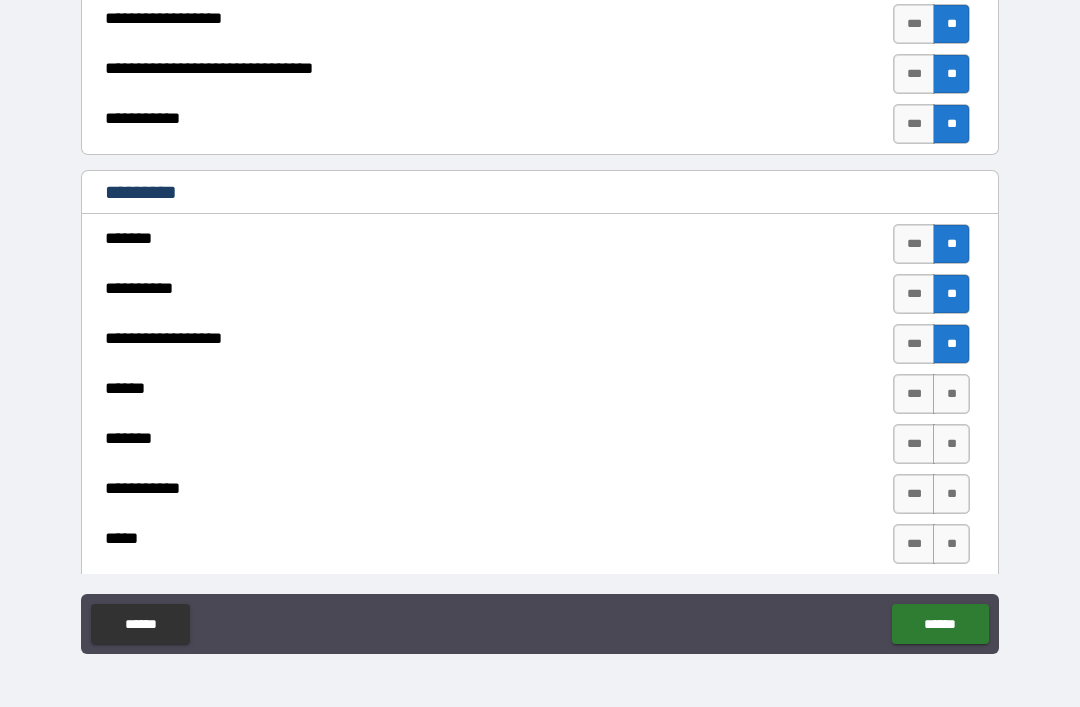 click on "**" at bounding box center (951, 444) 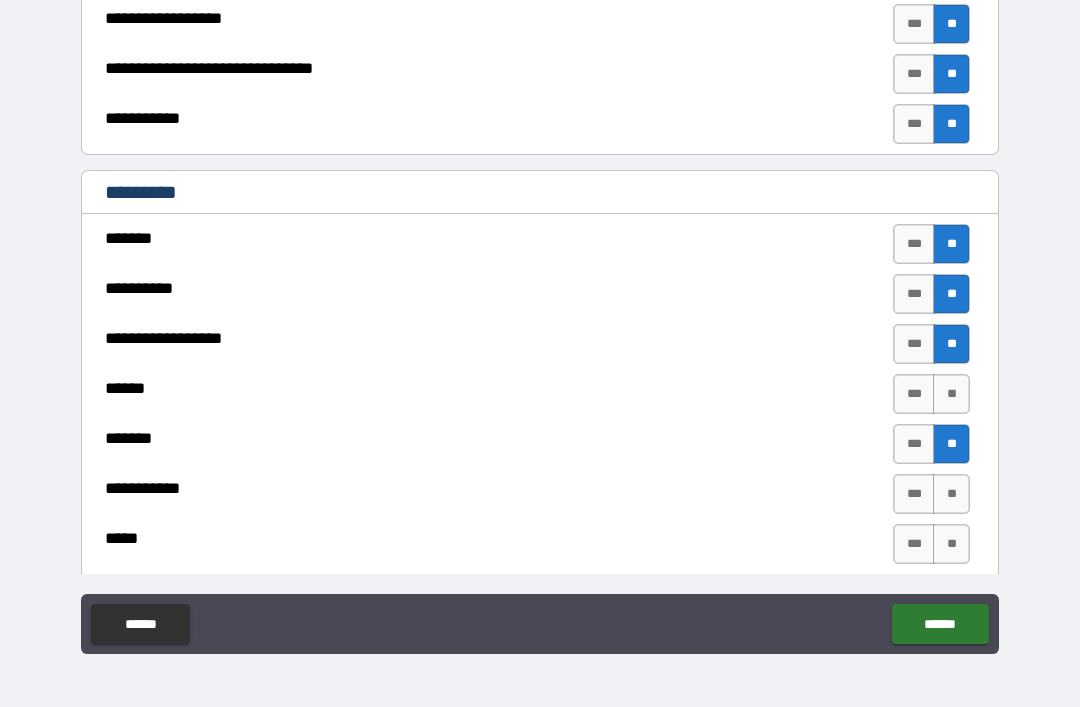 click on "**" at bounding box center [951, 394] 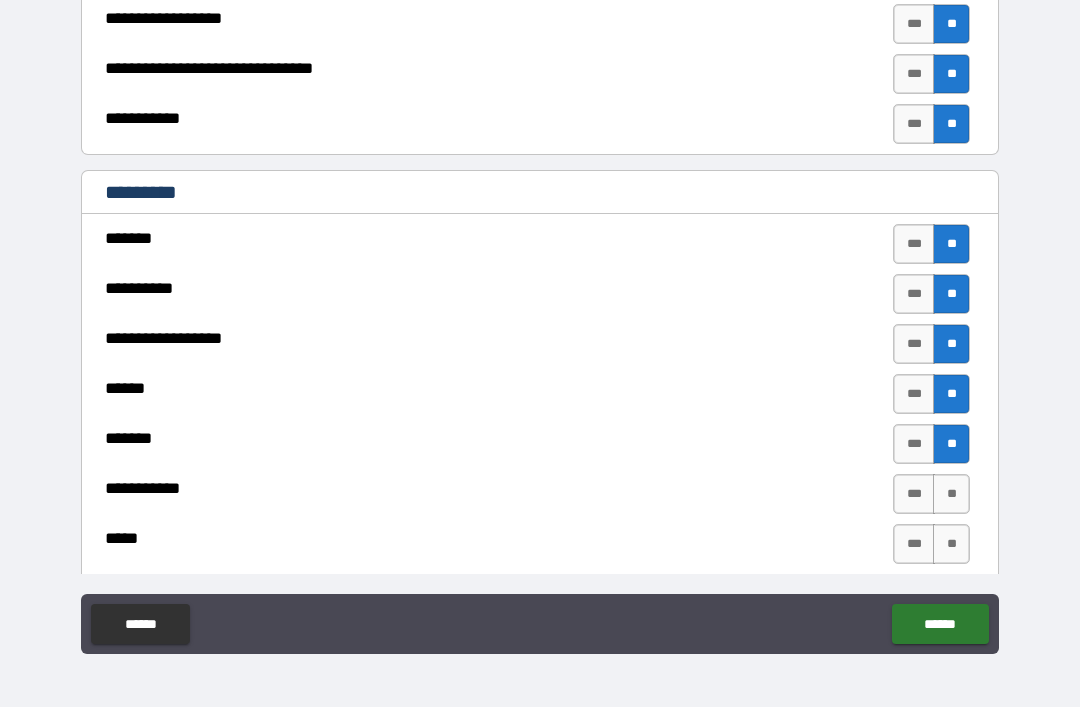 click on "**" at bounding box center (951, 494) 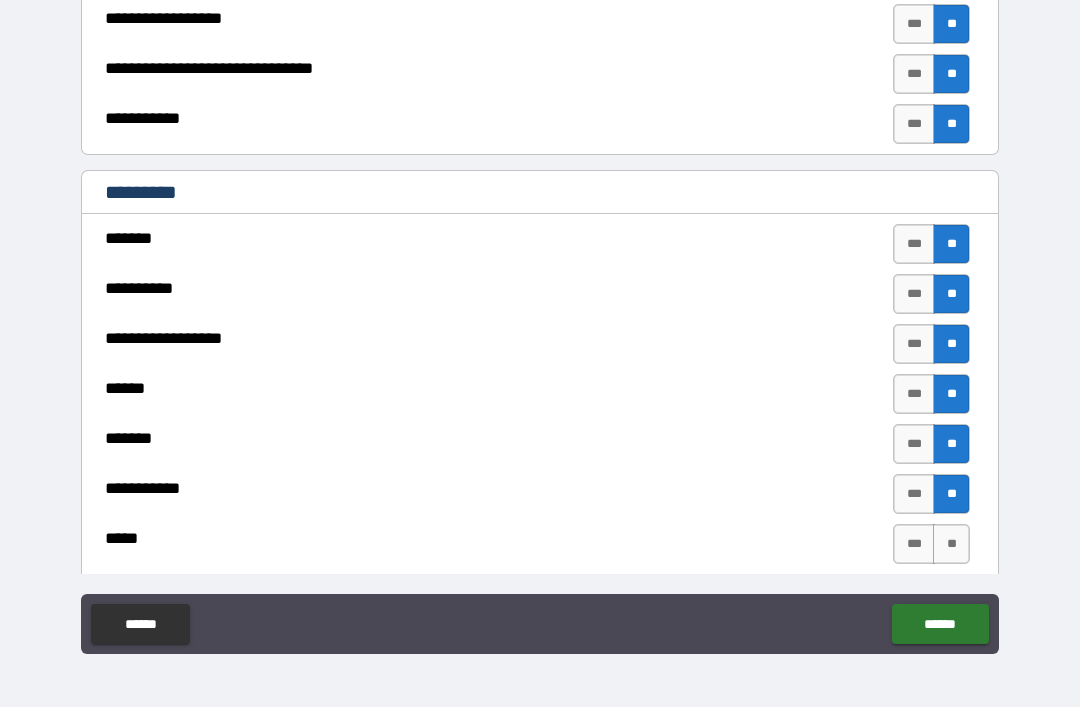 click on "**" at bounding box center (951, 544) 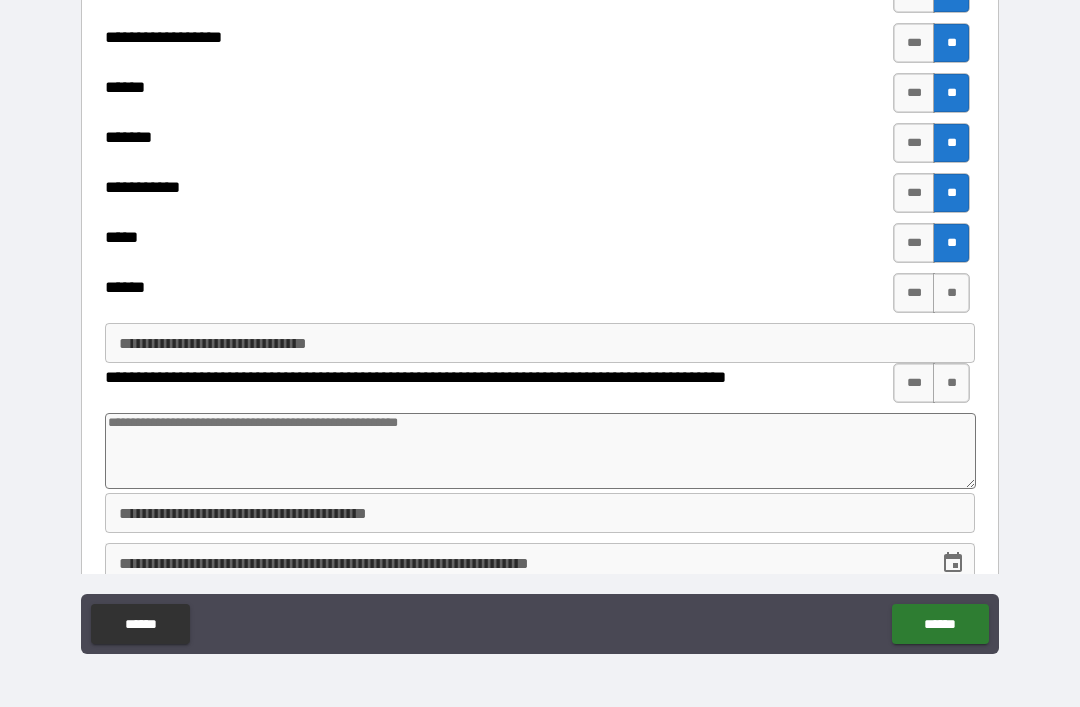 scroll, scrollTop: 2277, scrollLeft: 0, axis: vertical 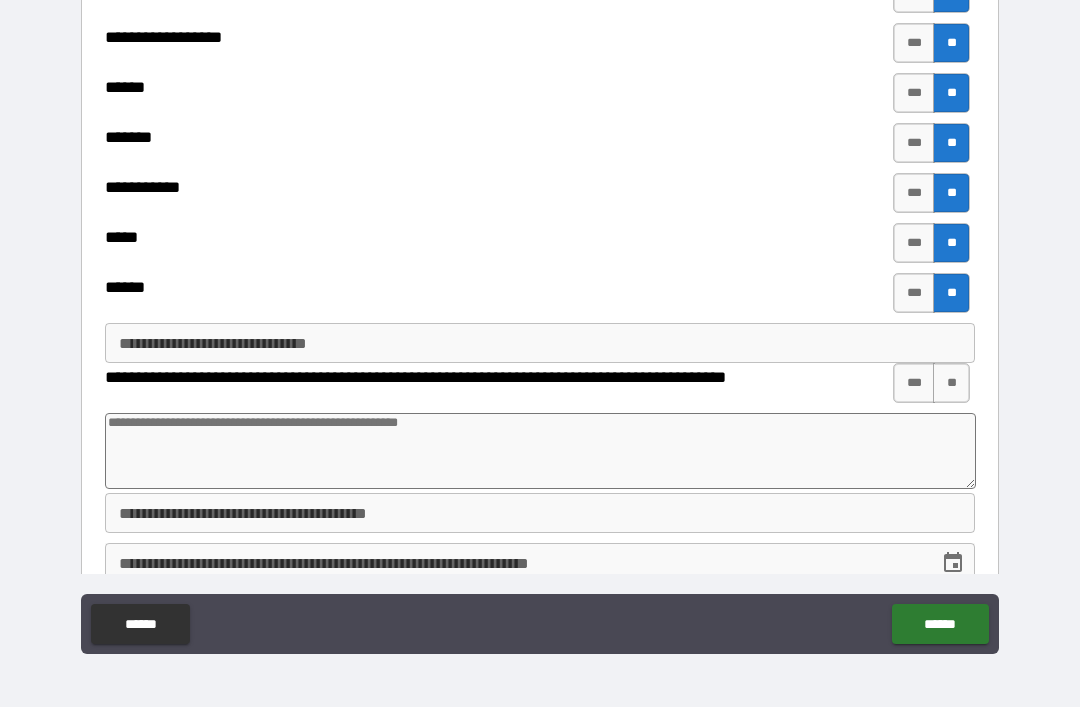 click on "**" at bounding box center [951, 383] 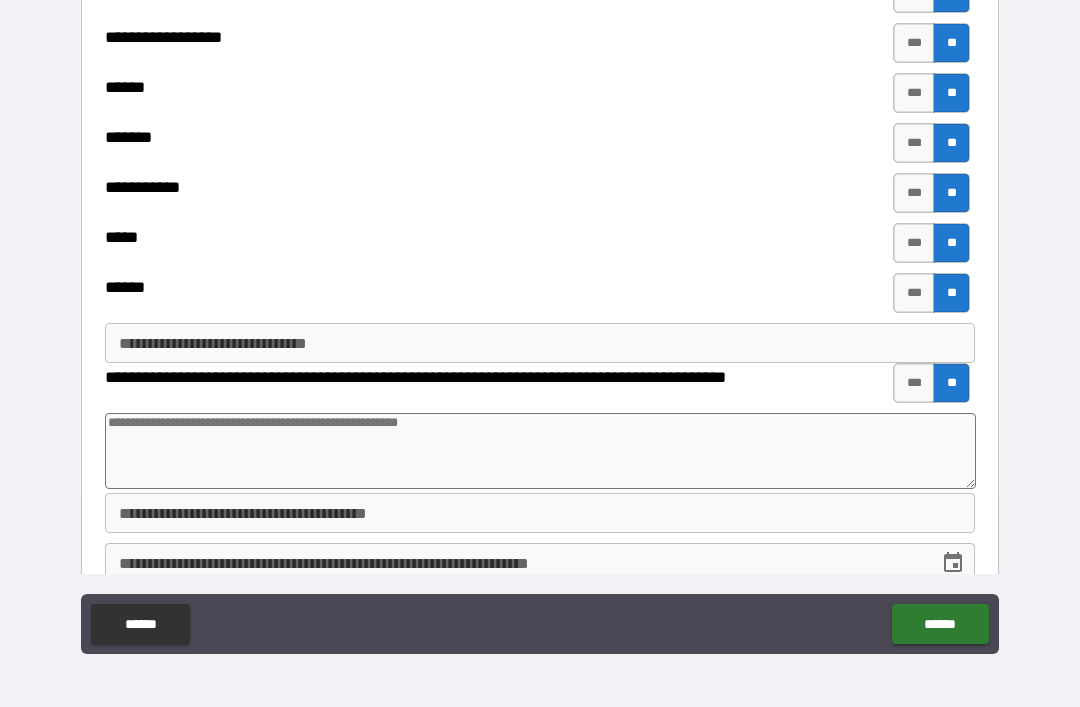 type on "*" 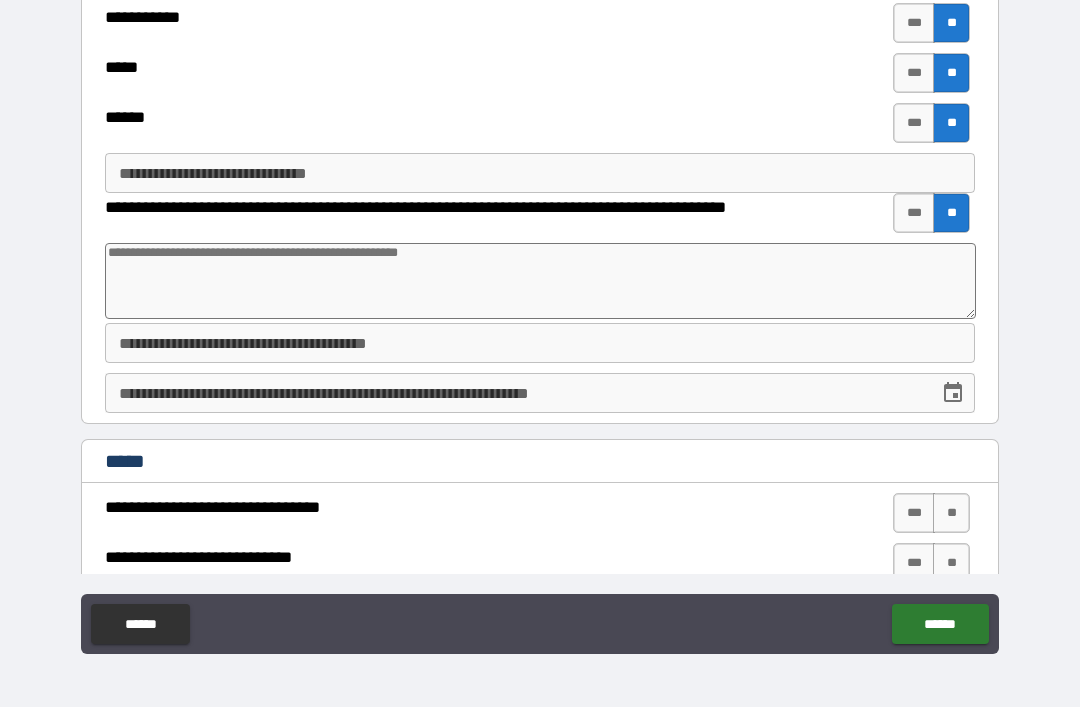 scroll, scrollTop: 2448, scrollLeft: 0, axis: vertical 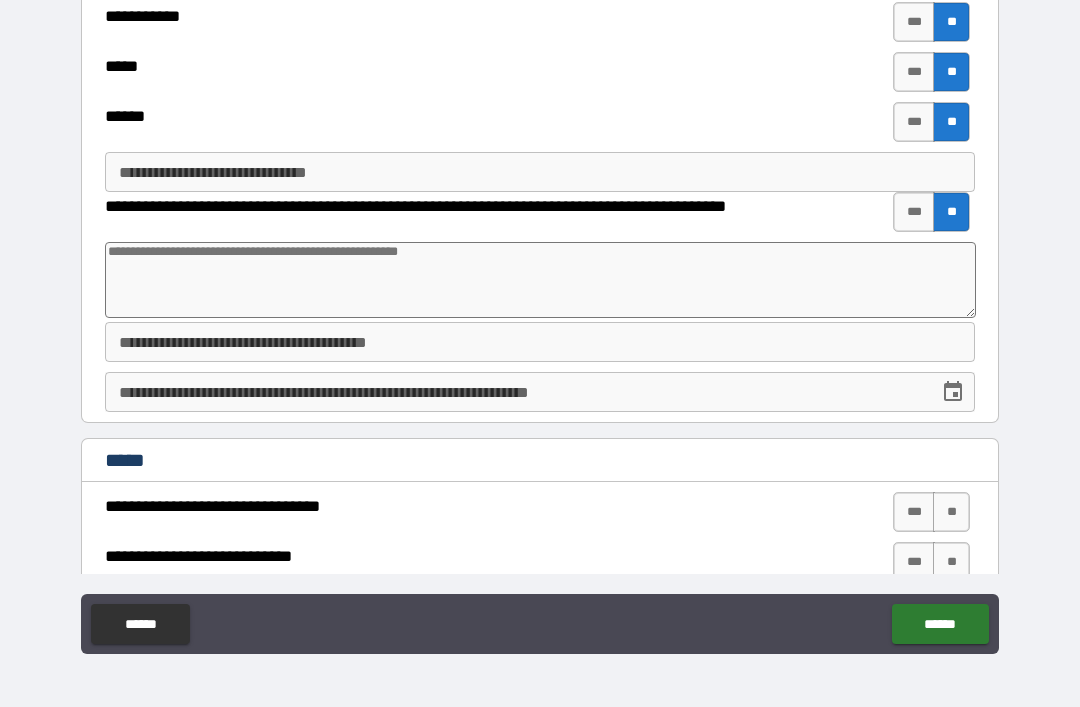 click on "**********" at bounding box center (540, 342) 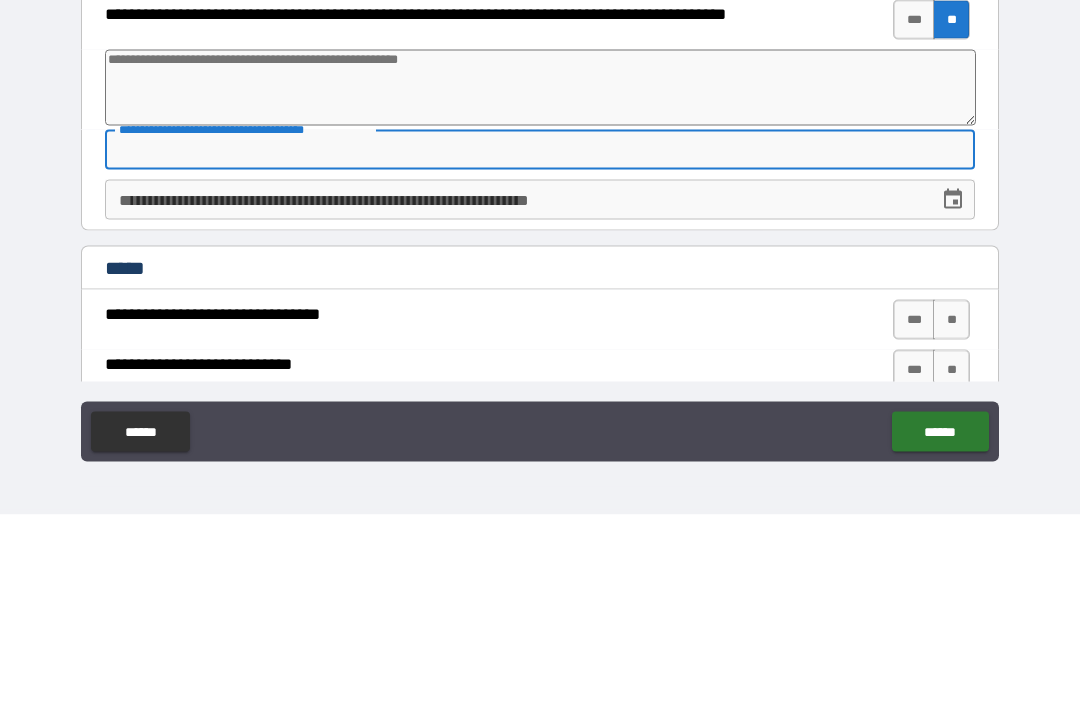 type on "*" 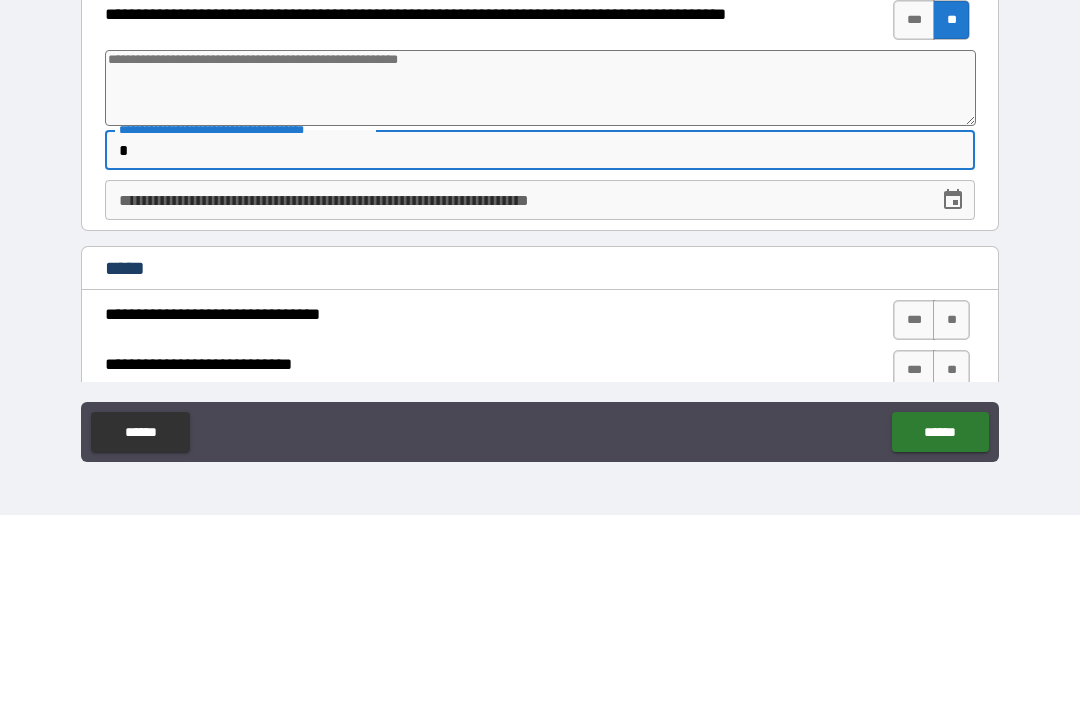 type on "*" 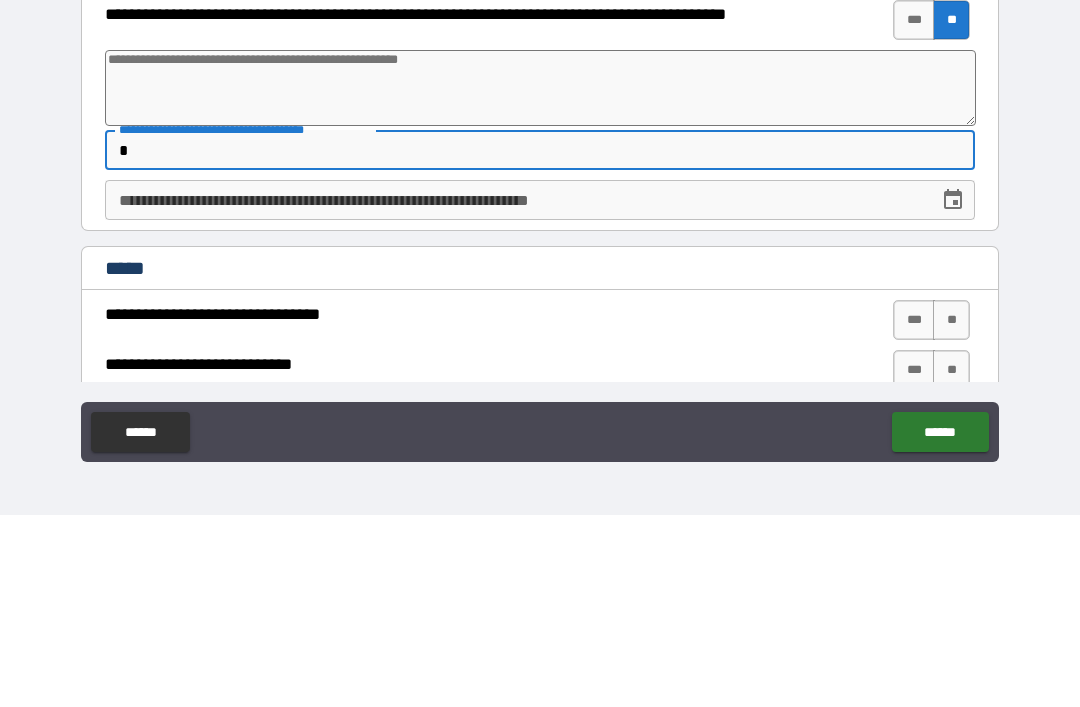 type on "**" 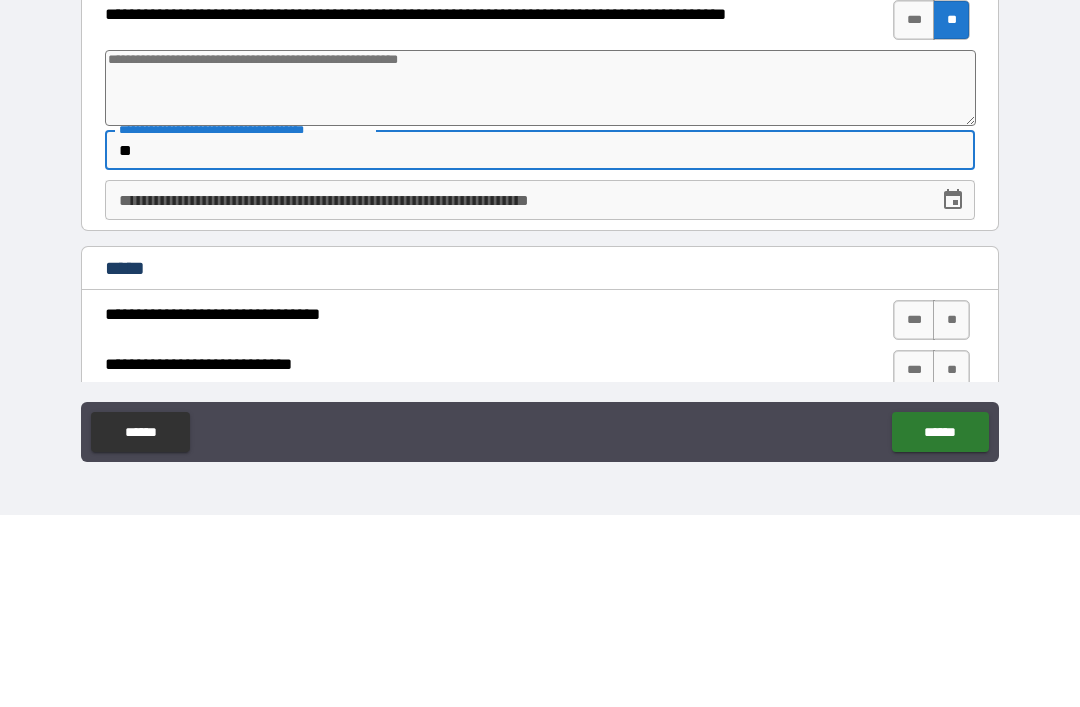 type on "*" 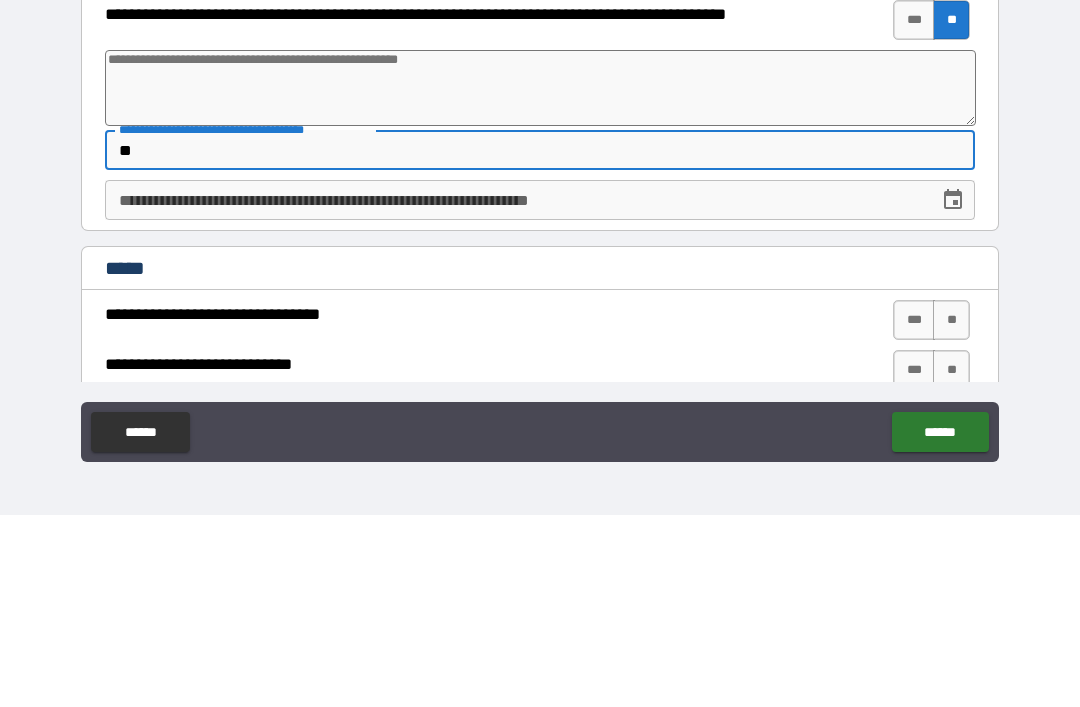 type on "***" 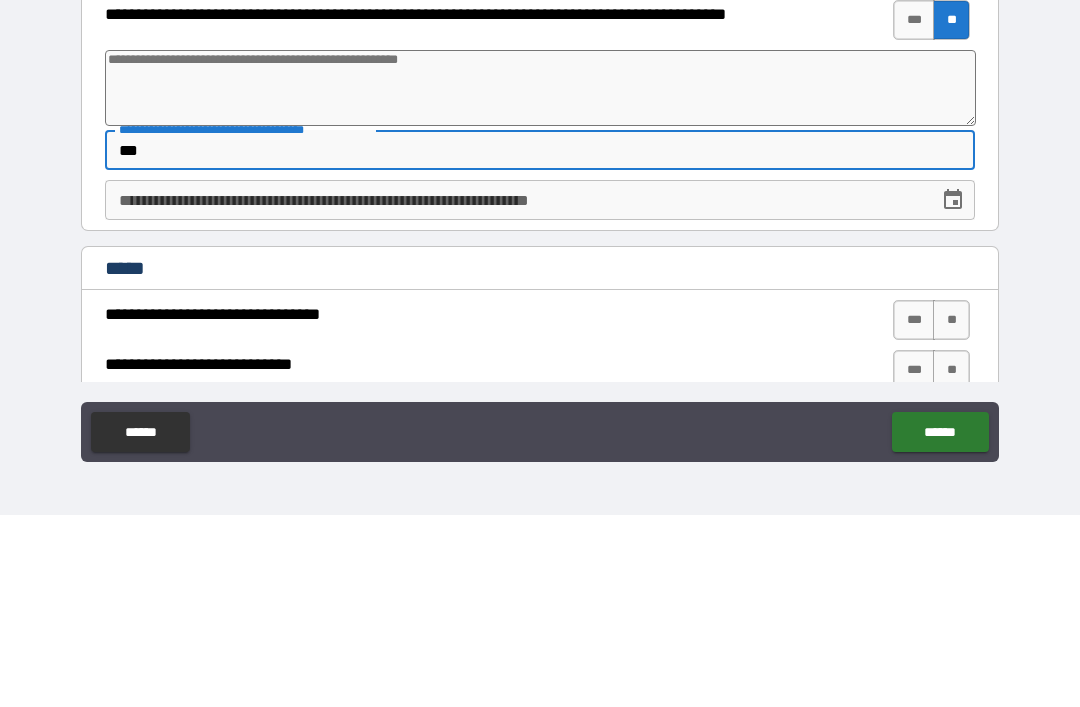 type on "*" 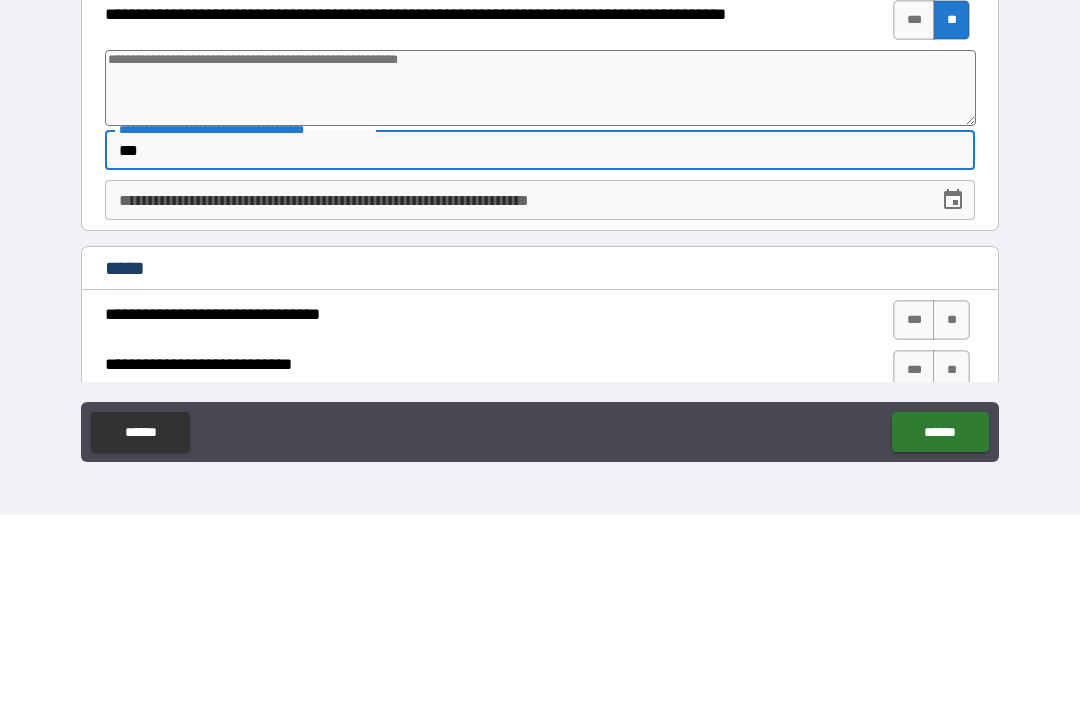 type on "****" 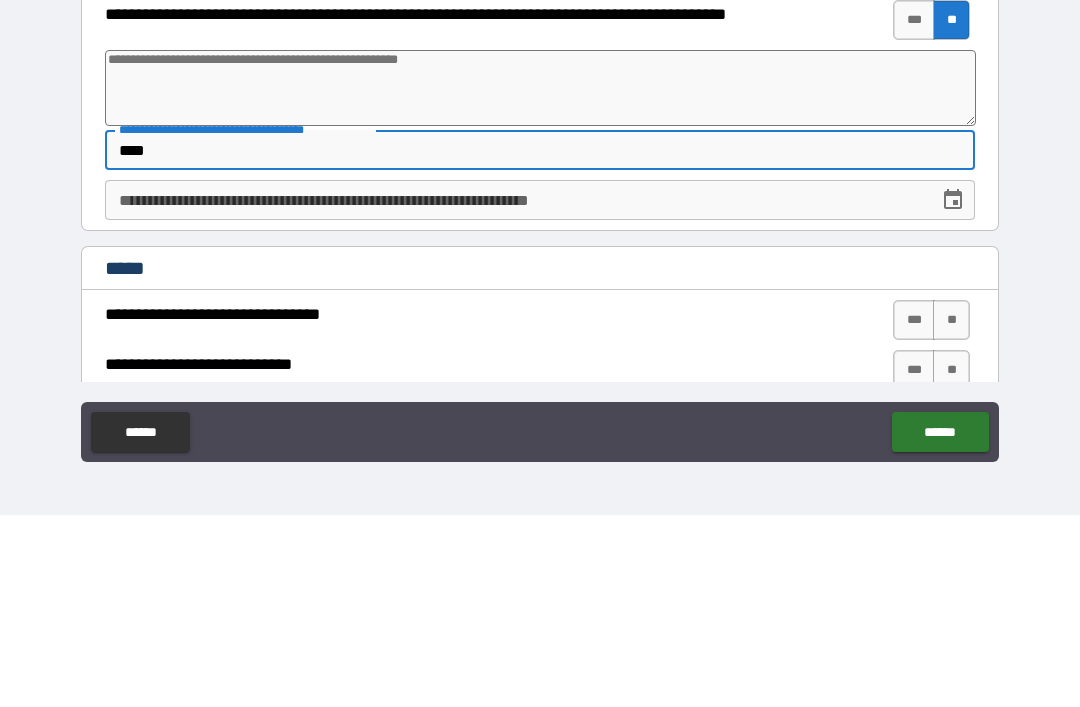 type on "*" 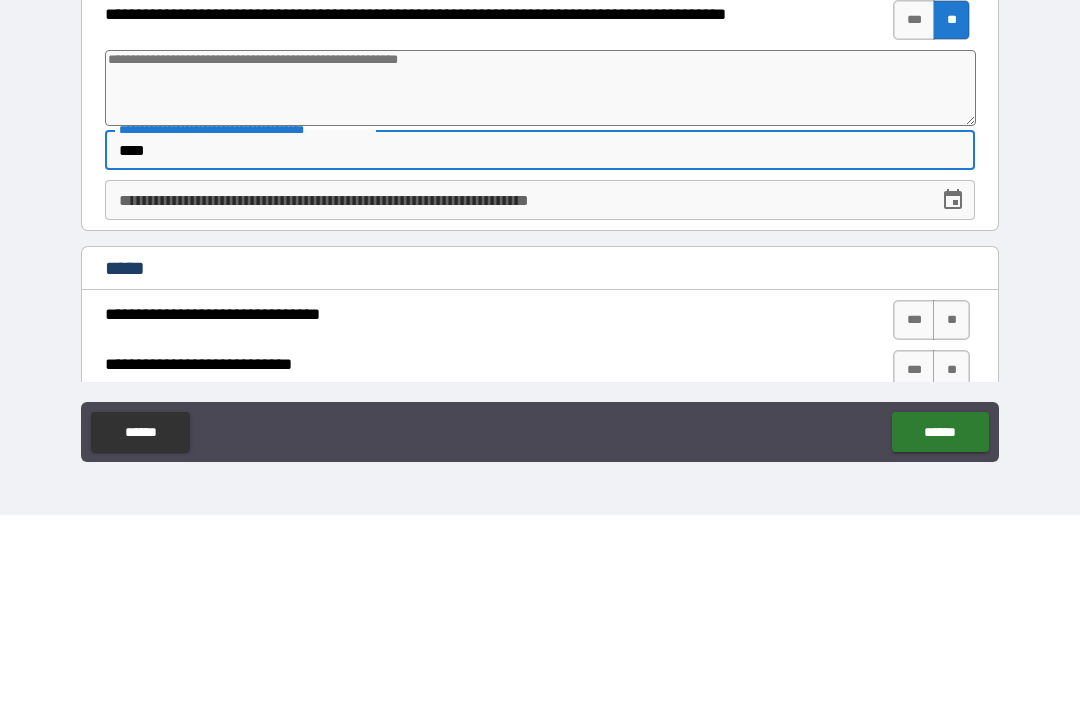 type on "*****" 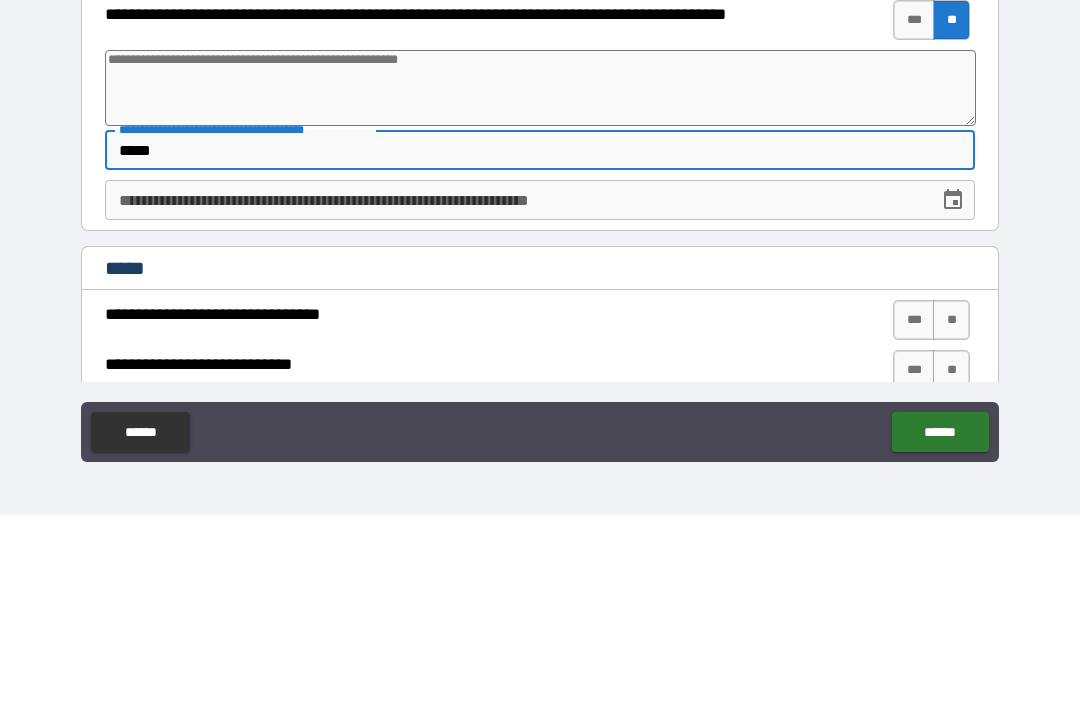 type on "*" 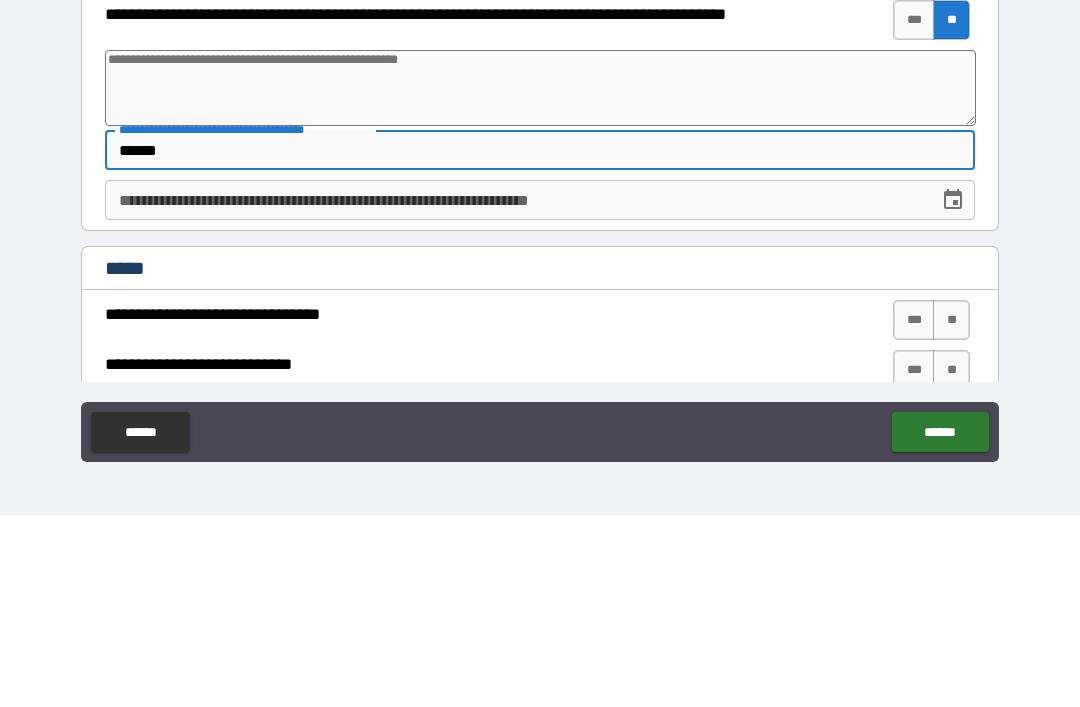 type on "*" 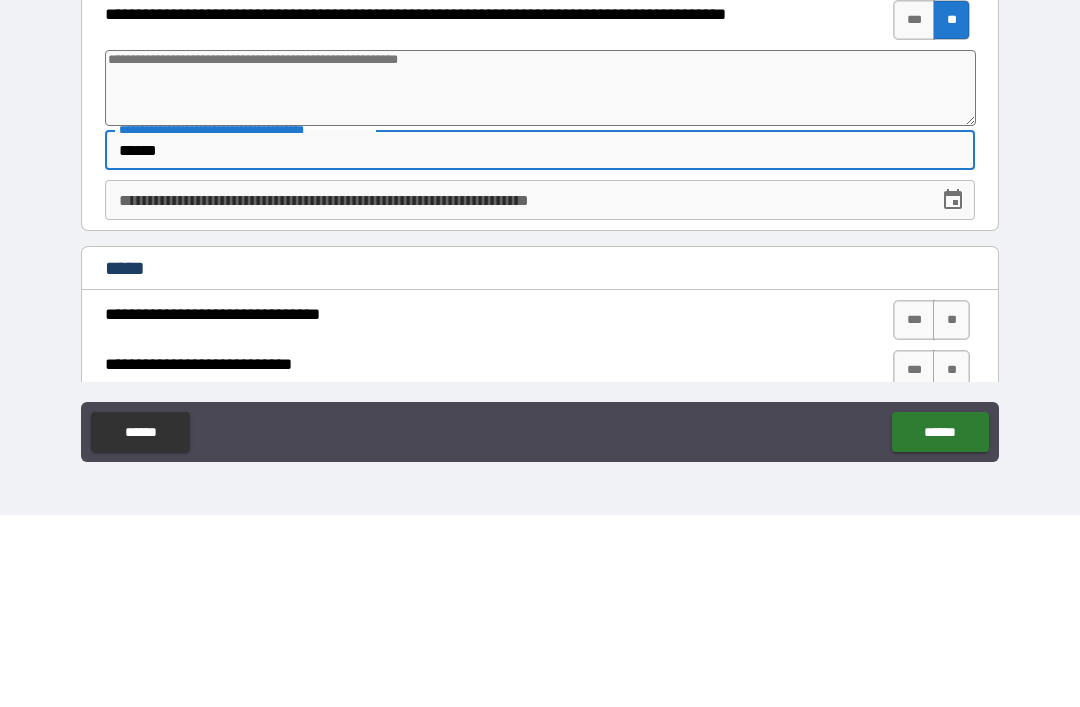 type on "******" 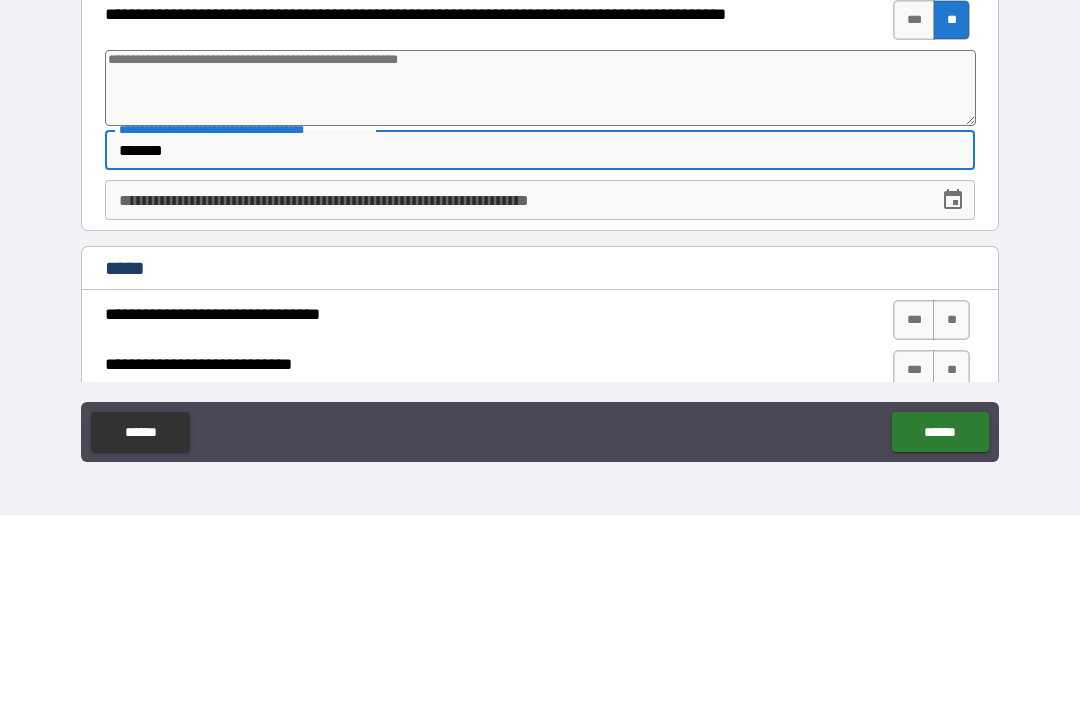 type on "*" 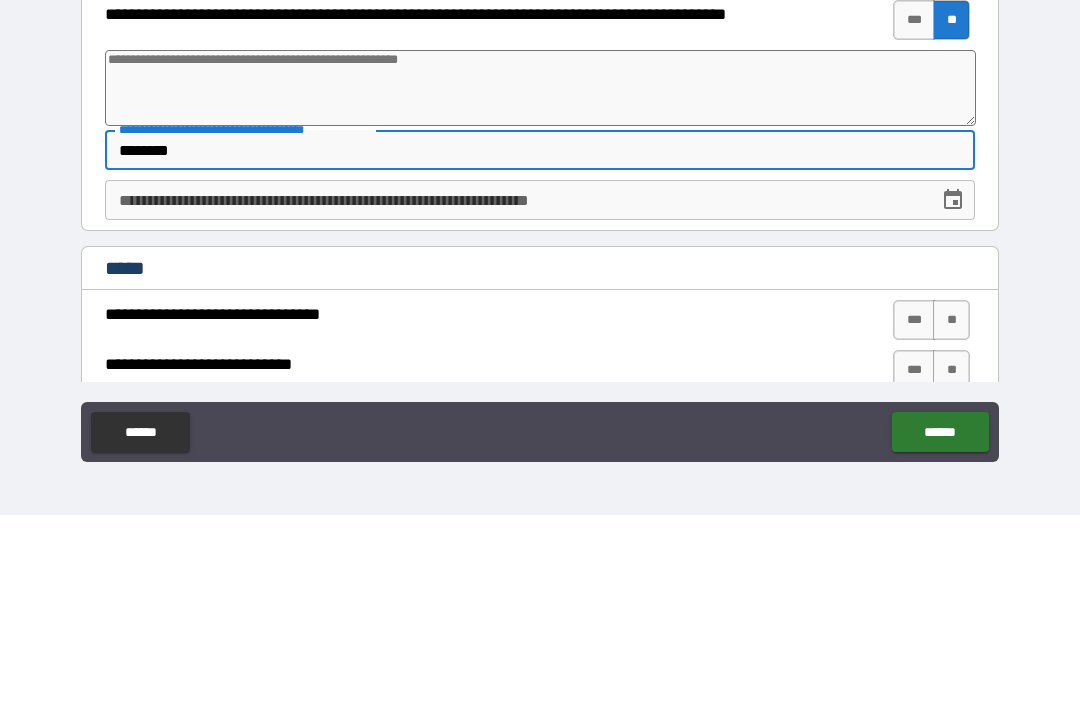 type on "*" 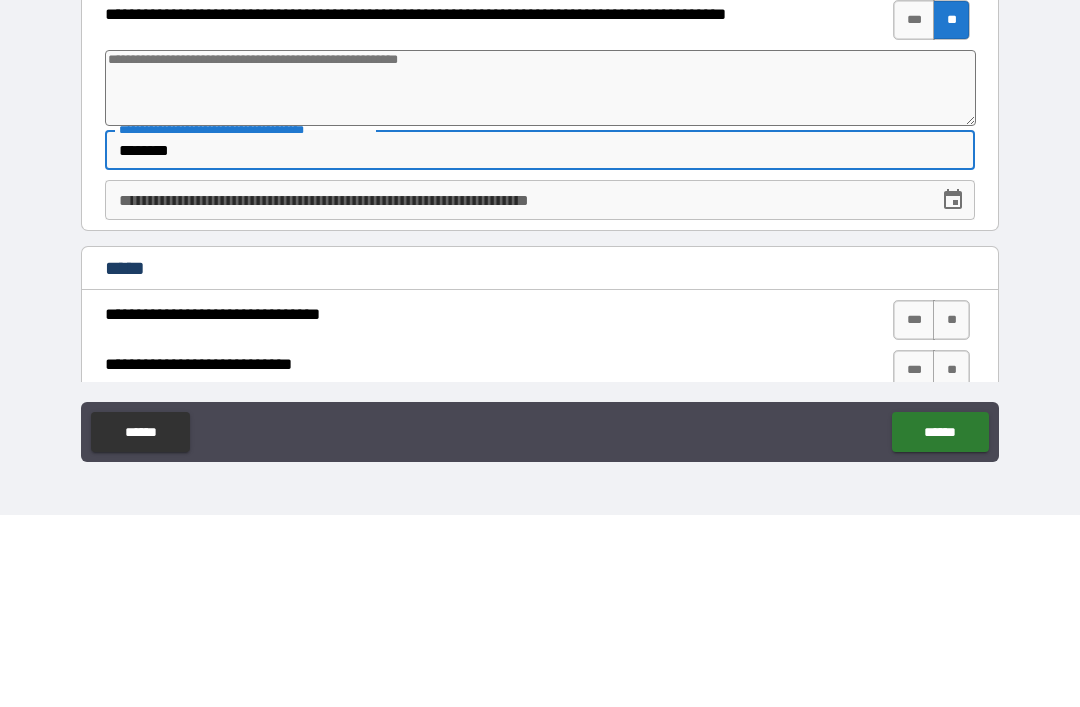 type on "*********" 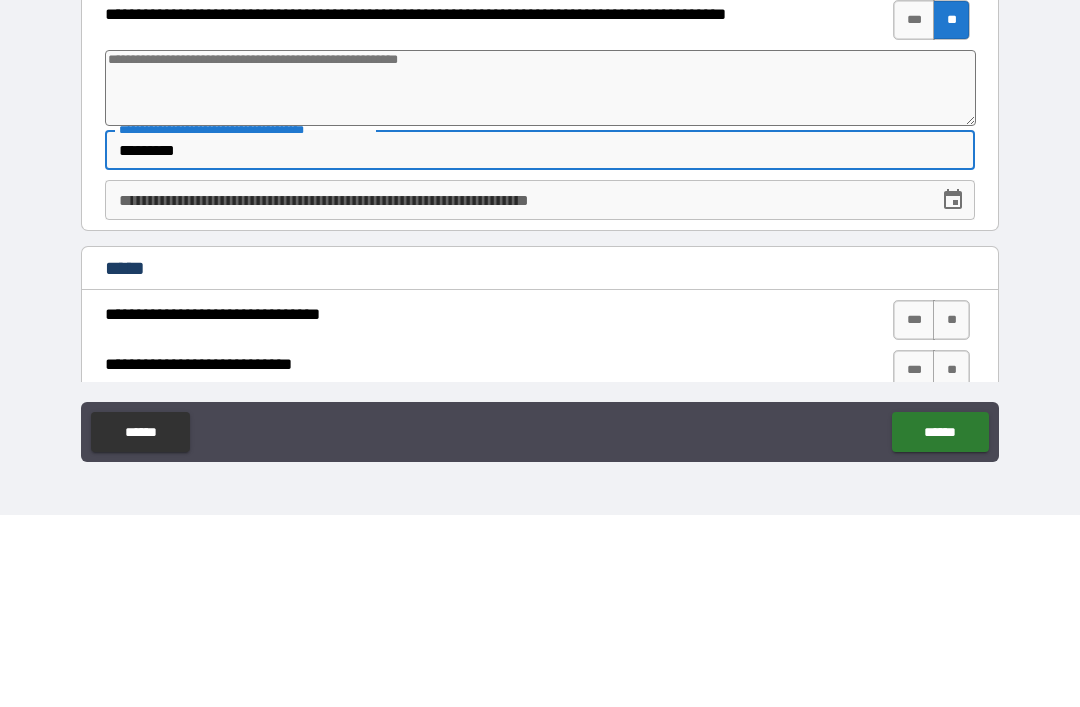 type on "*" 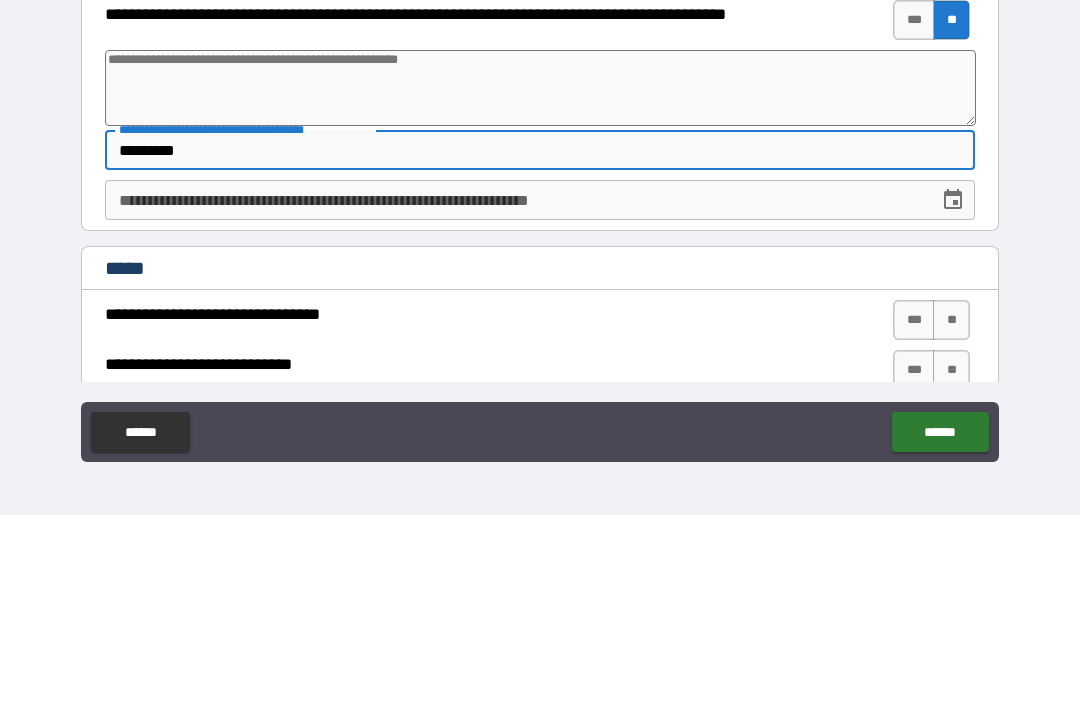 type on "**********" 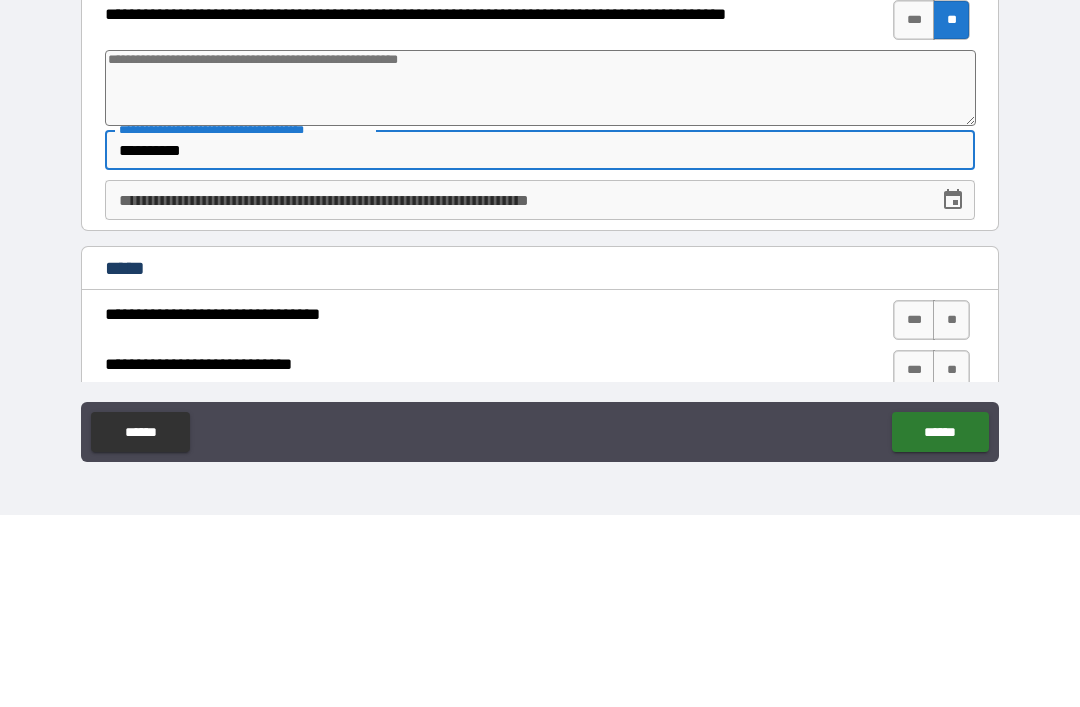 type on "*" 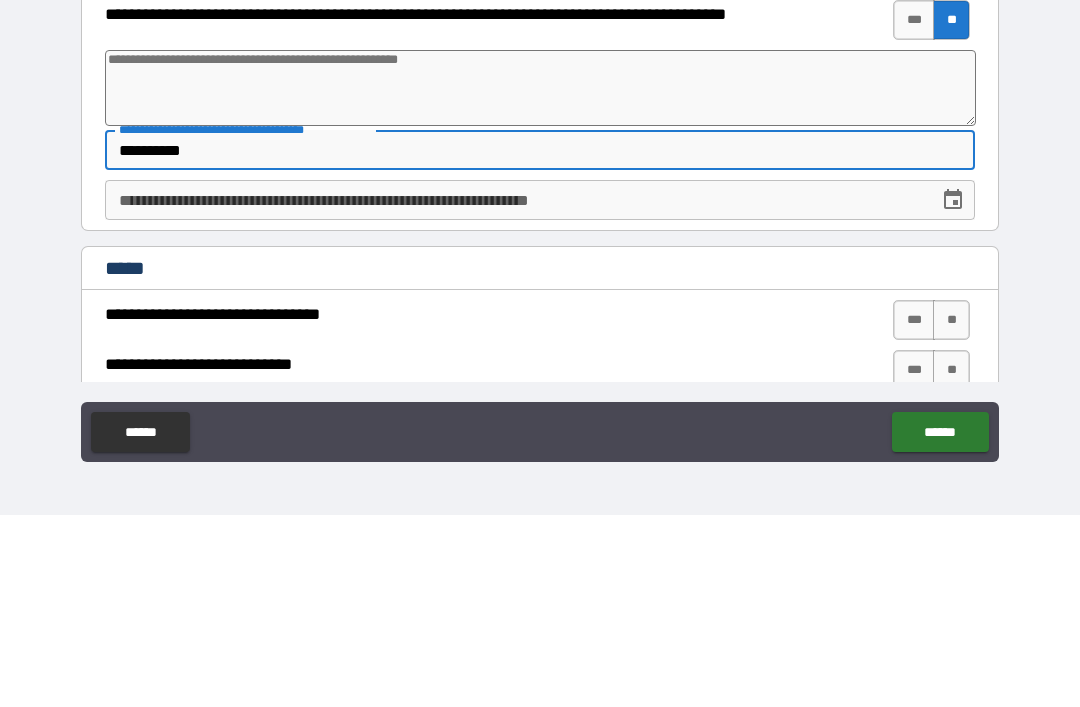 type on "**********" 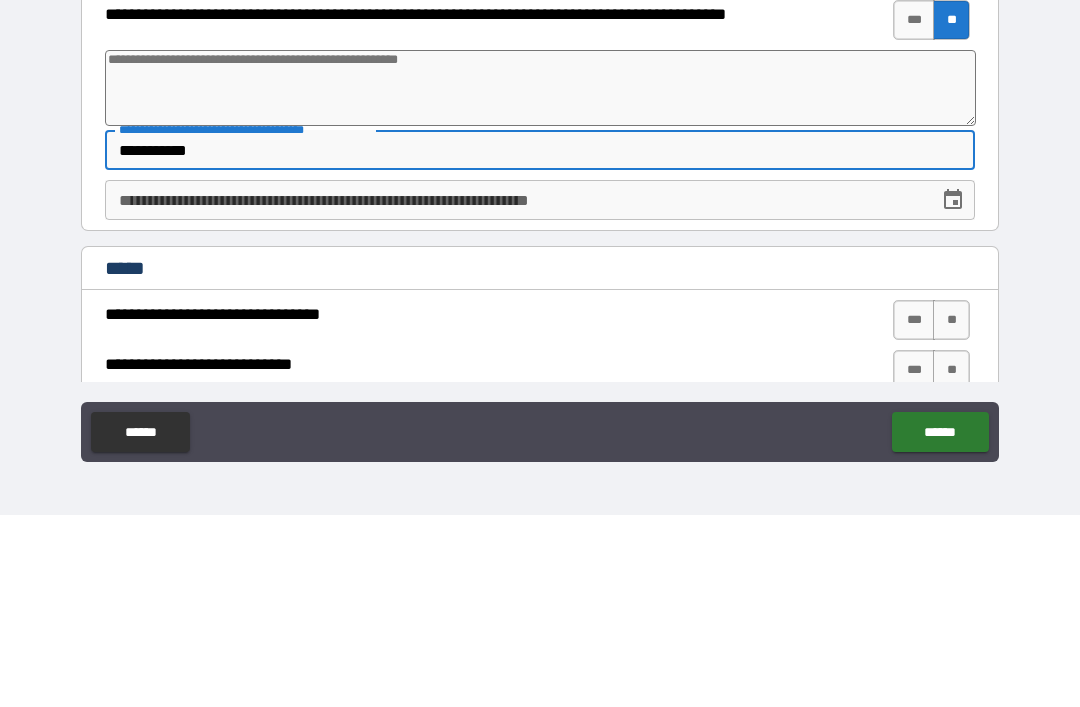type on "*" 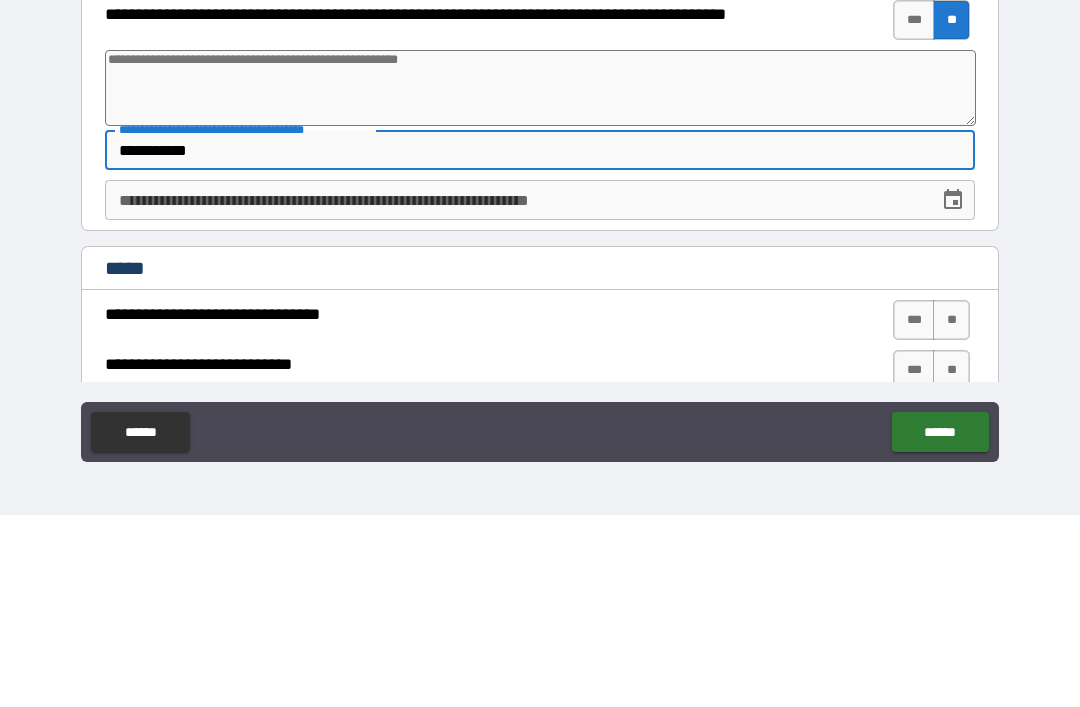 type on "**********" 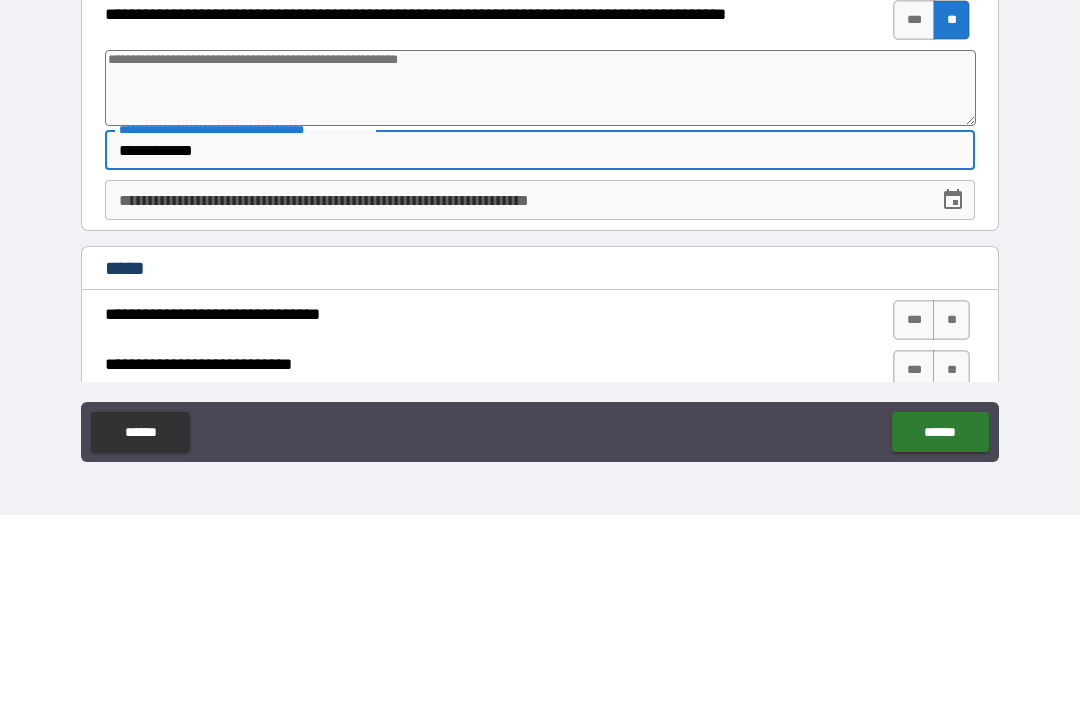 type on "*" 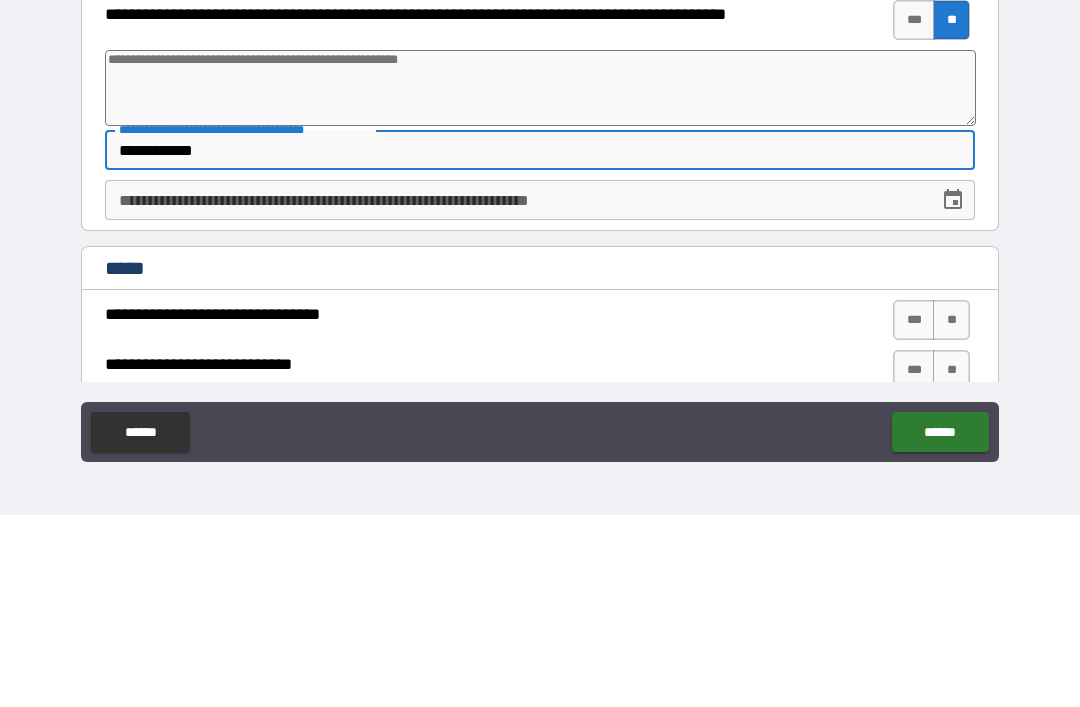type on "**********" 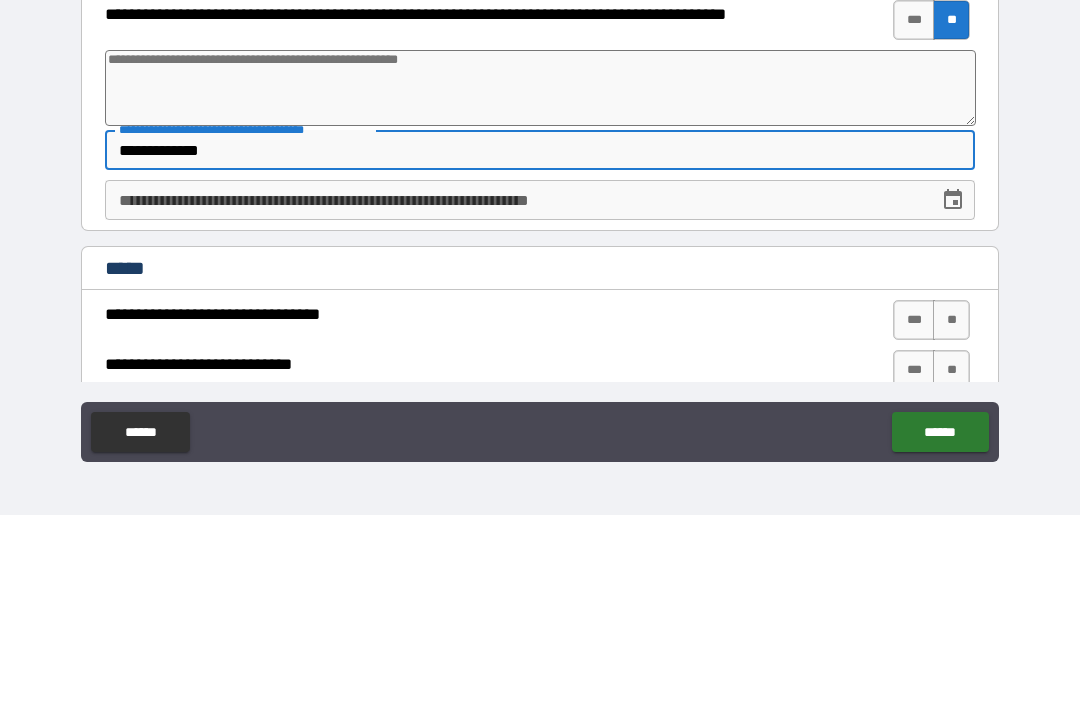 type on "*" 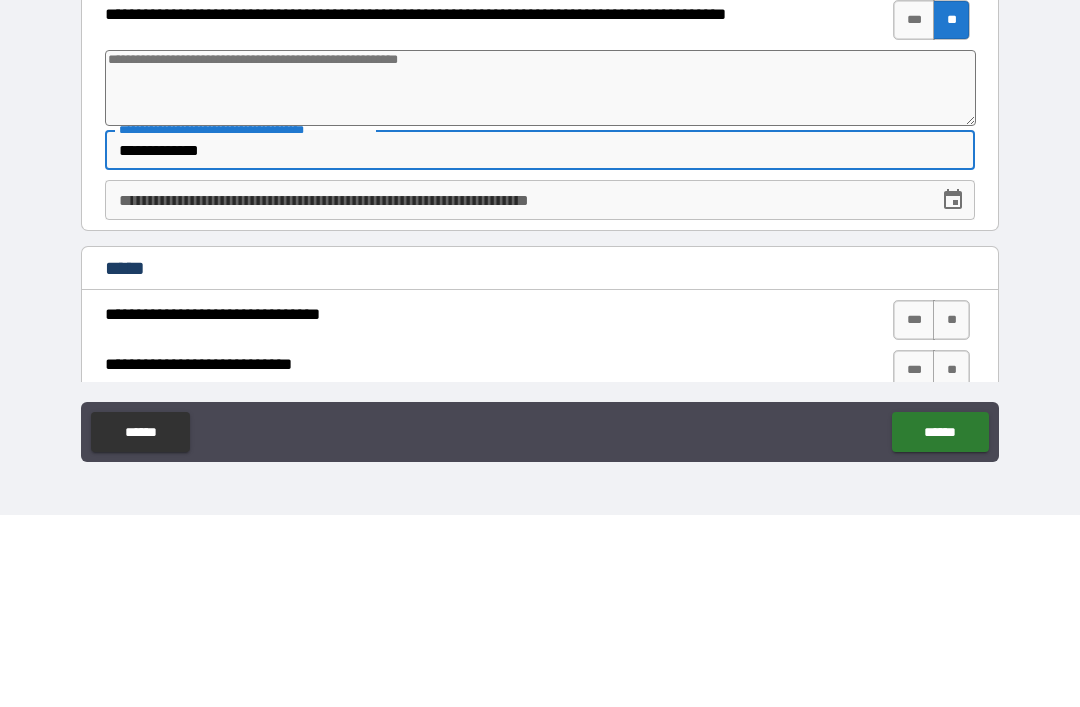 type on "**********" 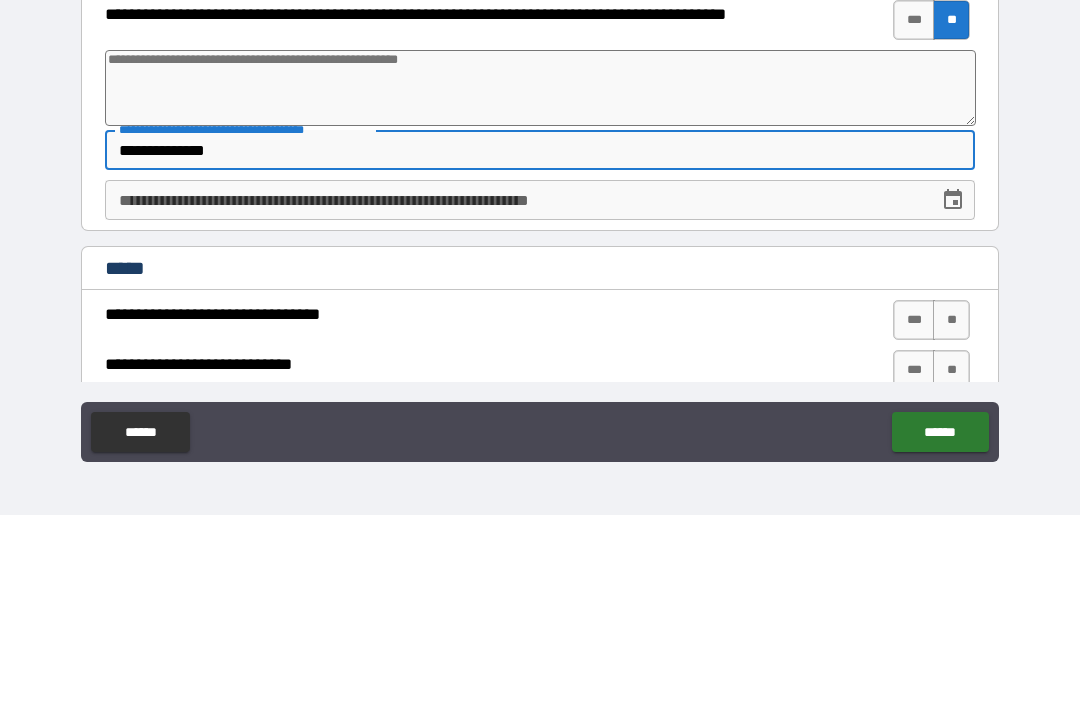 type on "*" 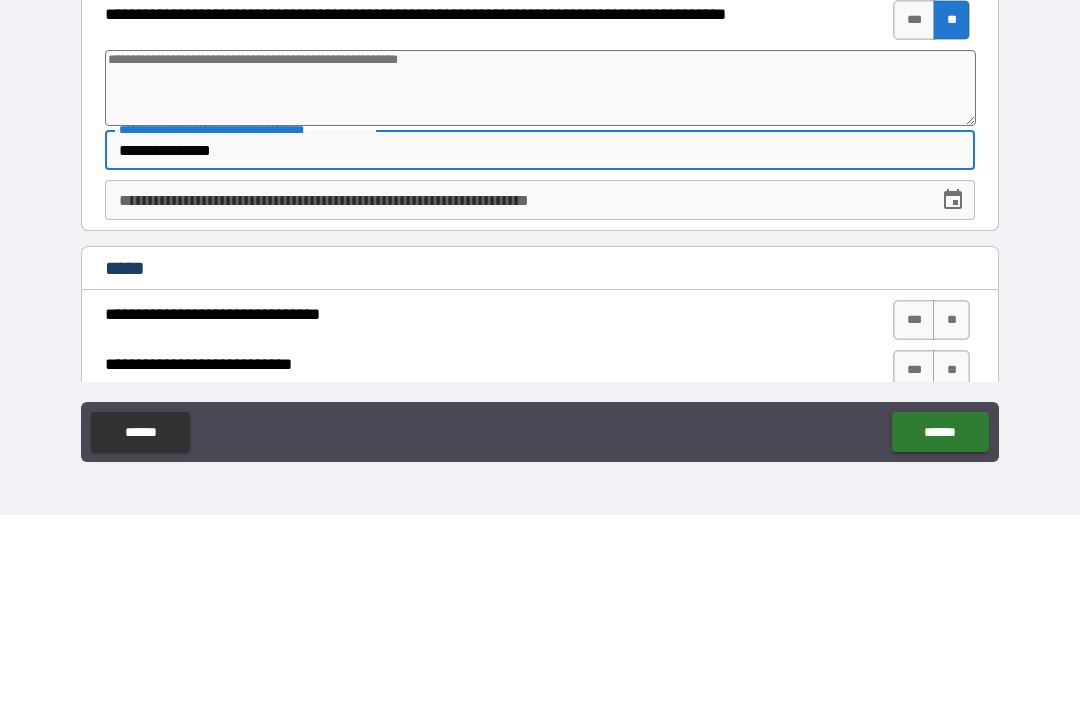 type on "*" 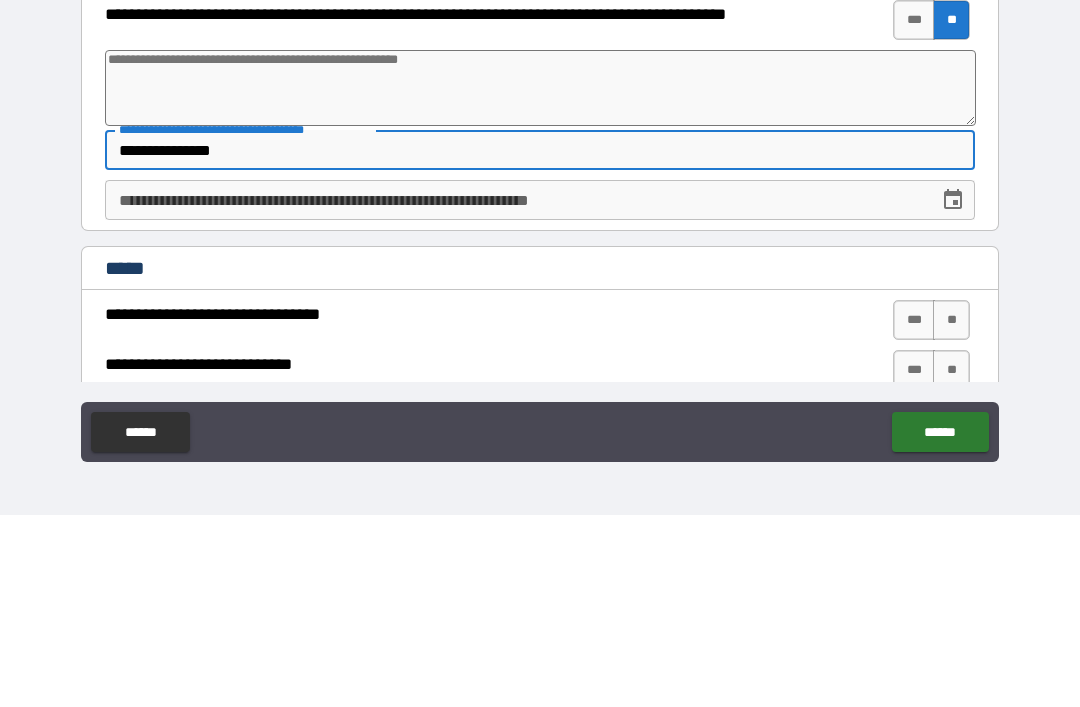 type on "**********" 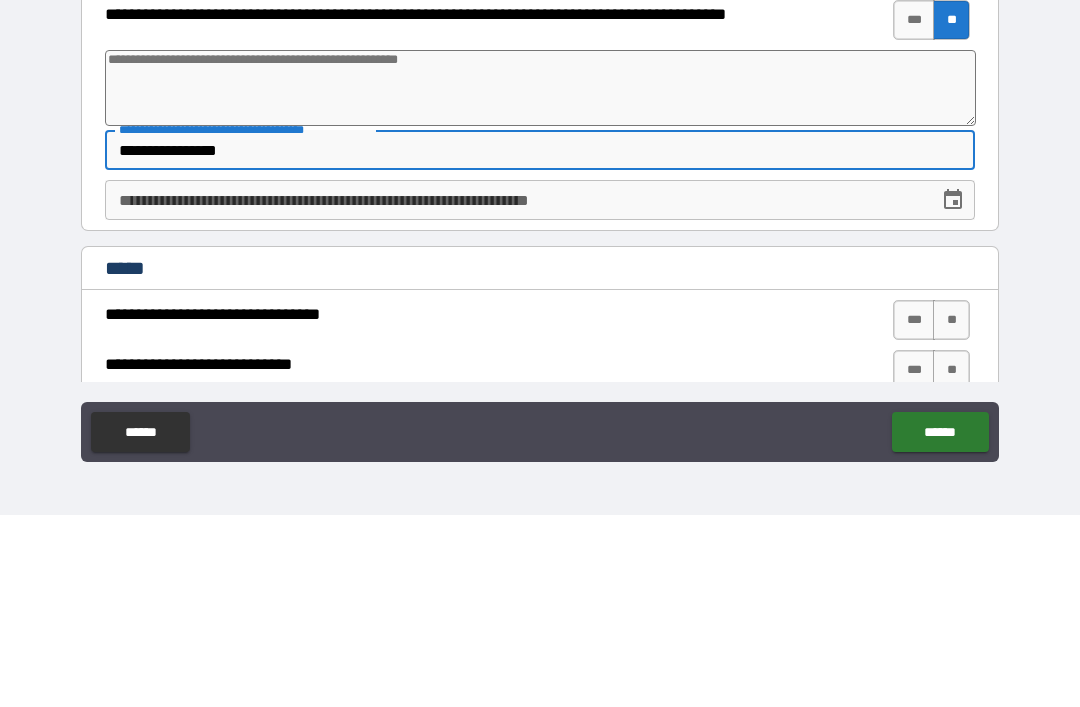 type on "*" 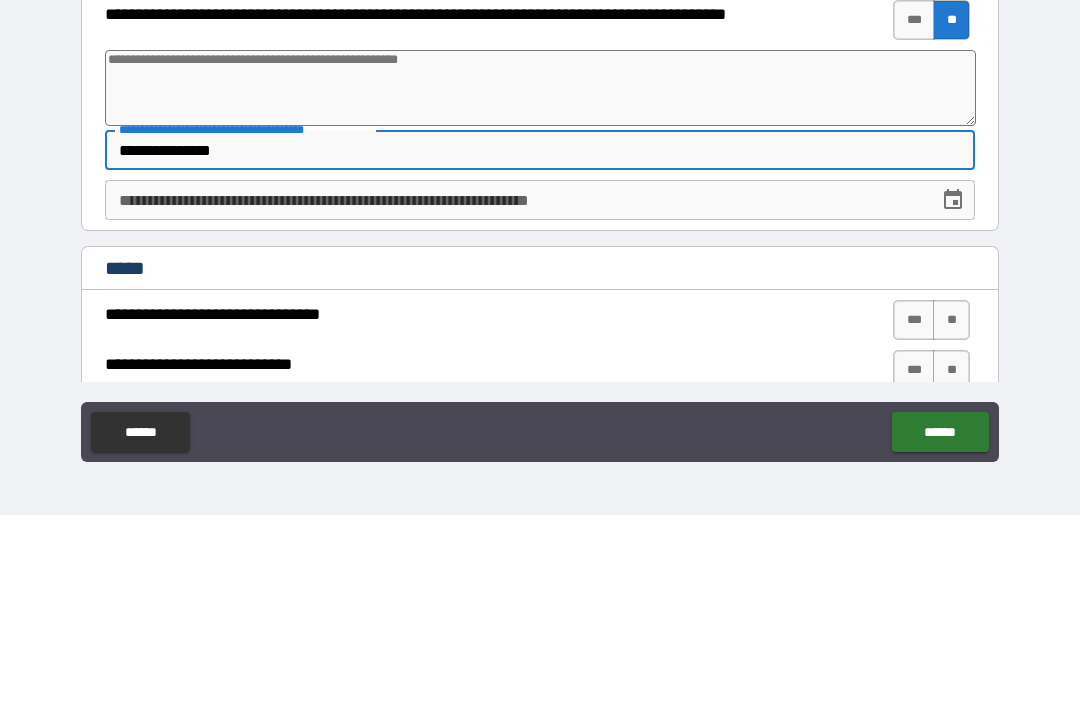 type on "**********" 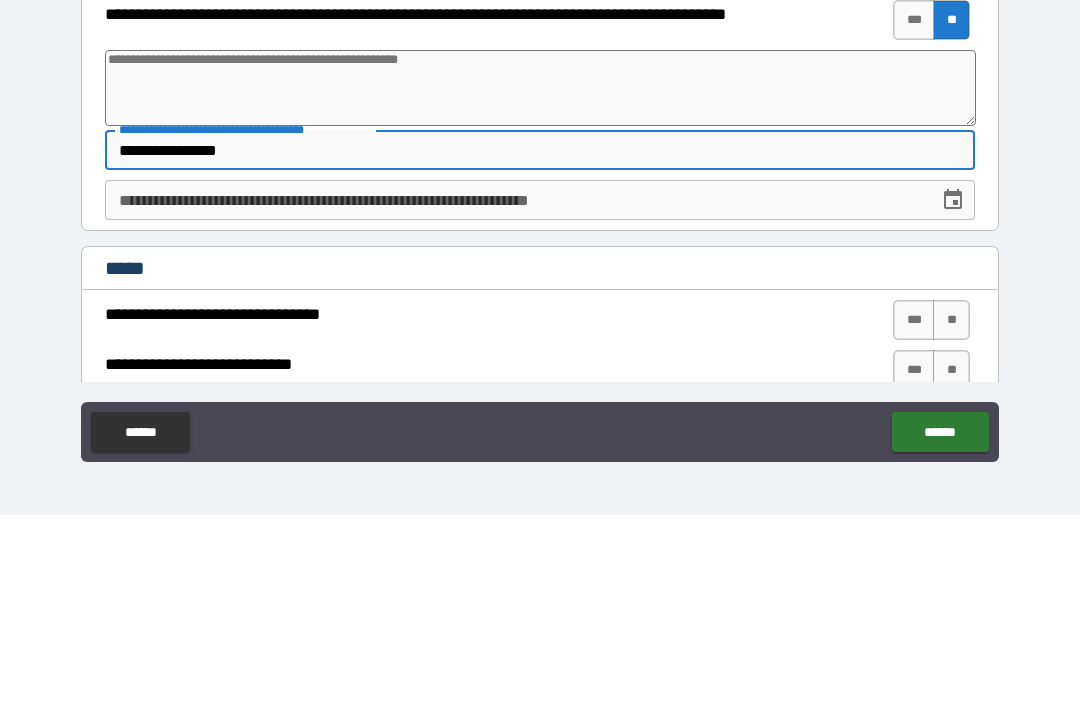 type on "*" 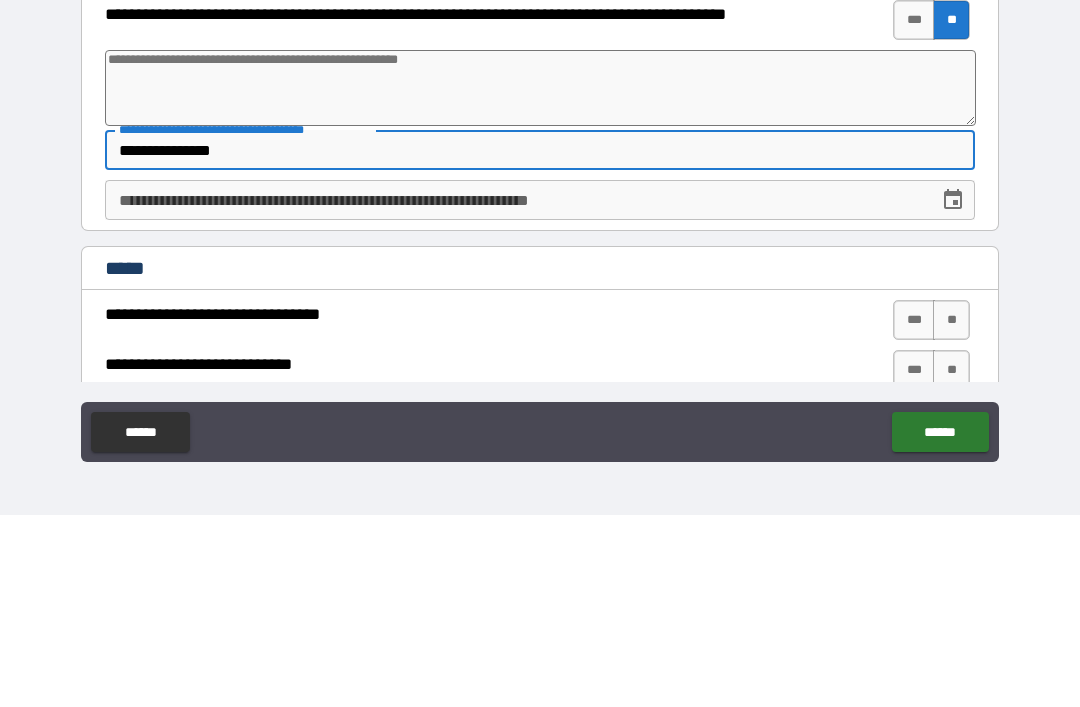 type on "**********" 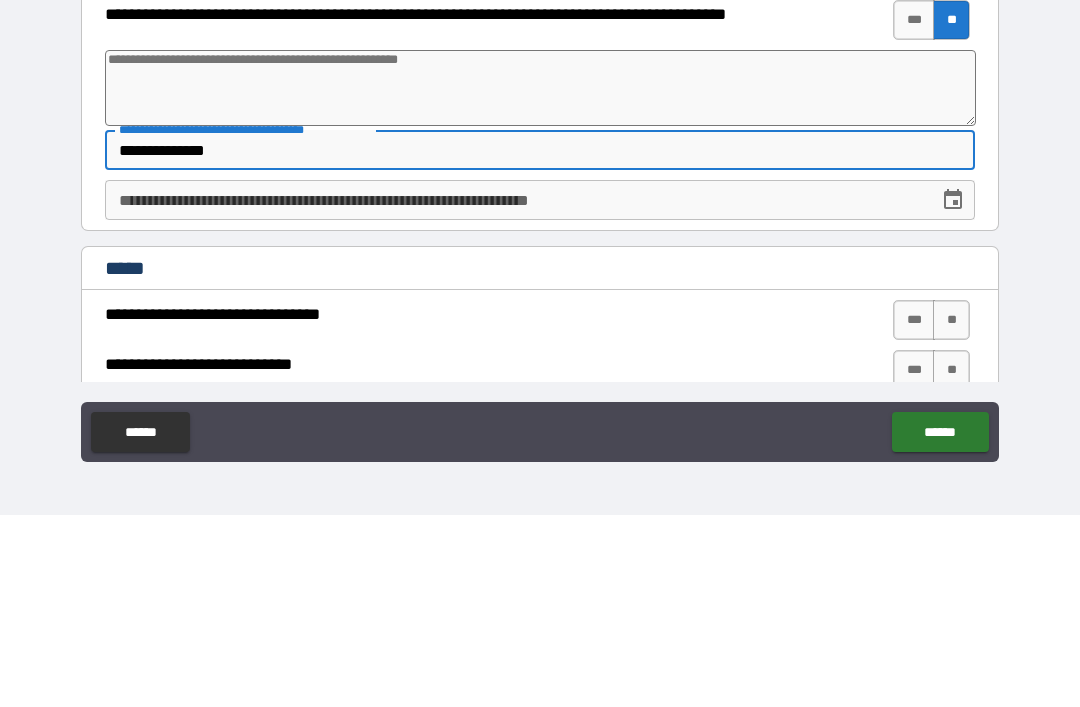 type on "*" 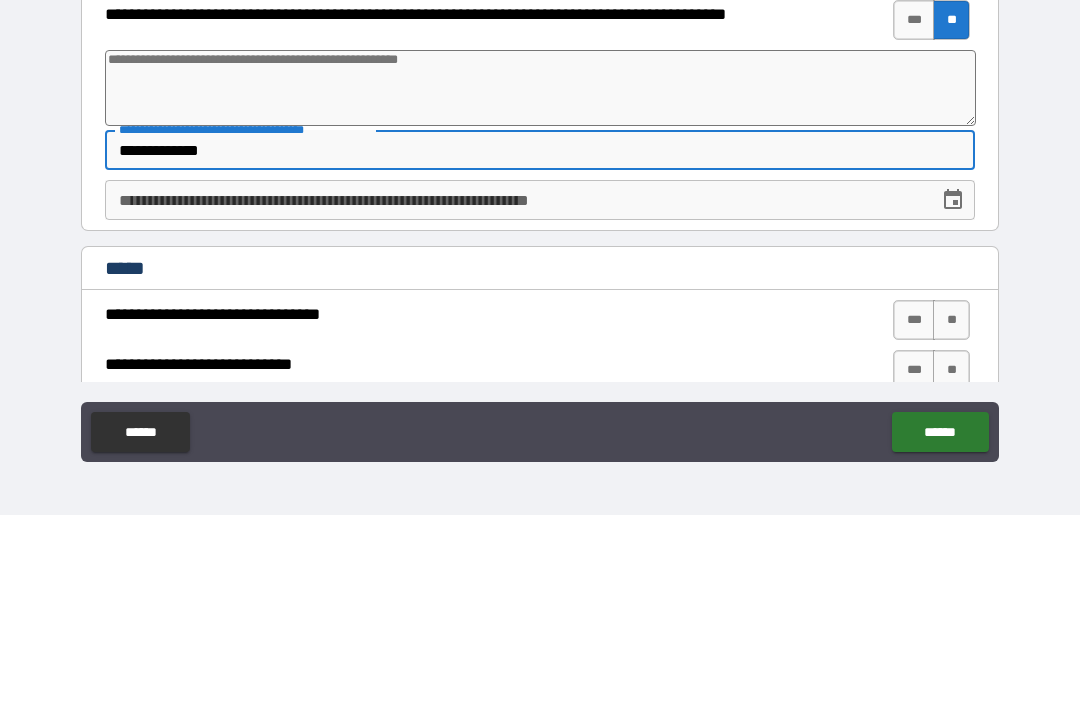 type on "*" 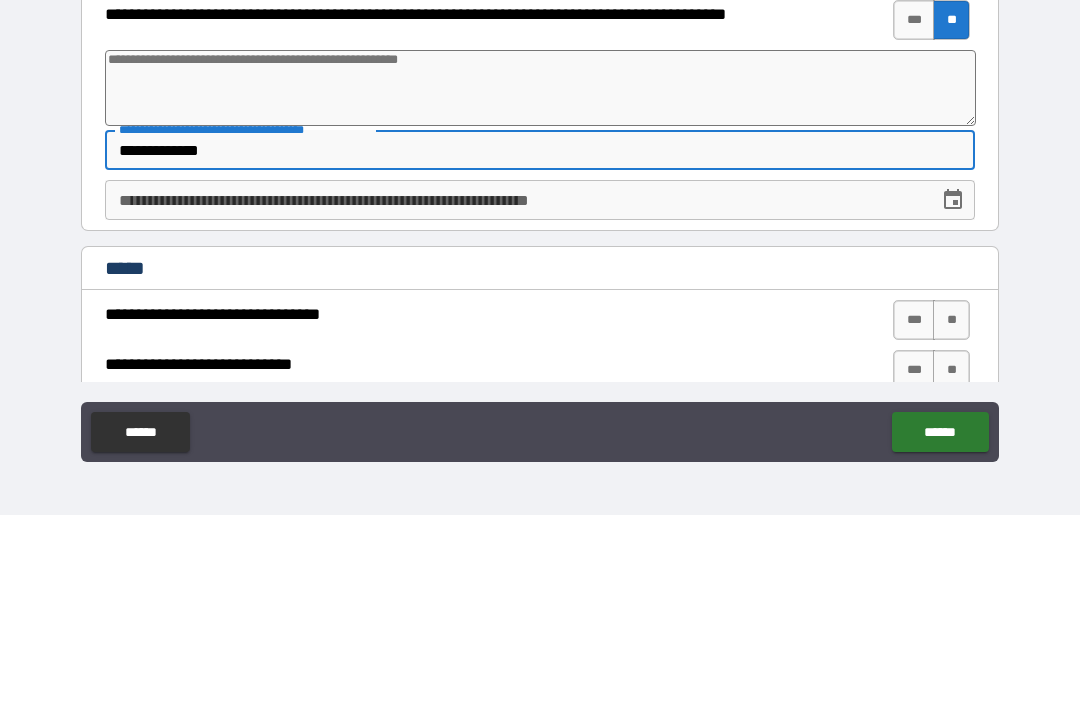 type on "**********" 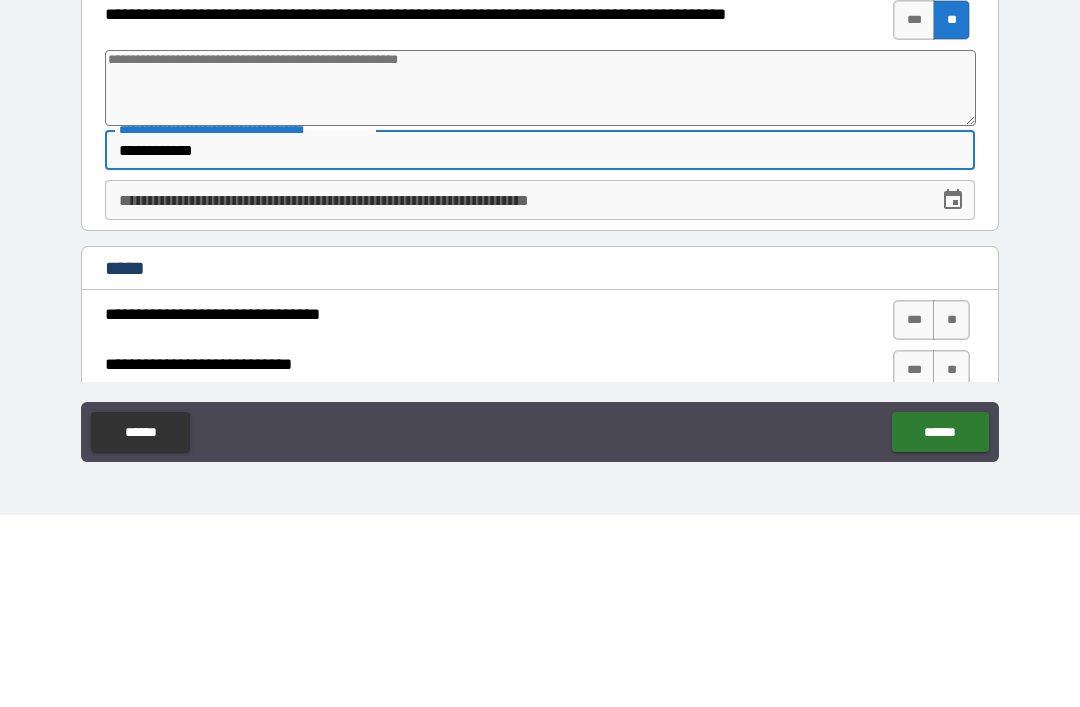 type on "*" 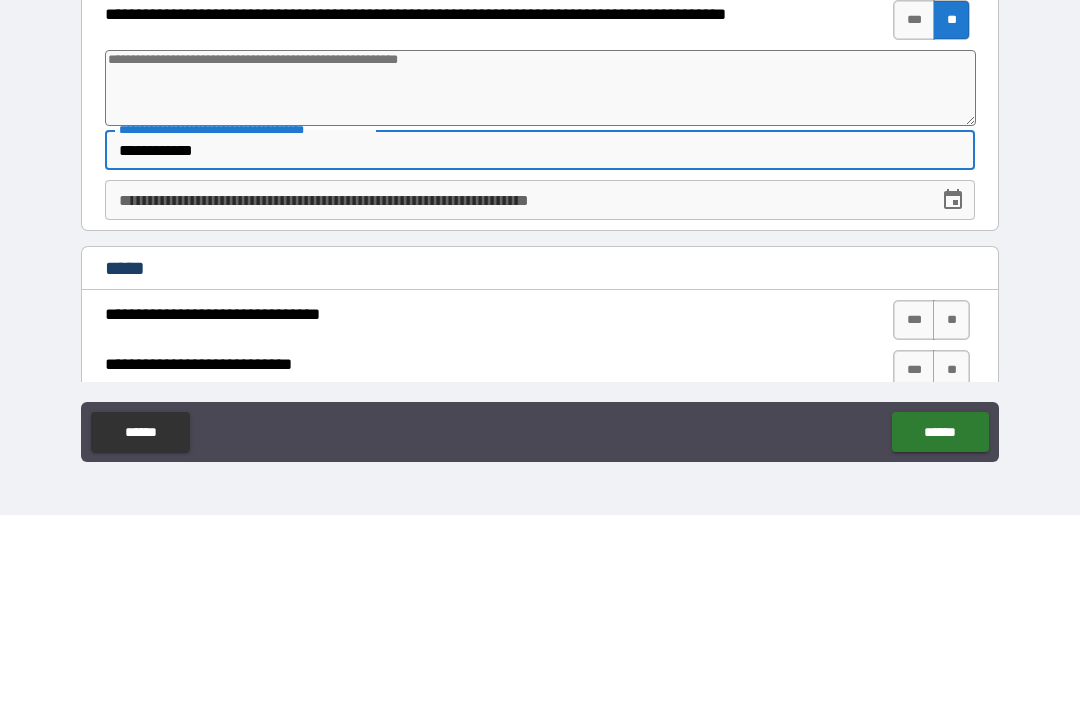 type on "**********" 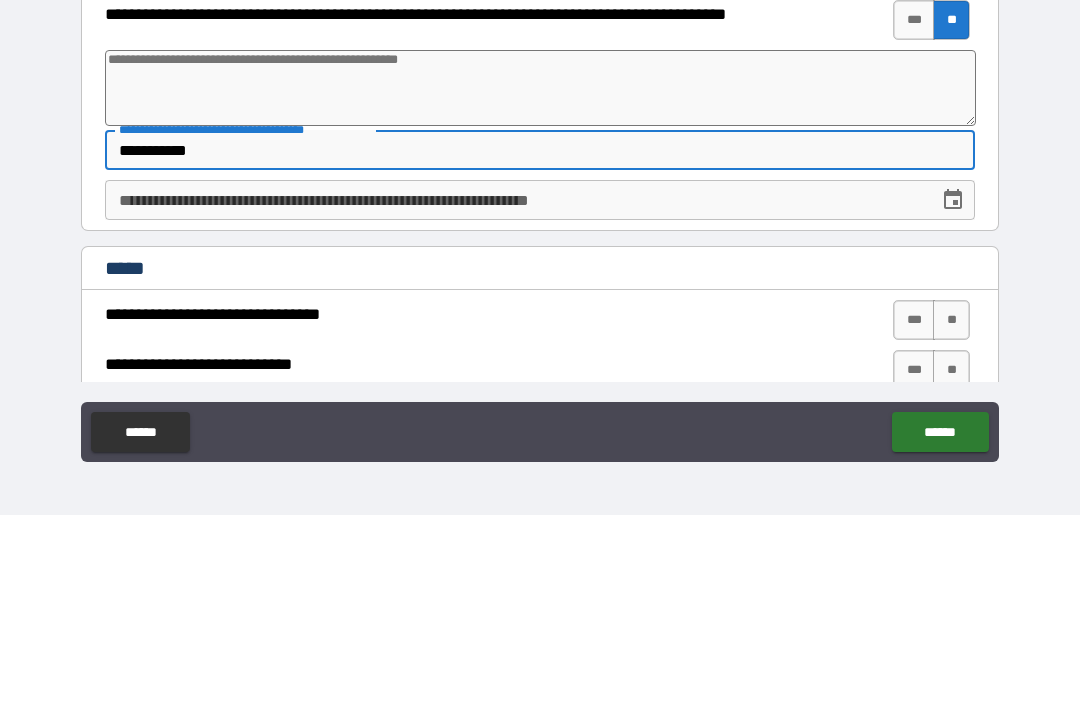 type on "*" 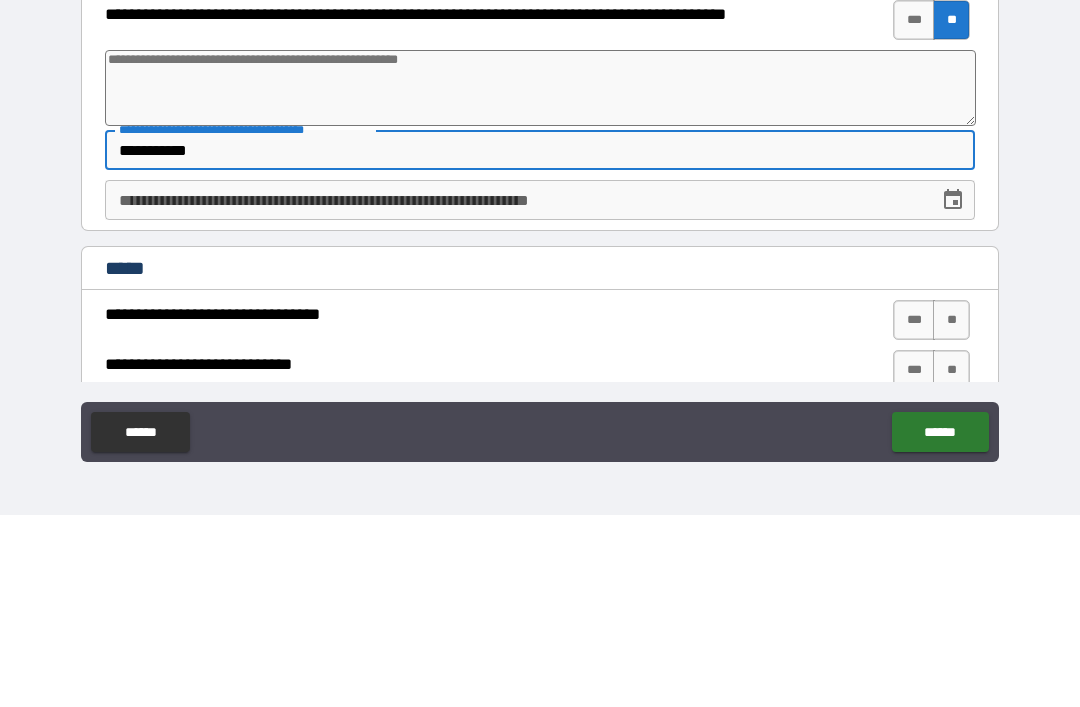 type on "**********" 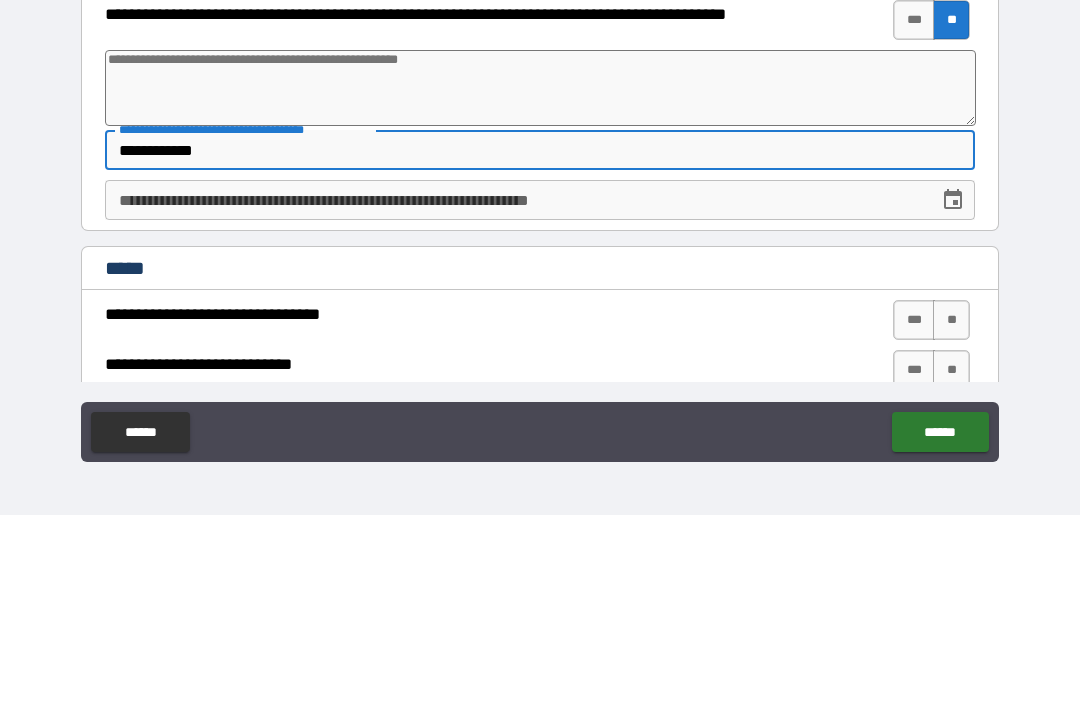 type on "*" 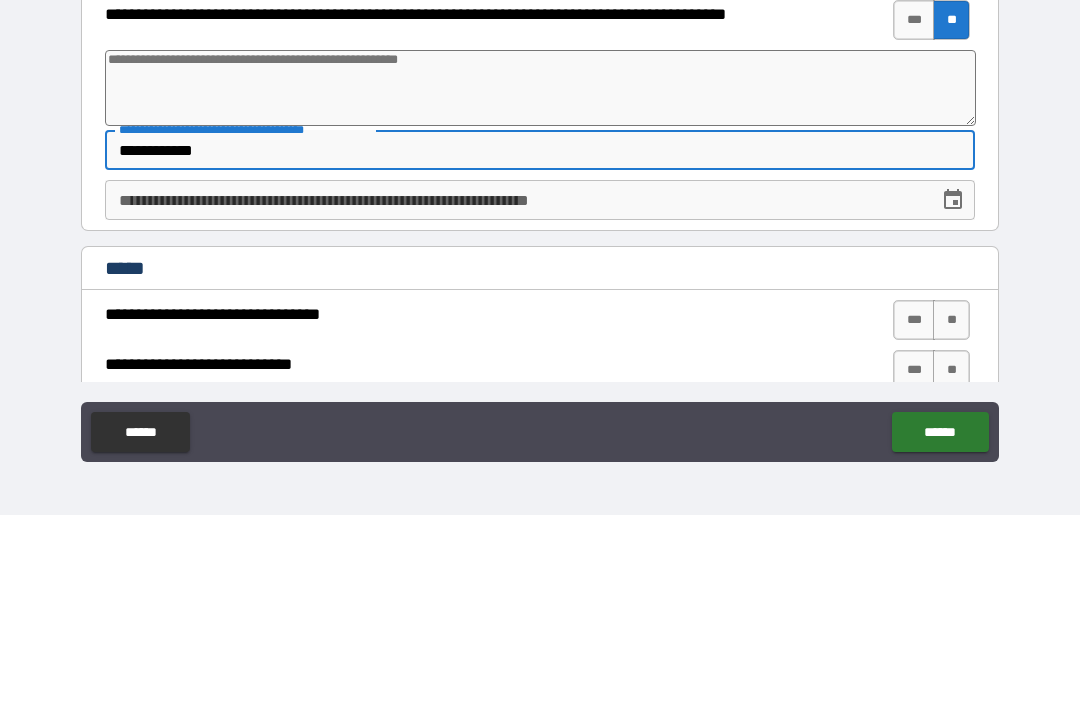 type on "**********" 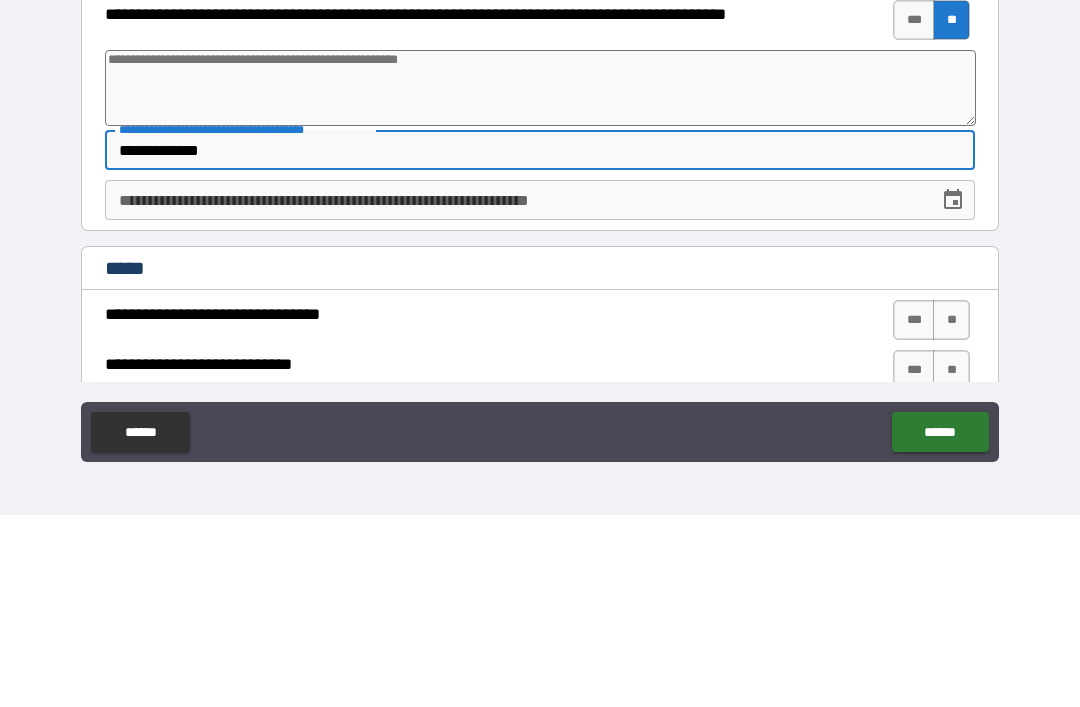 type on "*" 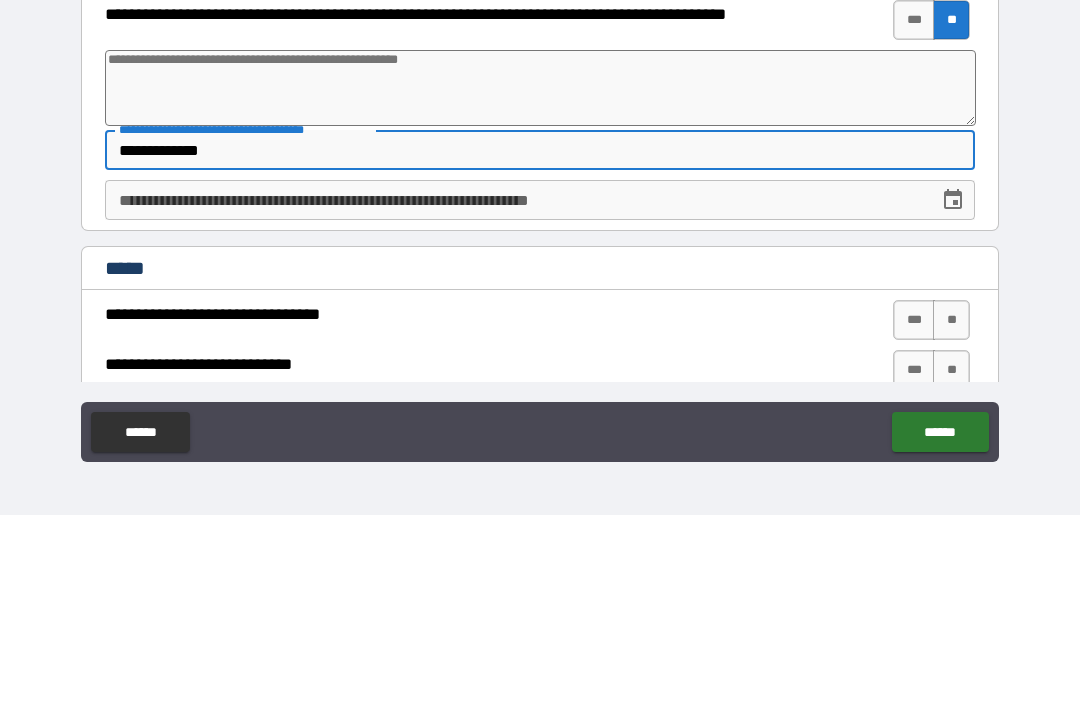 type on "**********" 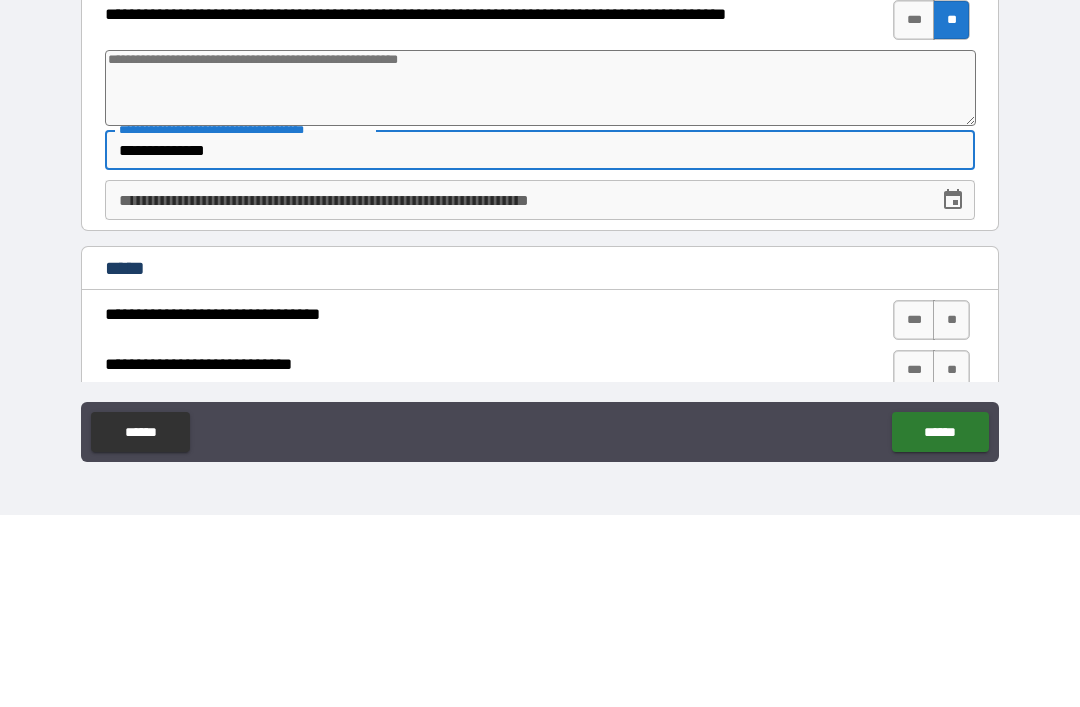 type on "*" 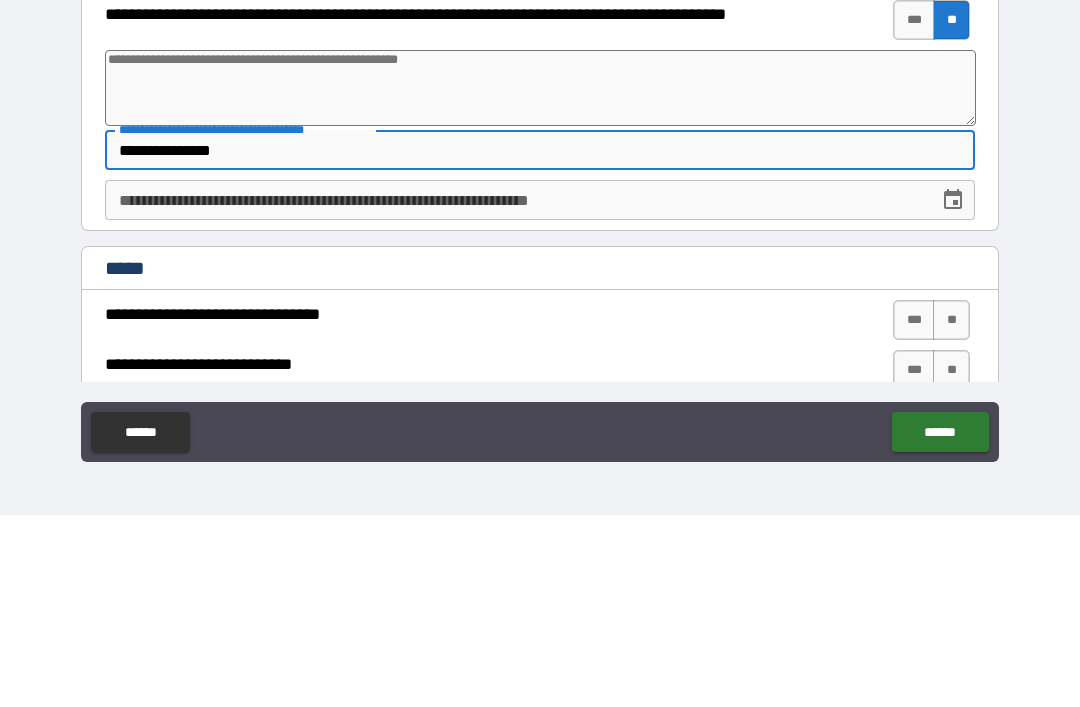 type on "*" 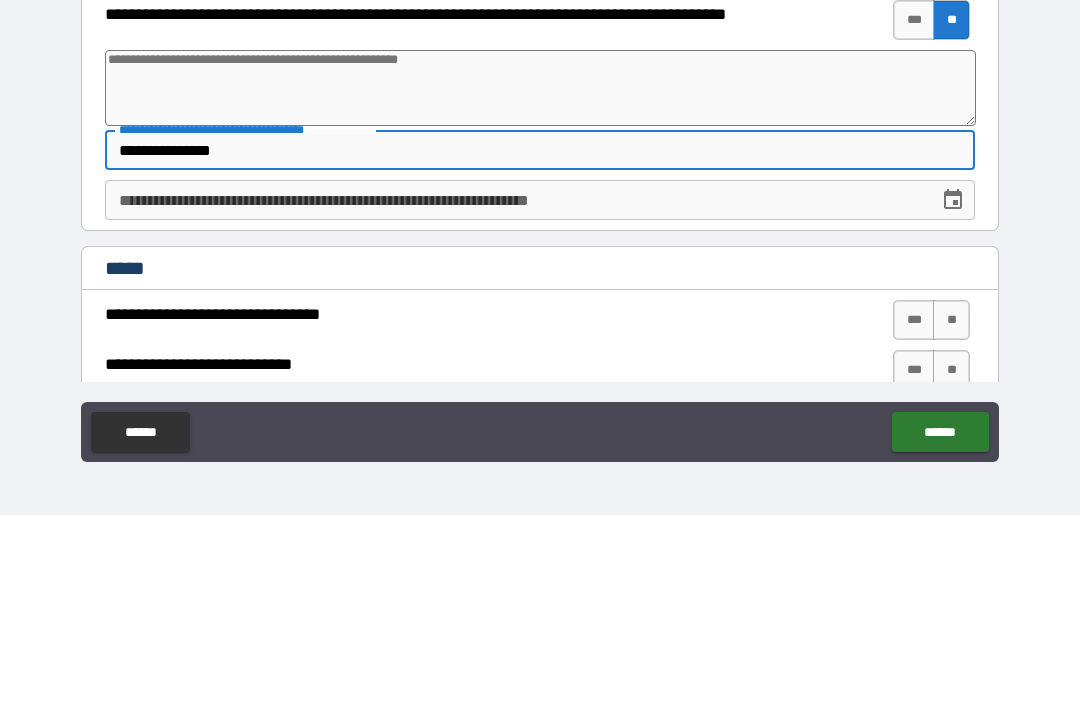 type on "**********" 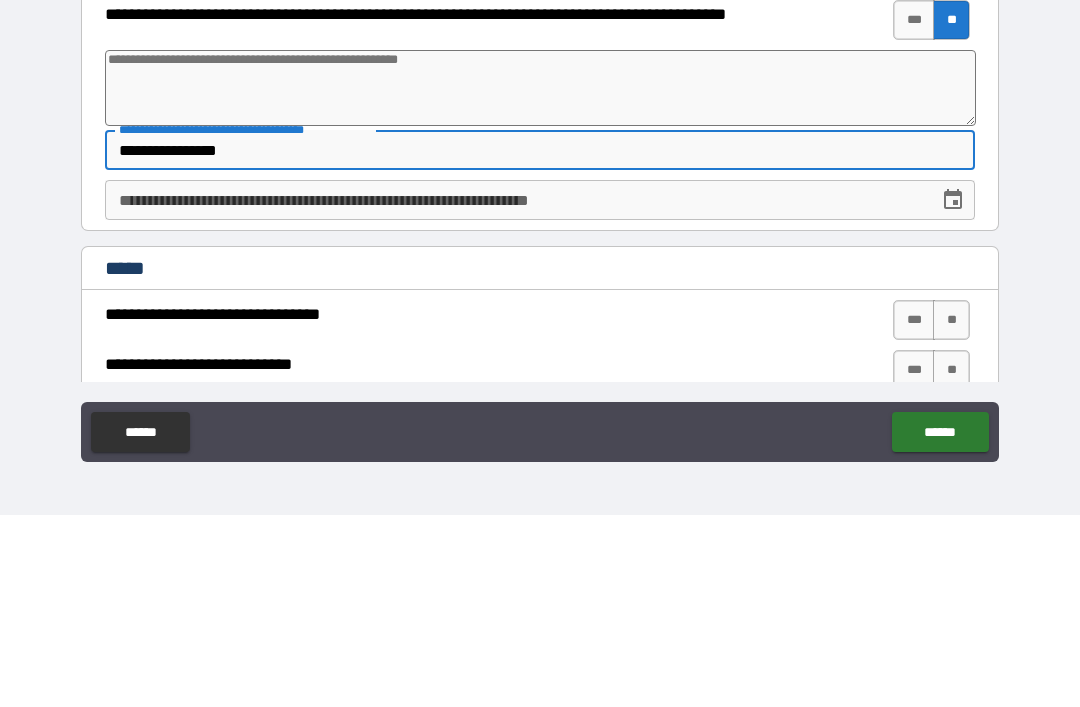 type on "*" 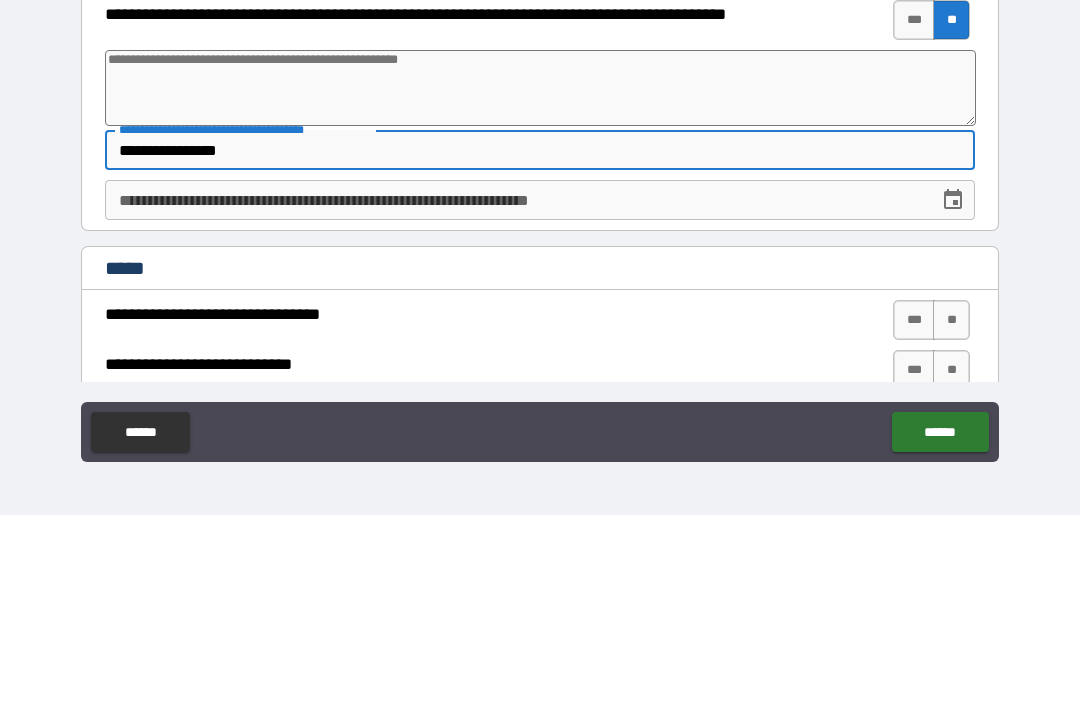 click on "**********" at bounding box center (540, 392) 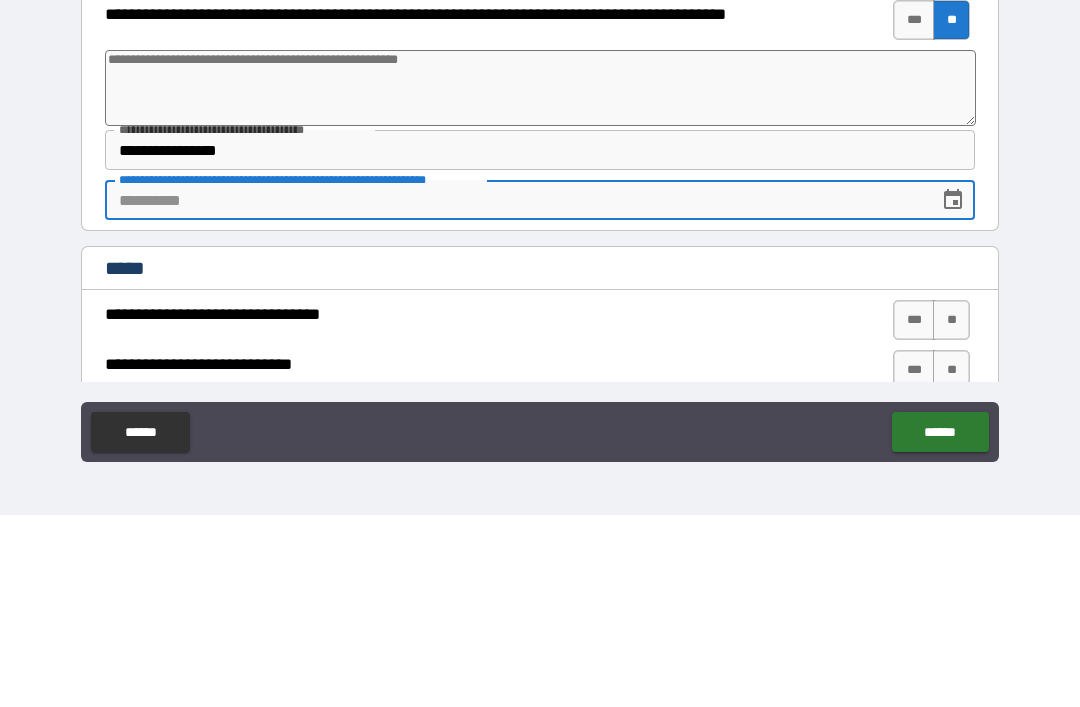 click on "**********" at bounding box center (540, 342) 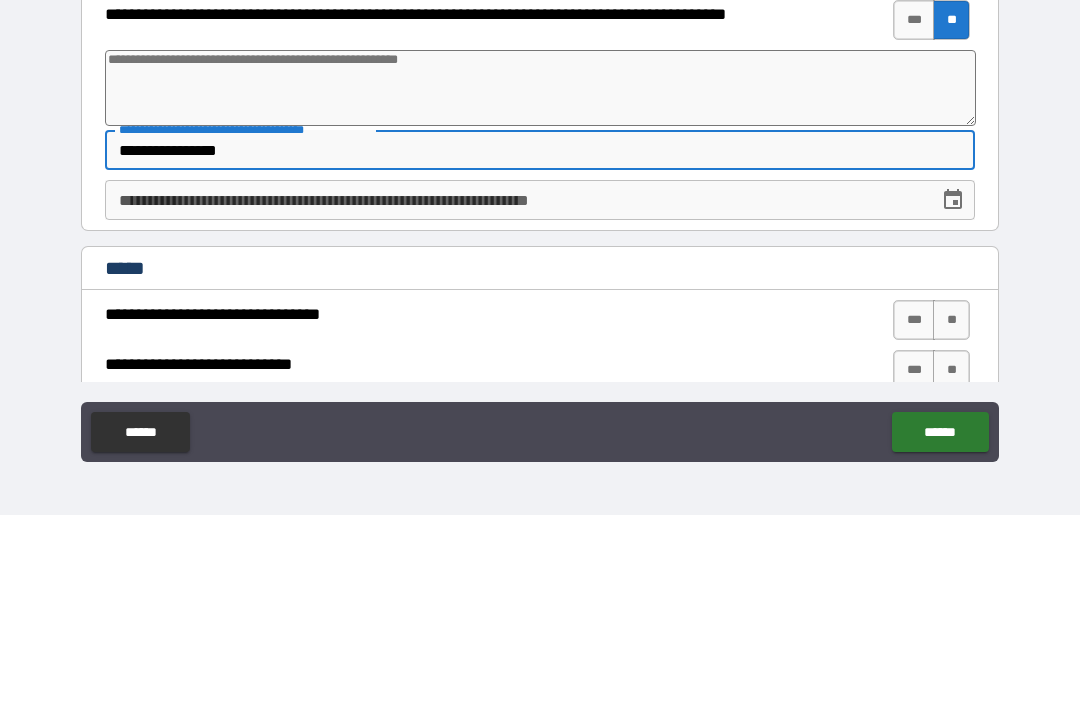 type on "**********" 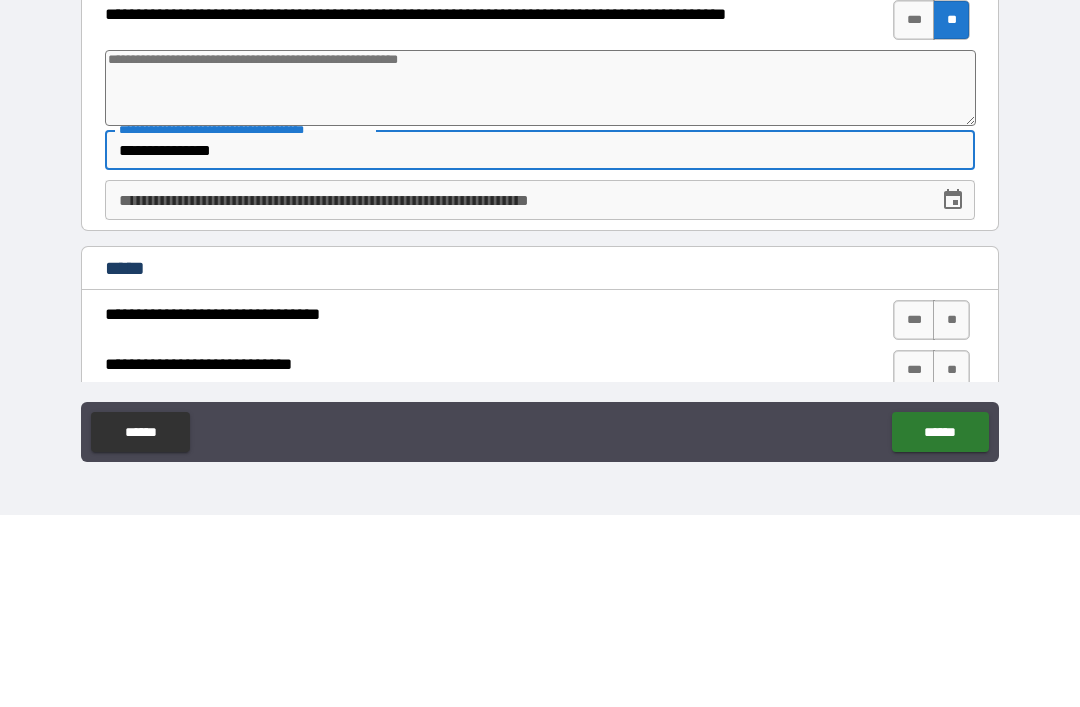 type on "*" 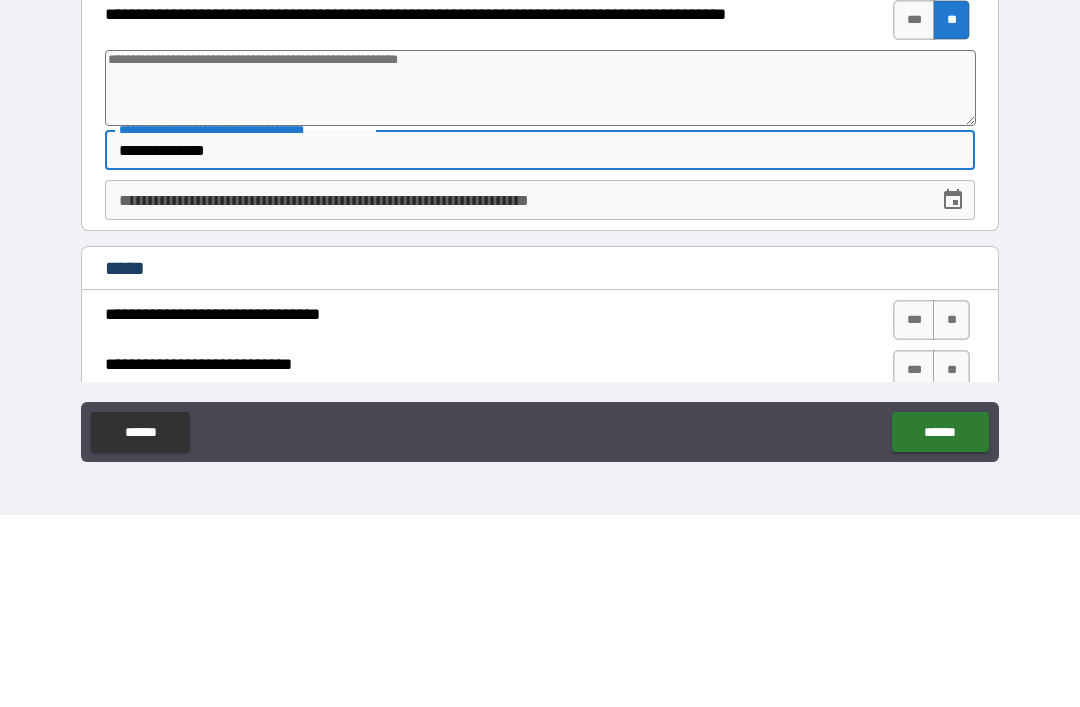 type on "*" 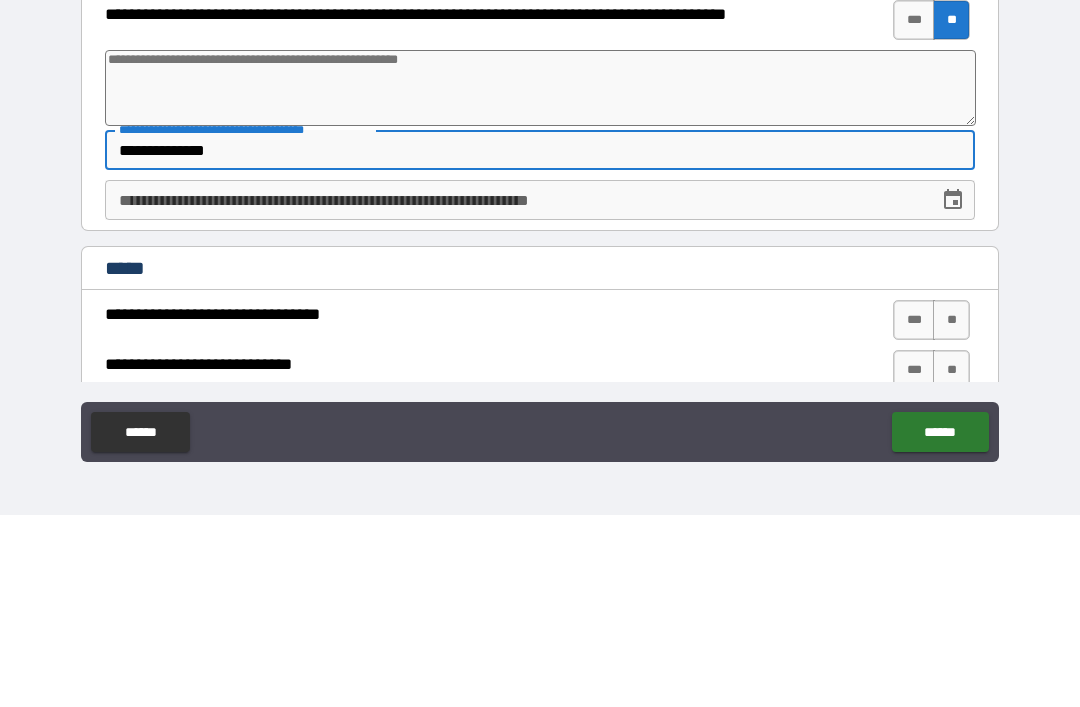 type on "**********" 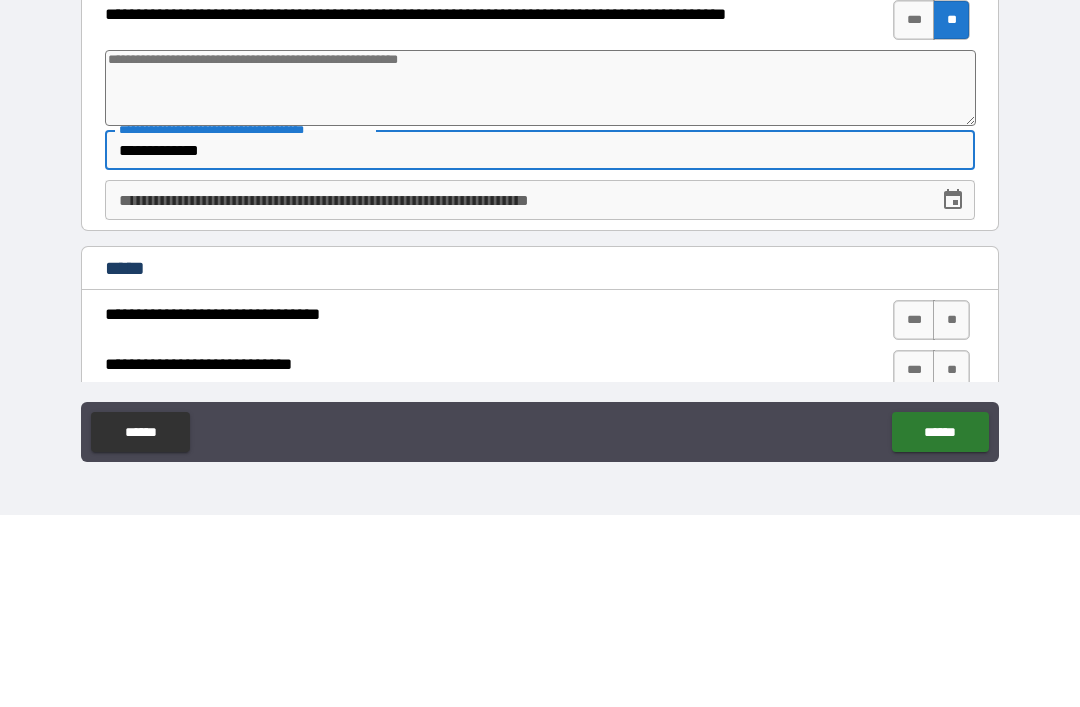 type on "*" 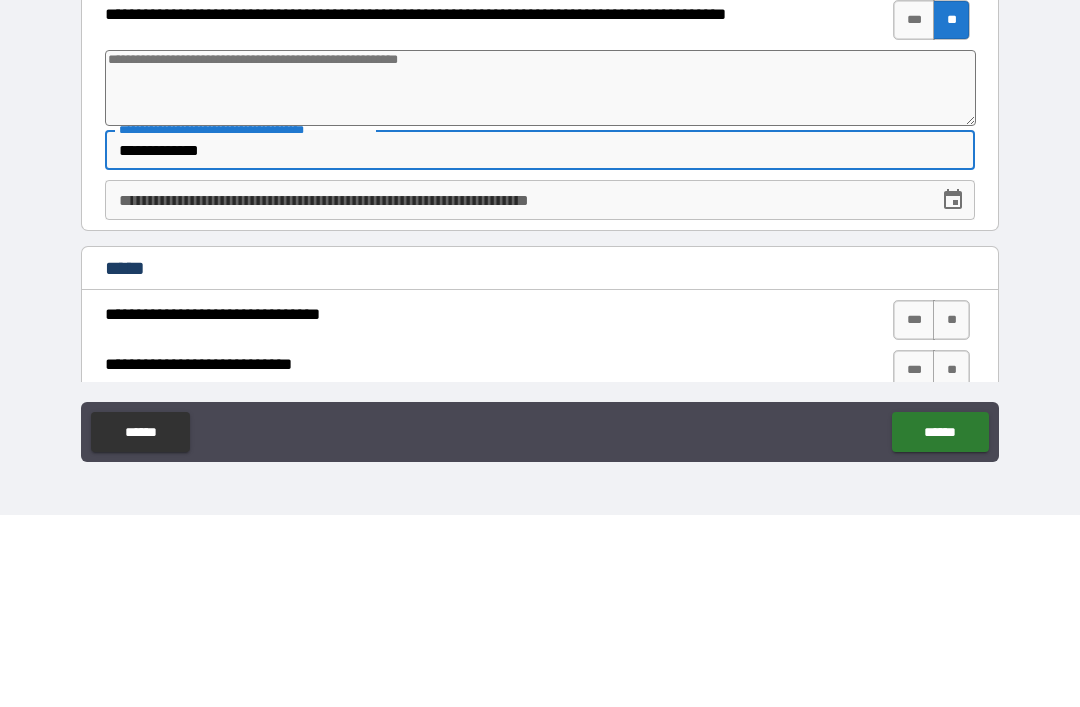 type on "**********" 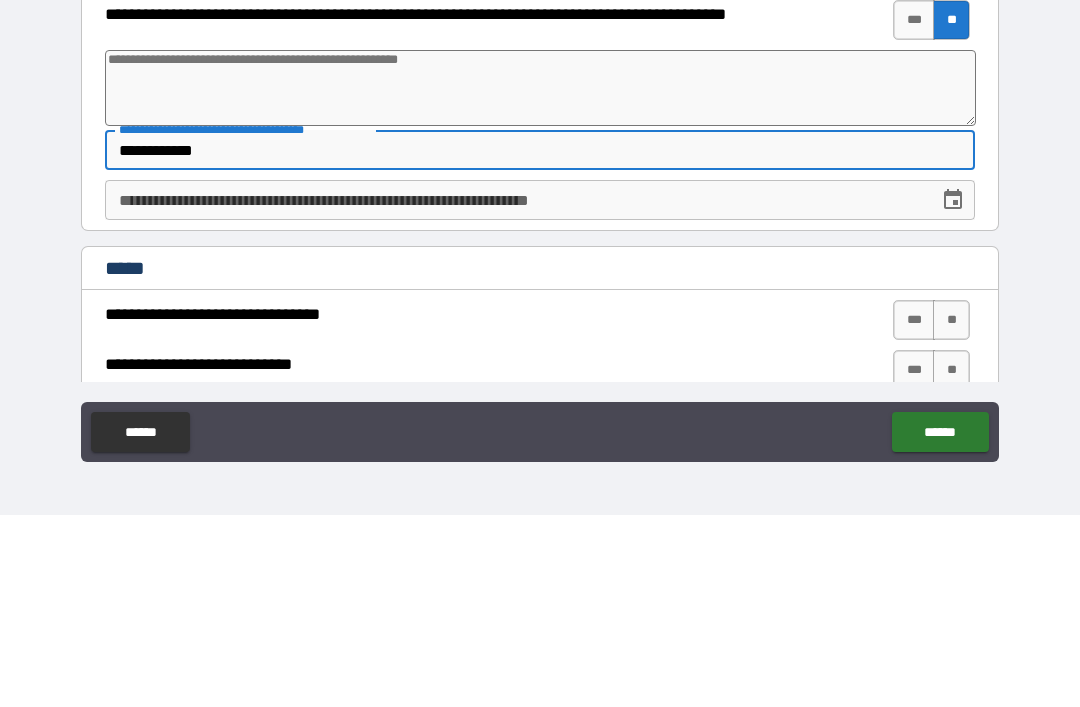 type on "*" 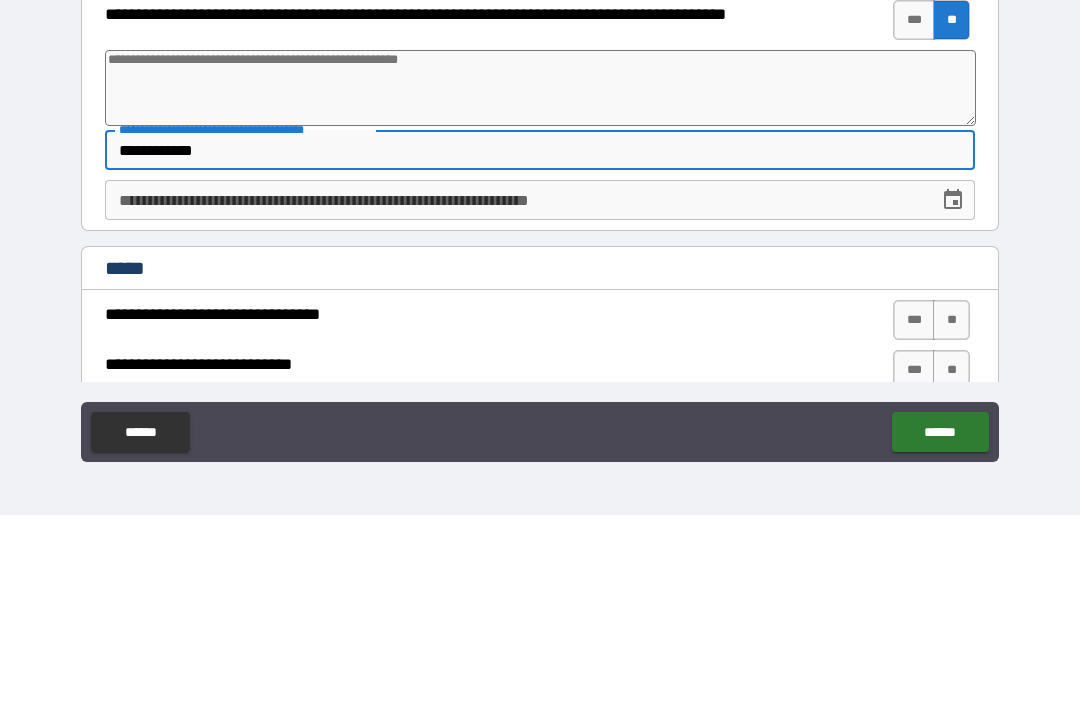 type on "**********" 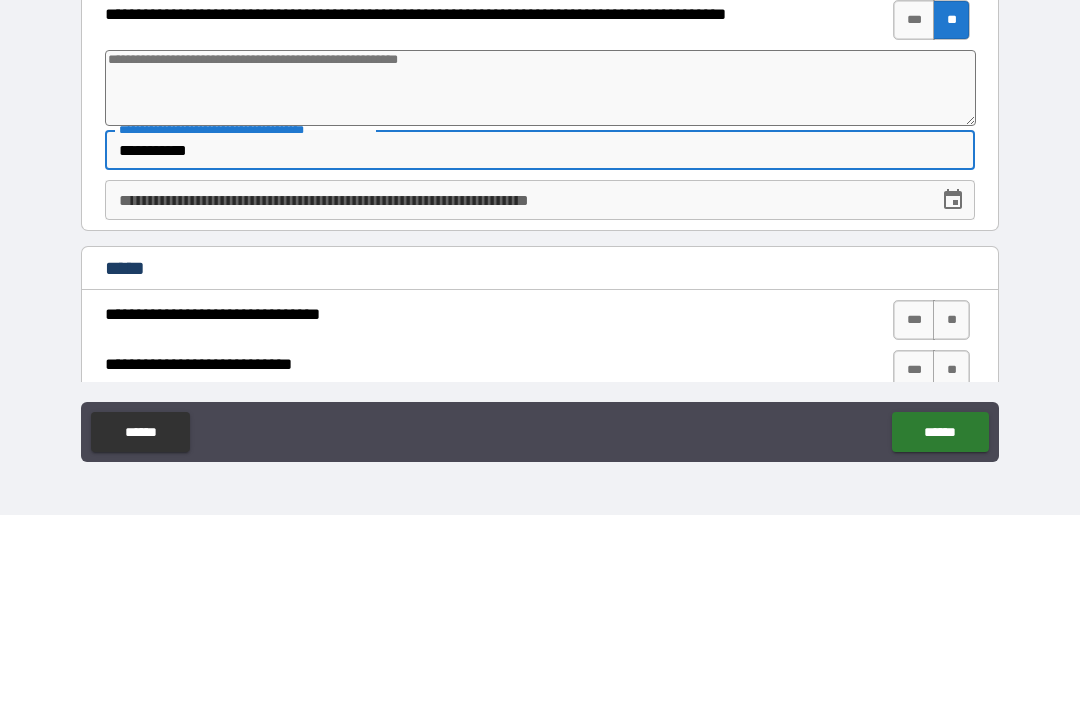type on "*" 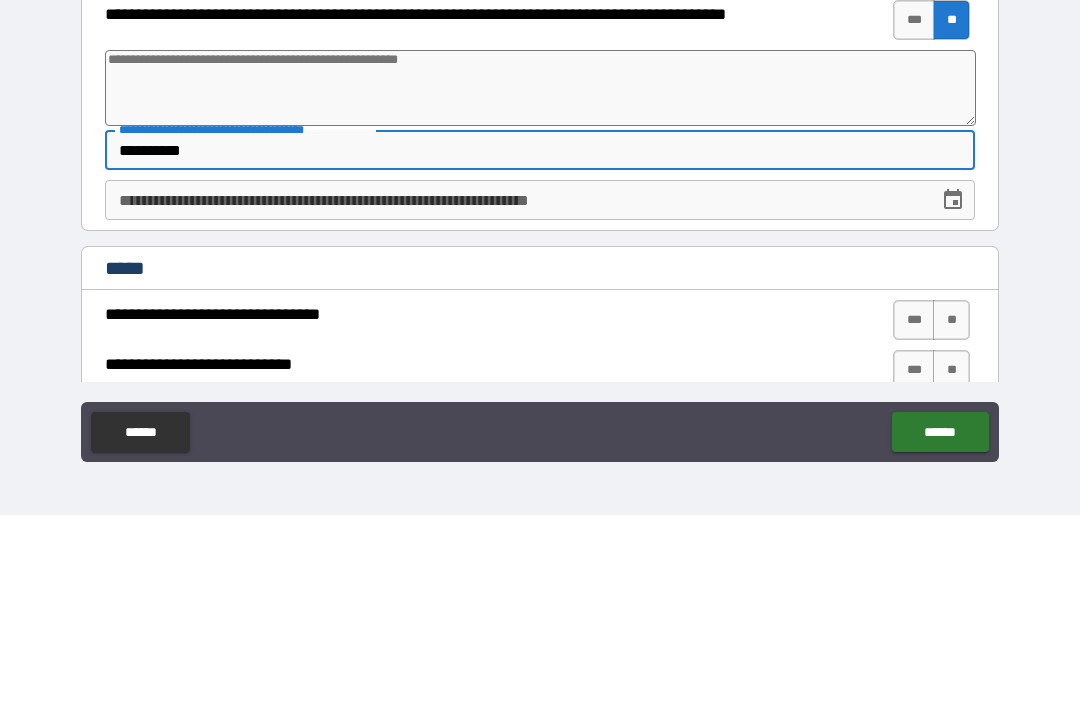 type on "*" 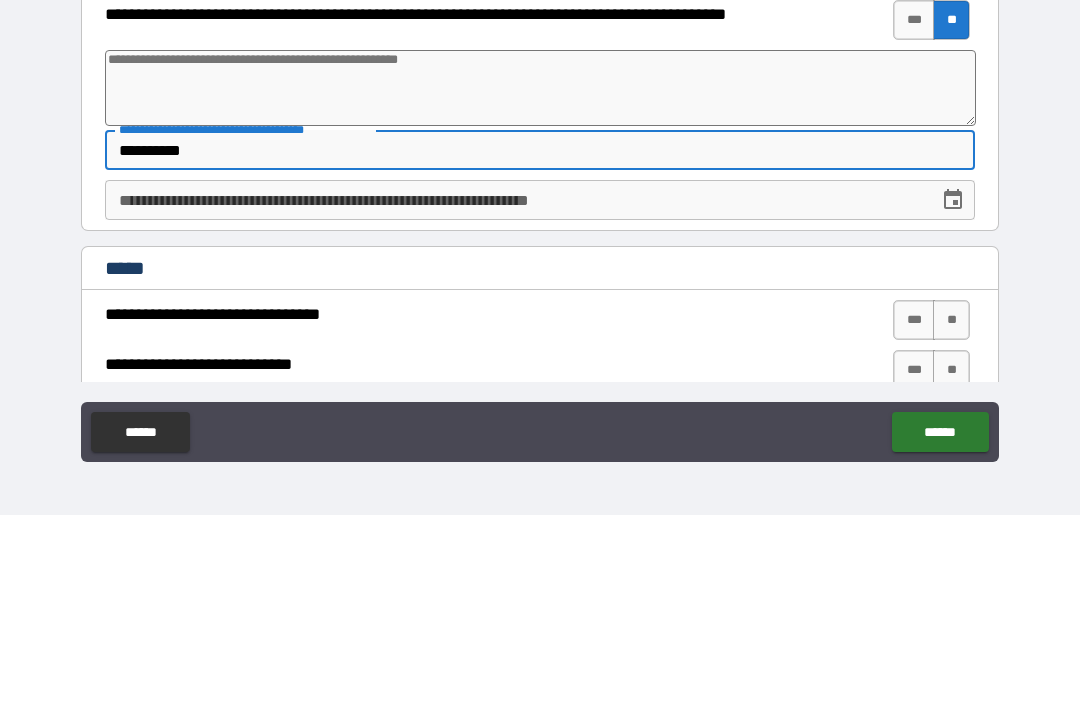 type on "**********" 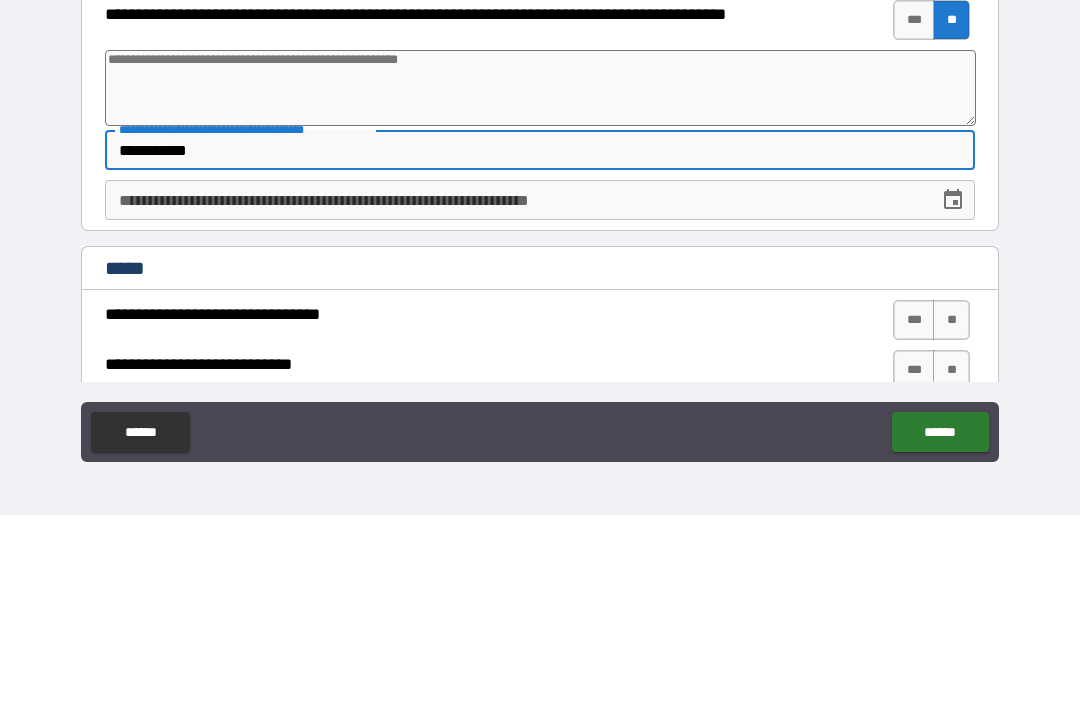 type on "*" 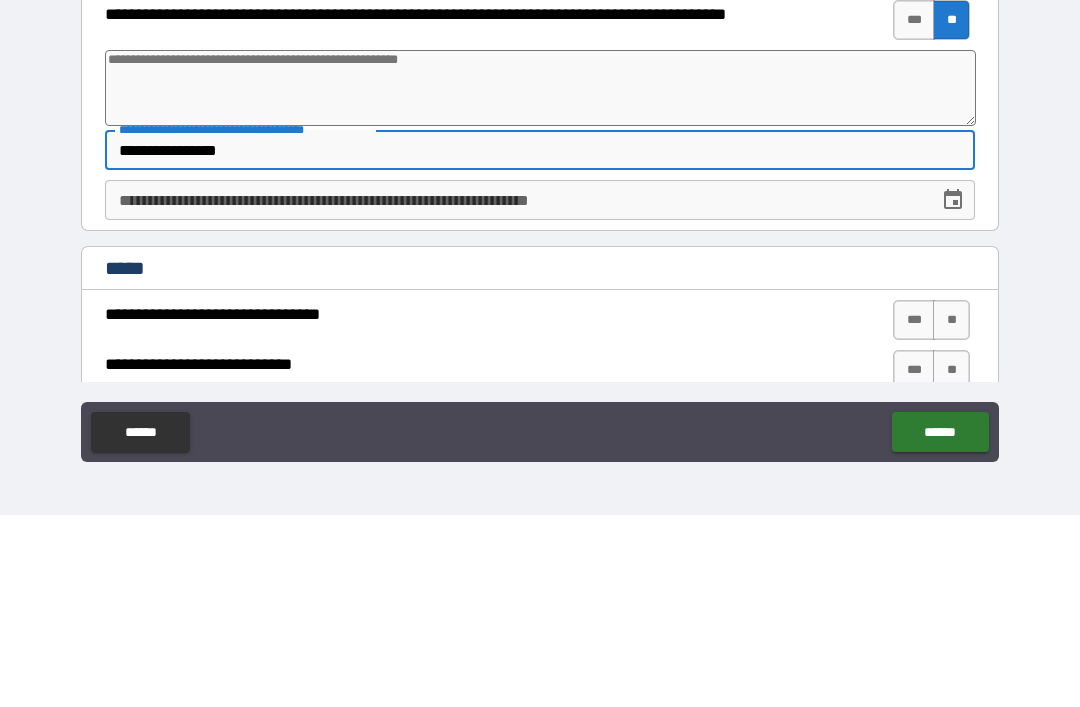 type on "**********" 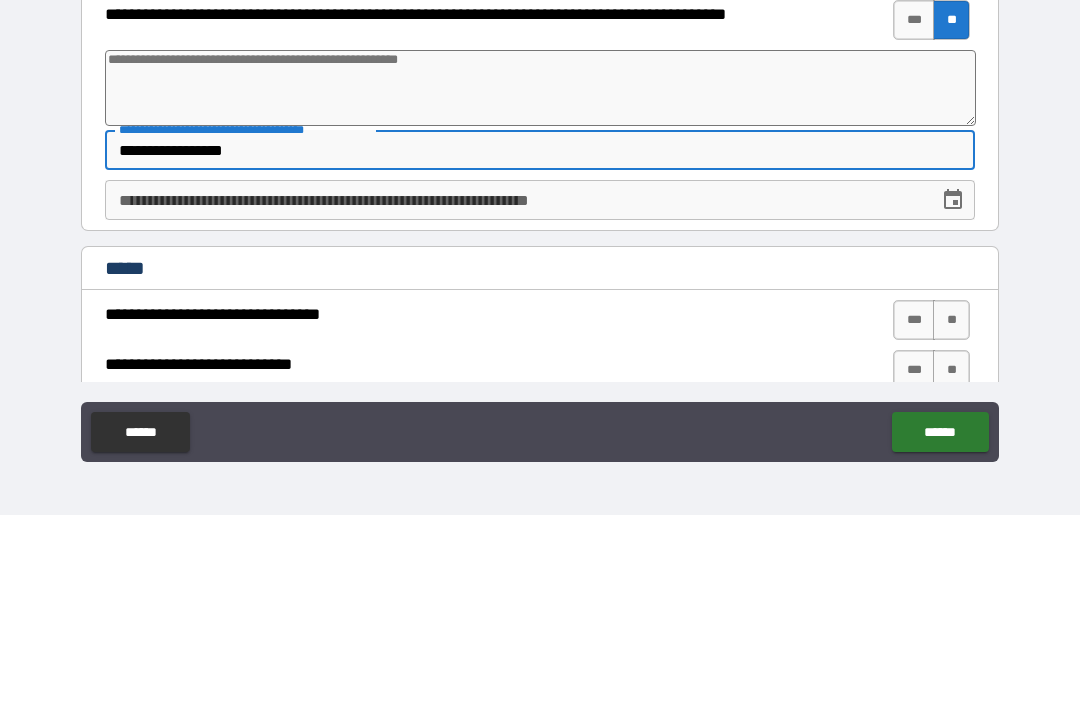 type on "*" 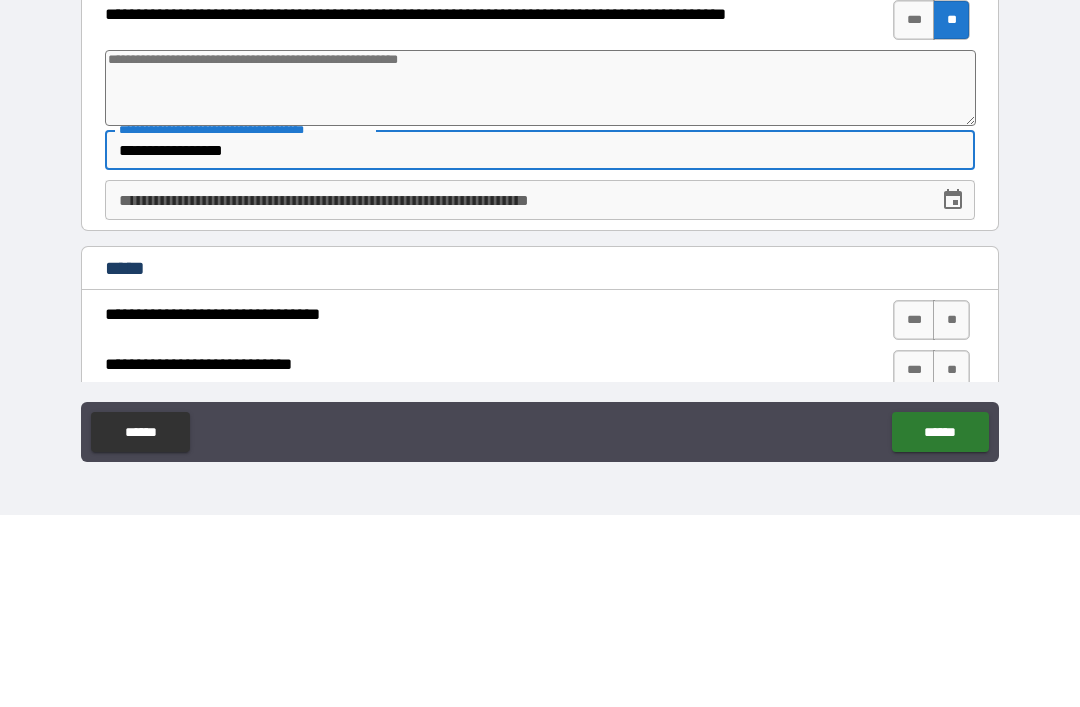type on "**********" 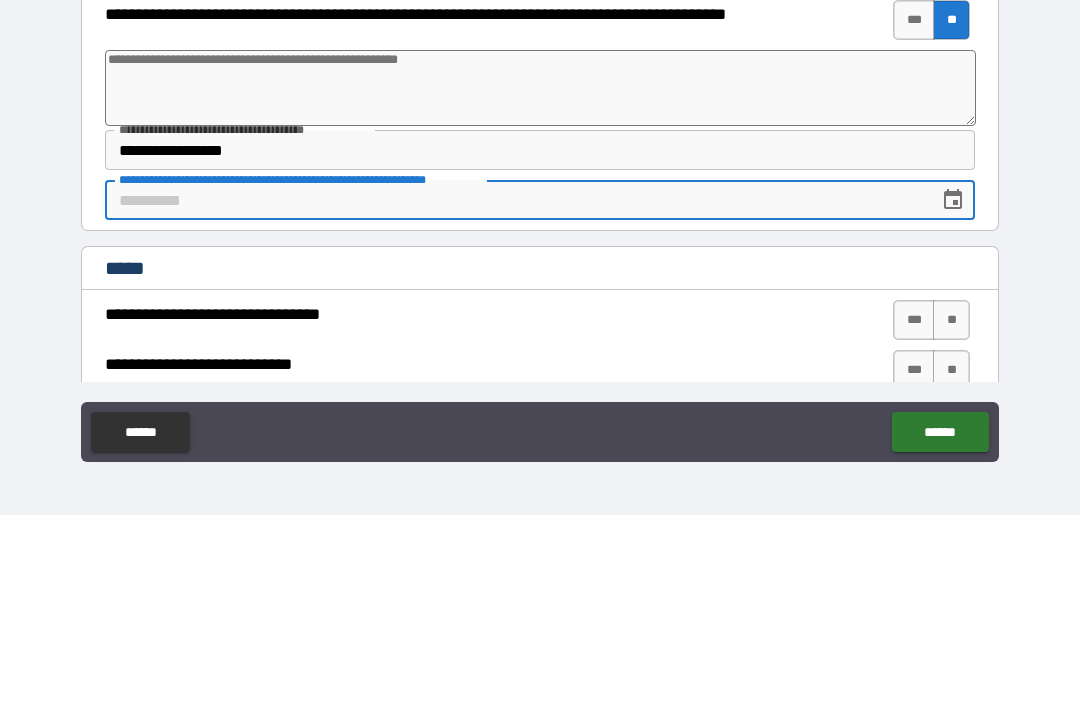 type on "*" 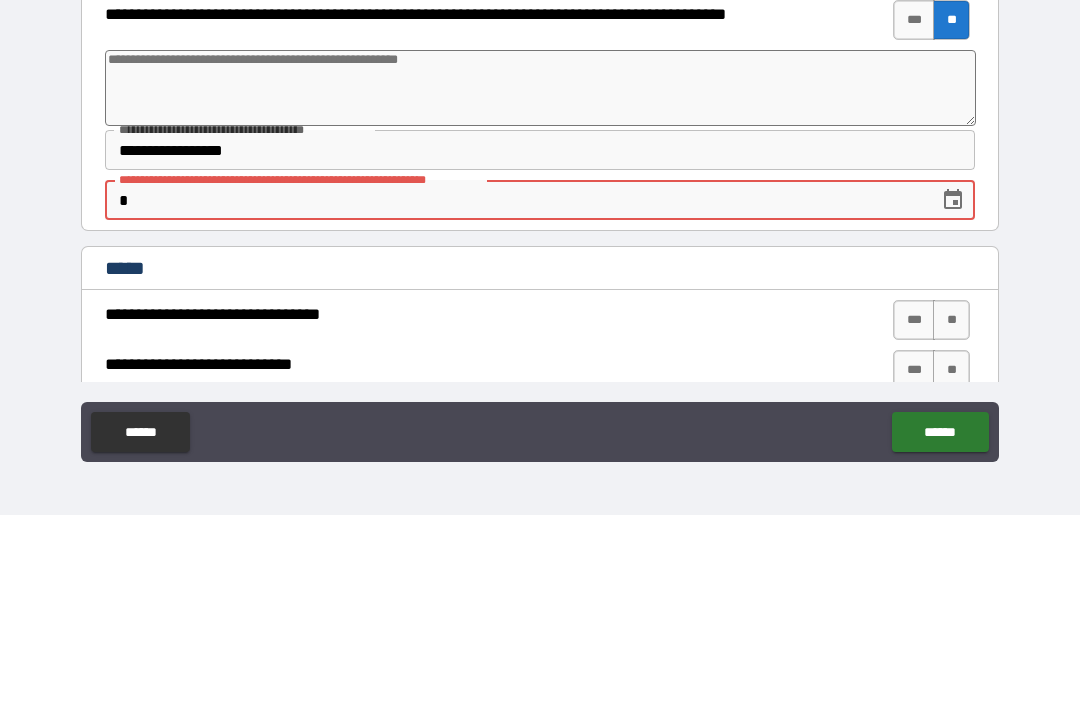 type on "*" 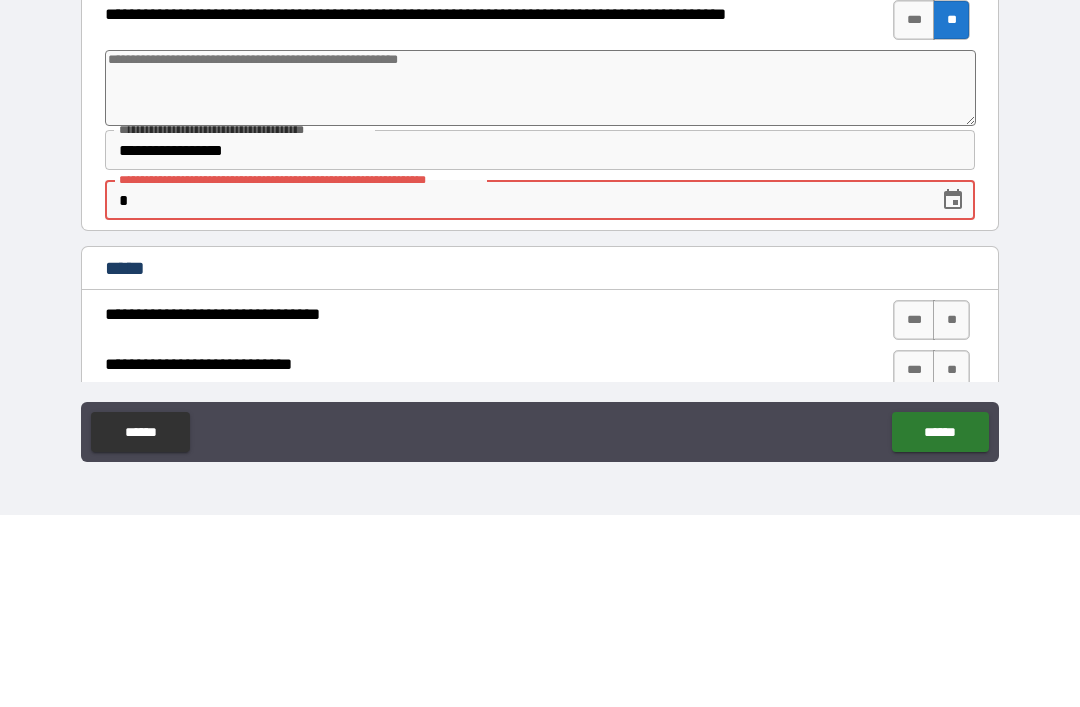 type on "***" 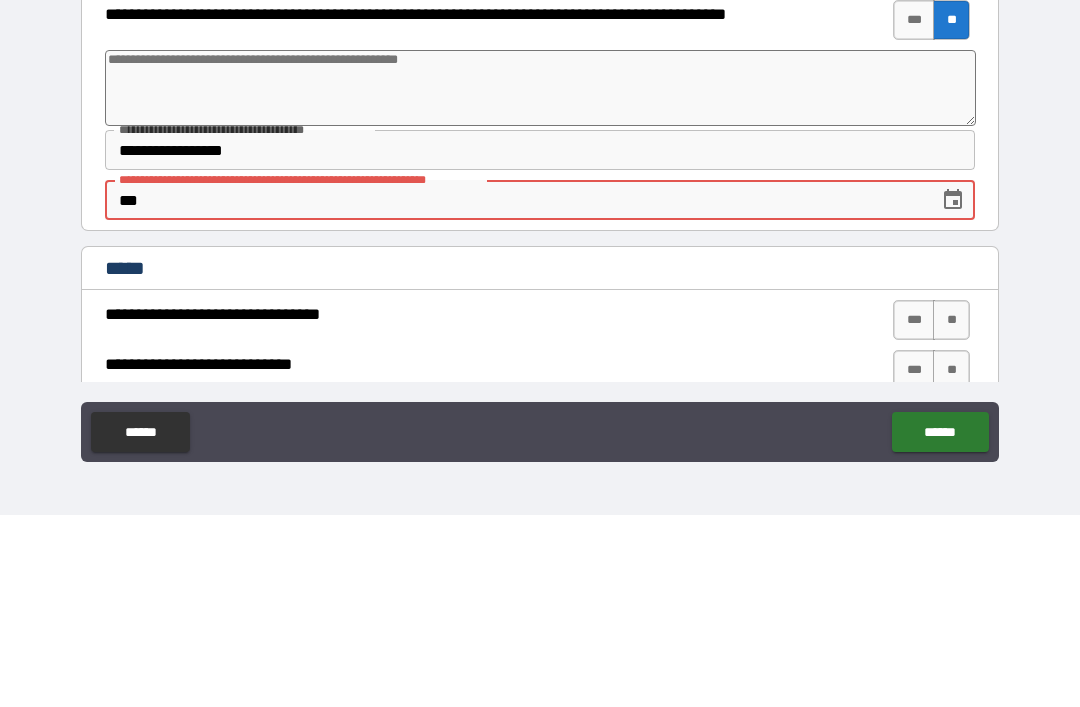 type on "*" 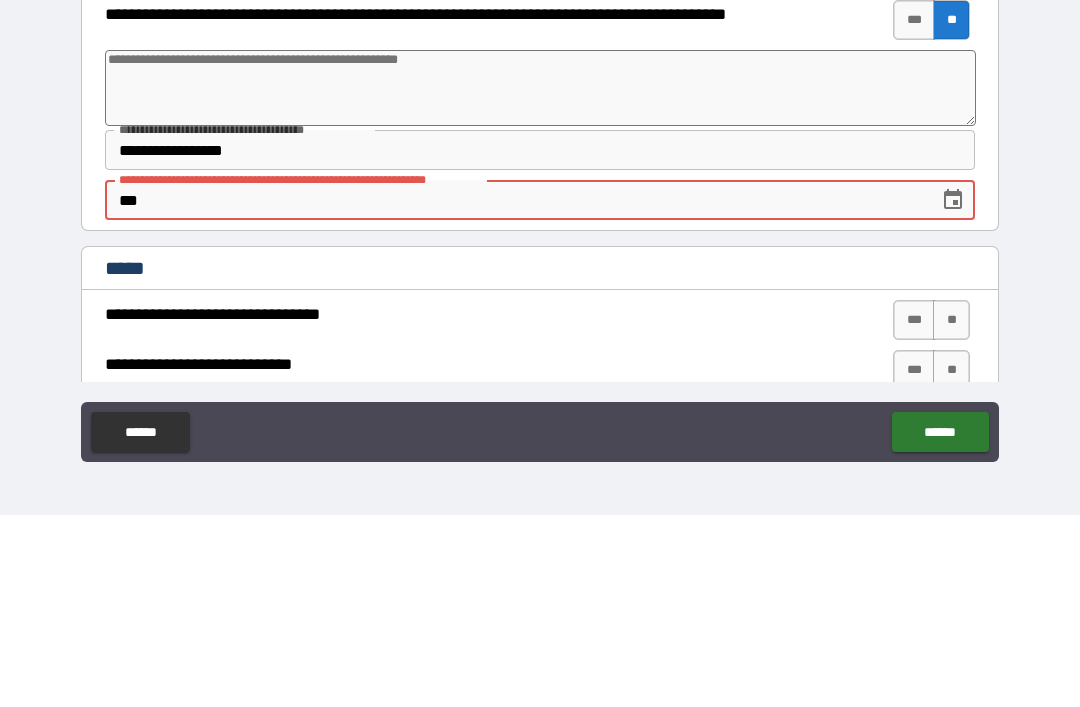 type on "****" 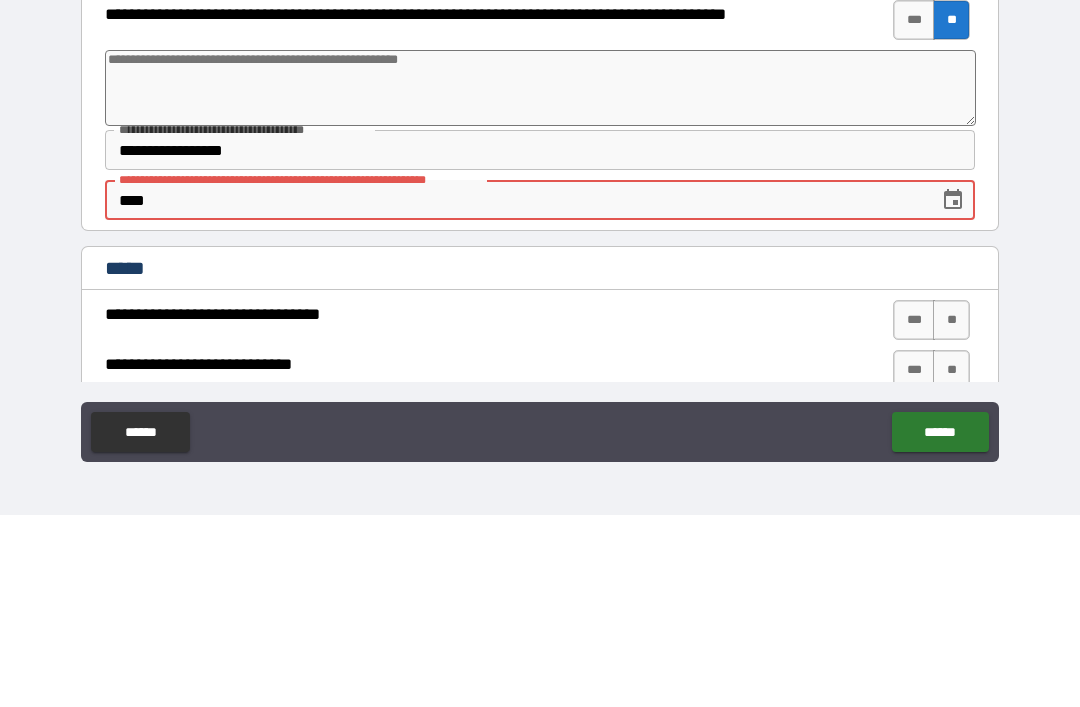 type on "*" 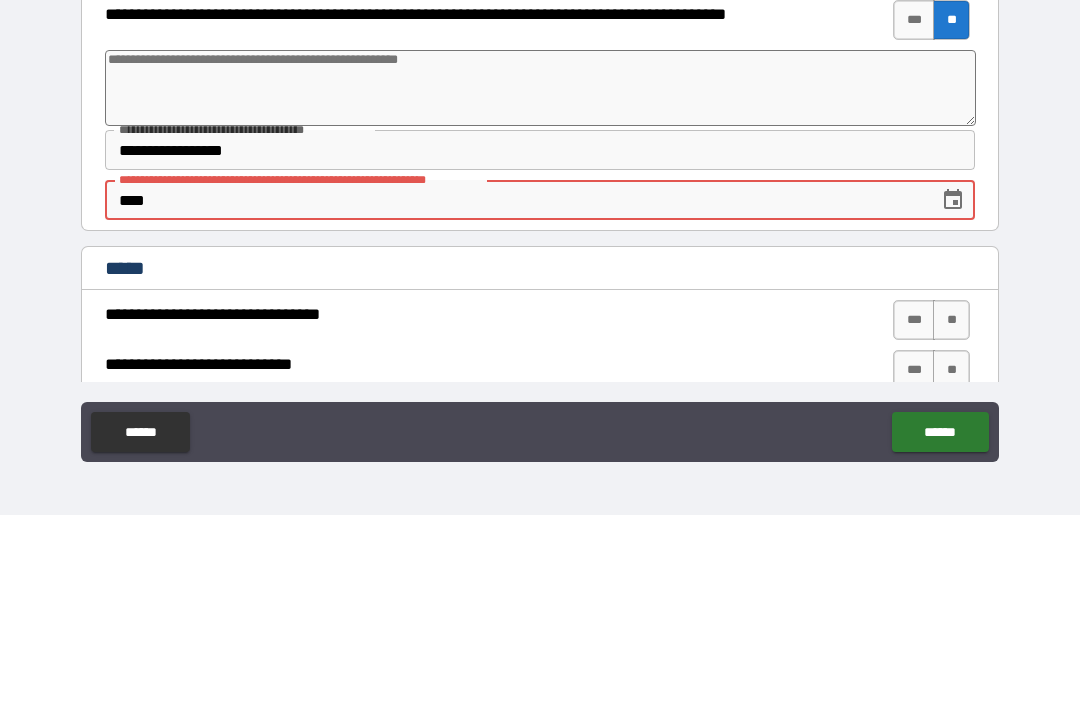 type on "******" 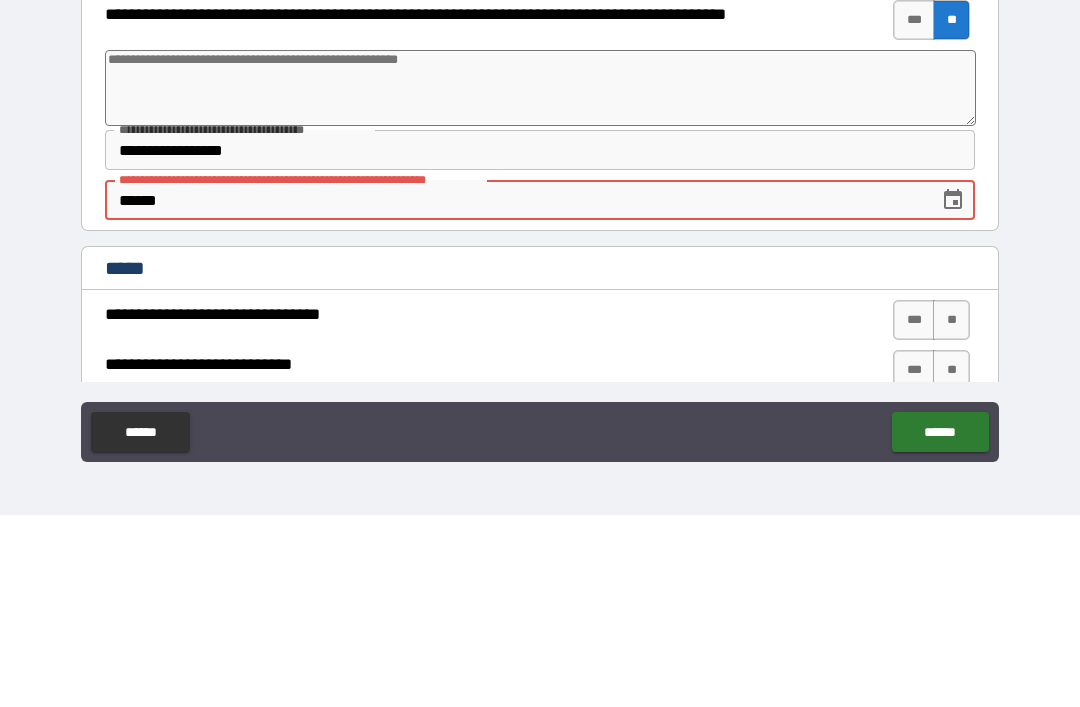 type on "*" 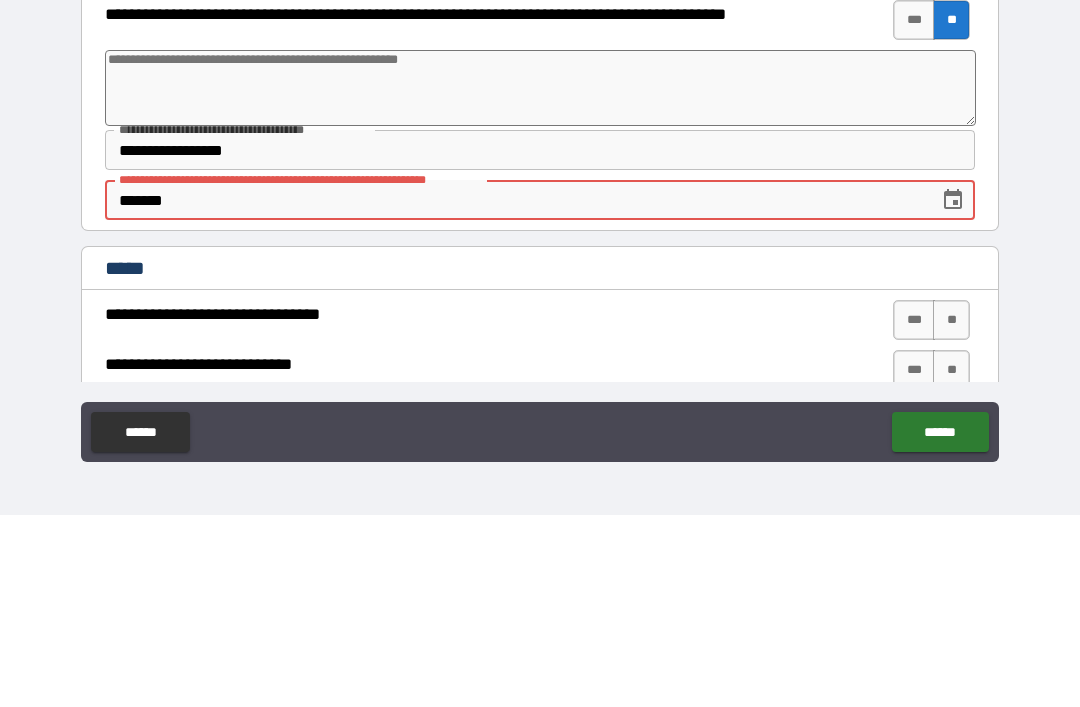 type on "*" 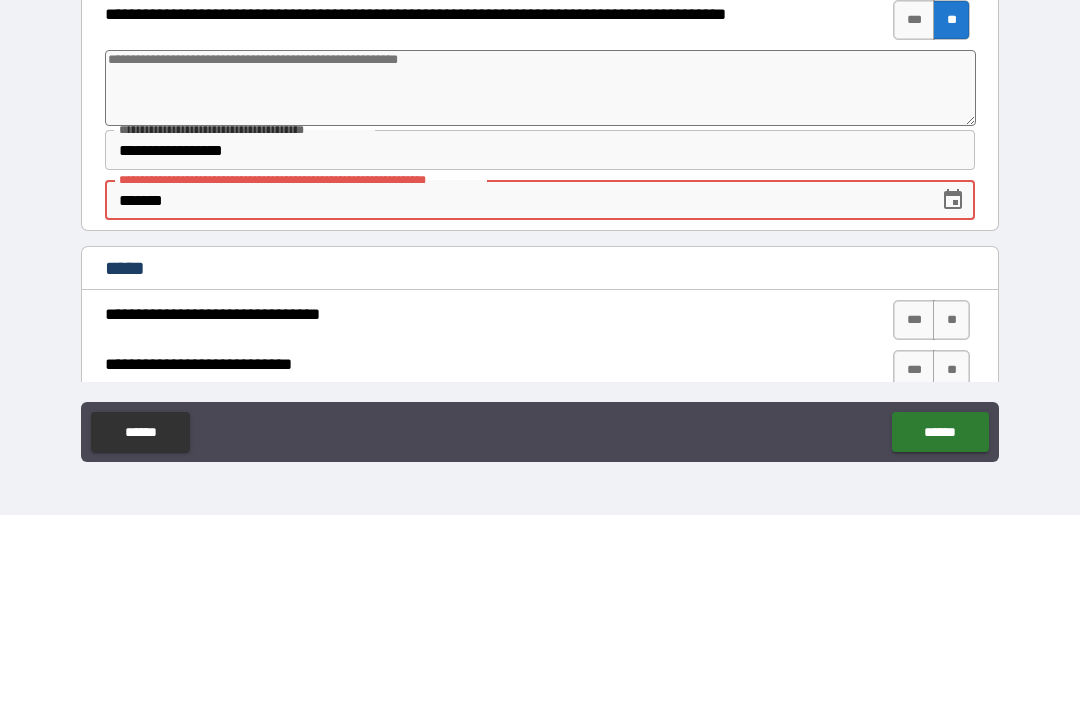 type on "********" 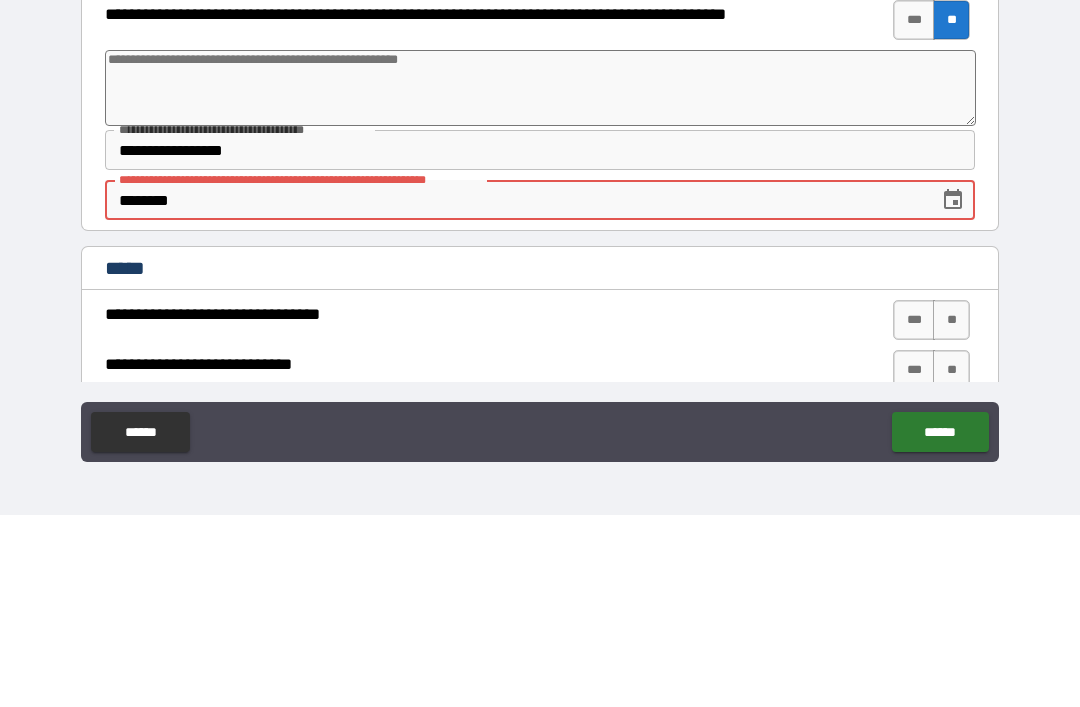 type on "*" 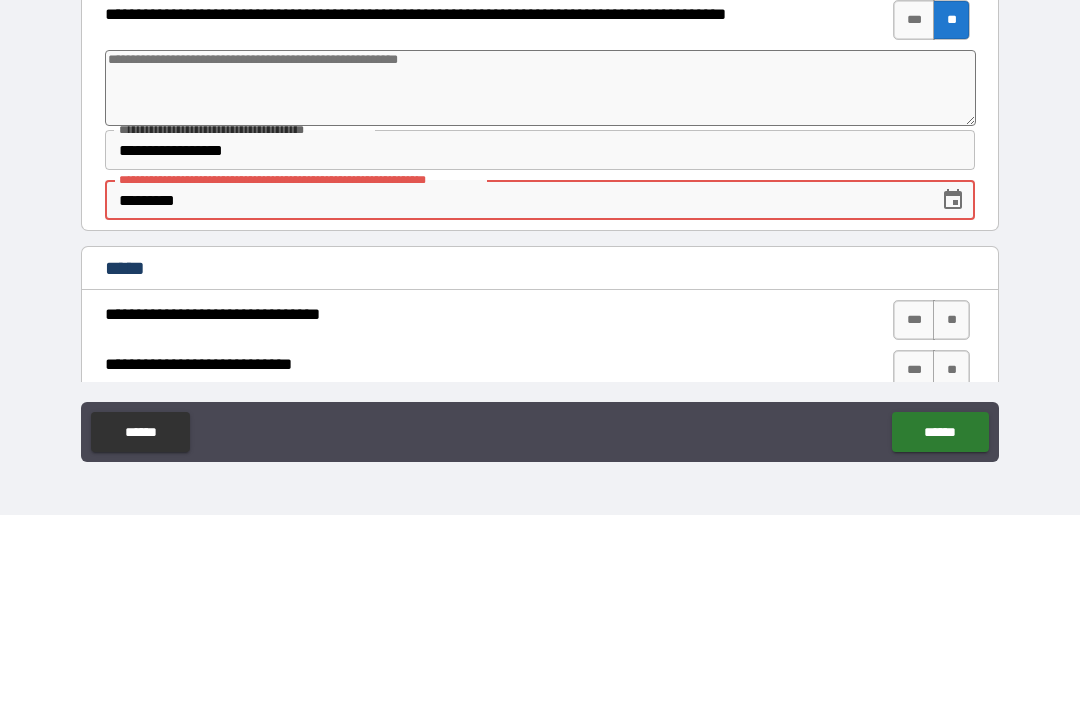 type on "*" 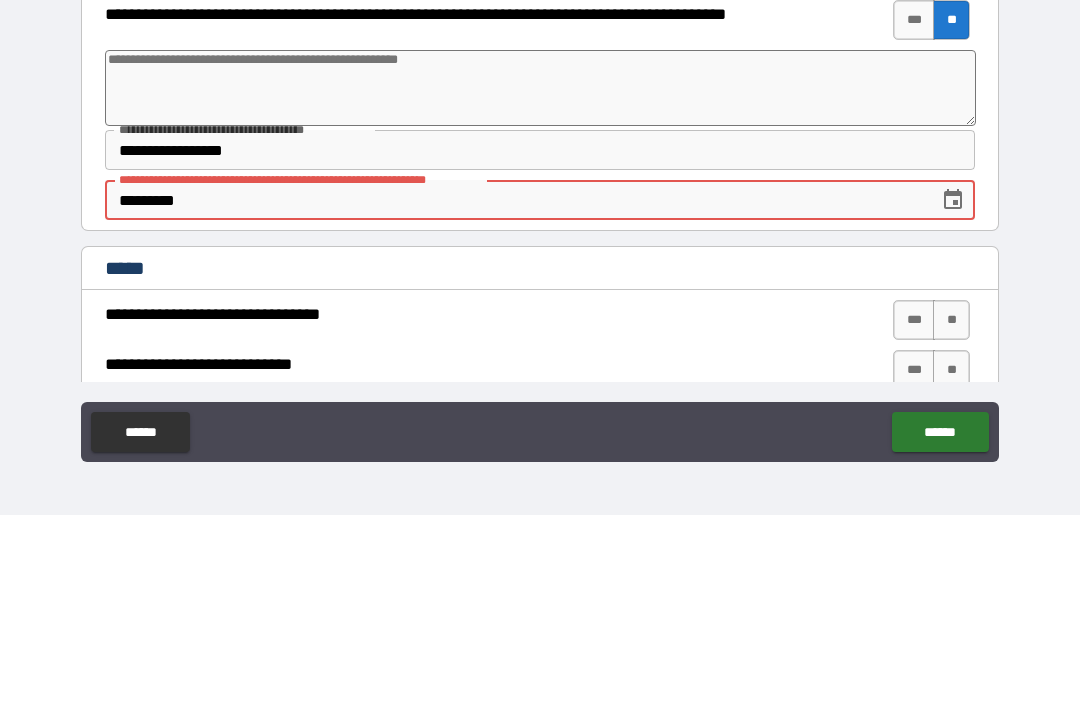 type on "**********" 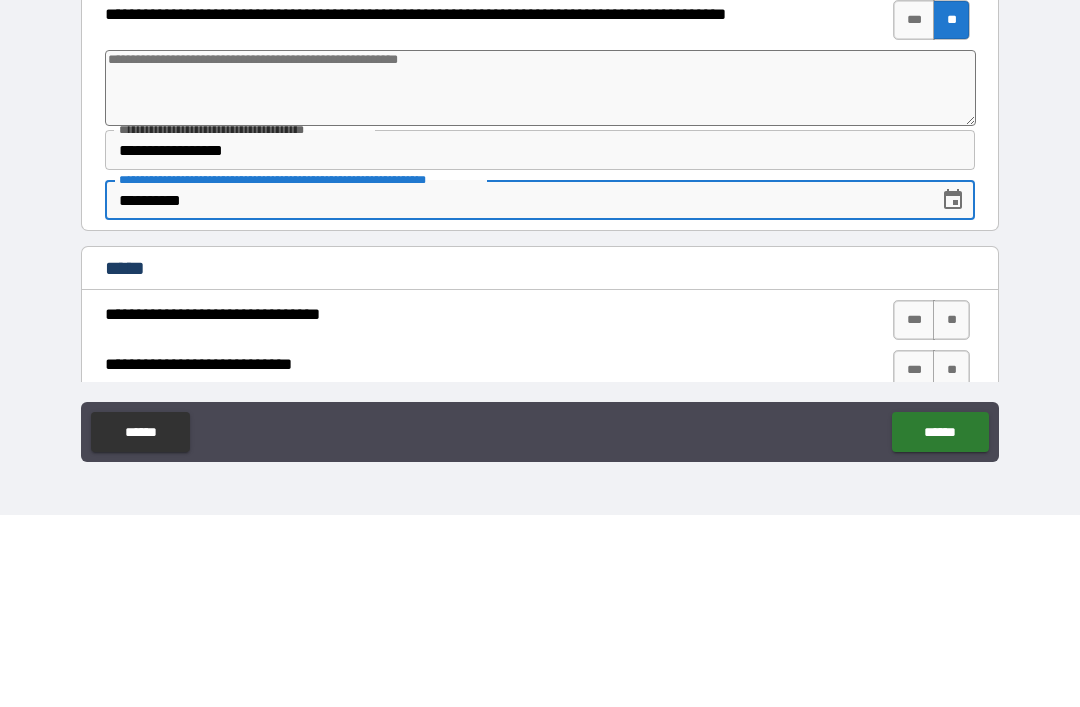 type on "*" 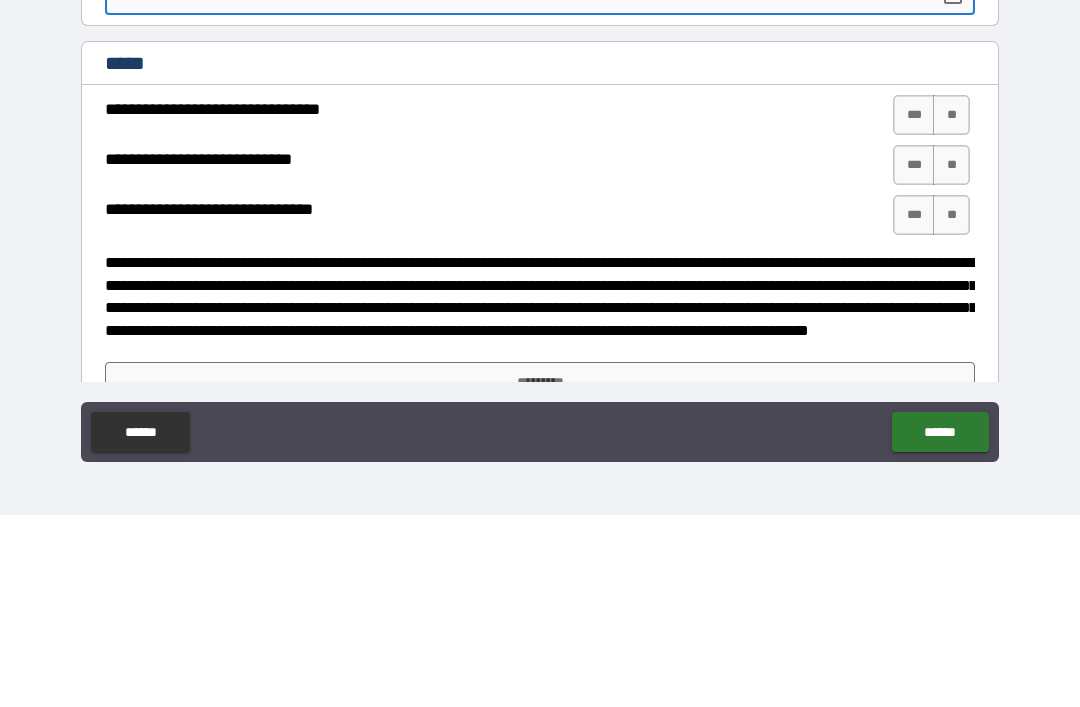 scroll, scrollTop: 2680, scrollLeft: 0, axis: vertical 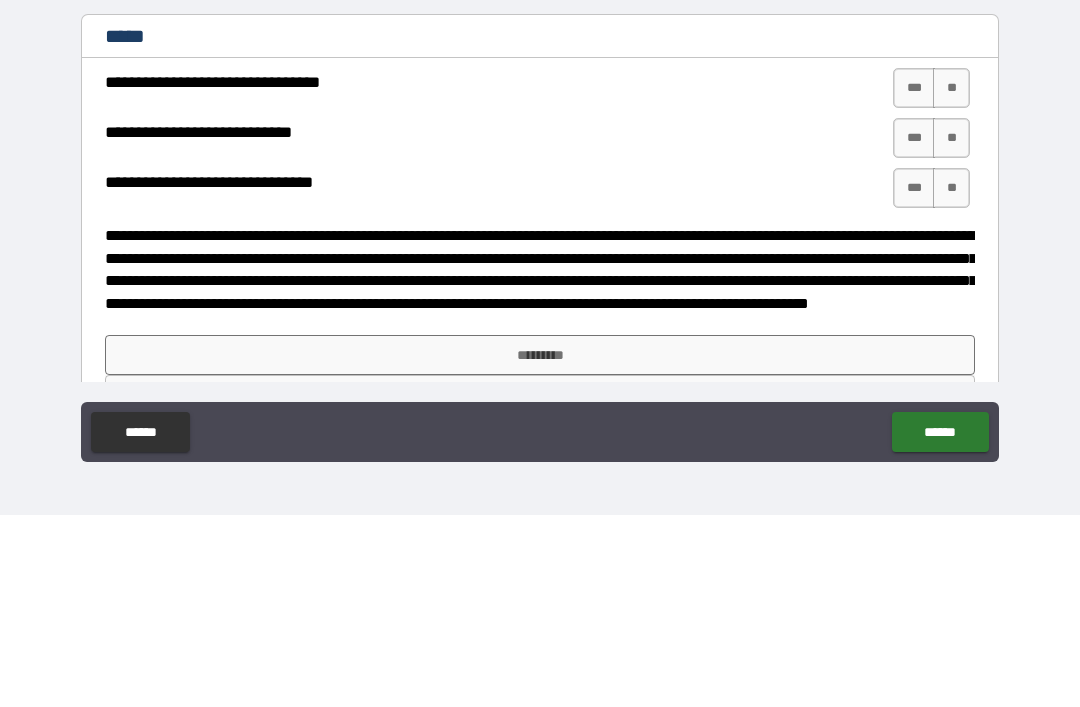 type on "**********" 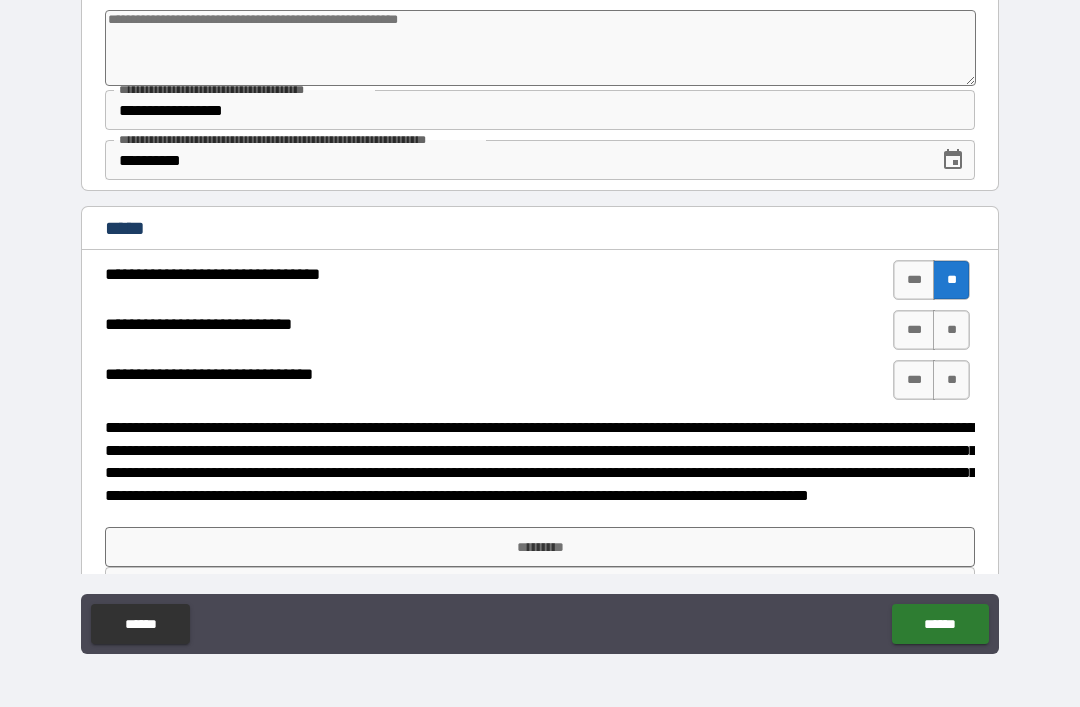 scroll, scrollTop: 2677, scrollLeft: 0, axis: vertical 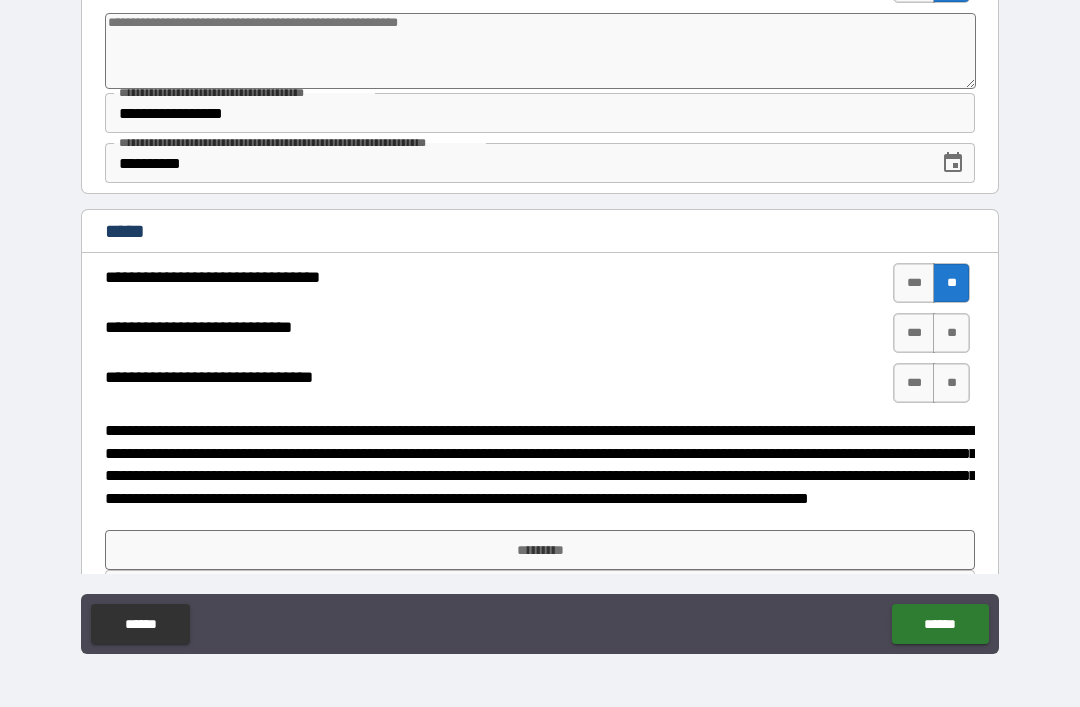 click on "**" at bounding box center [951, 333] 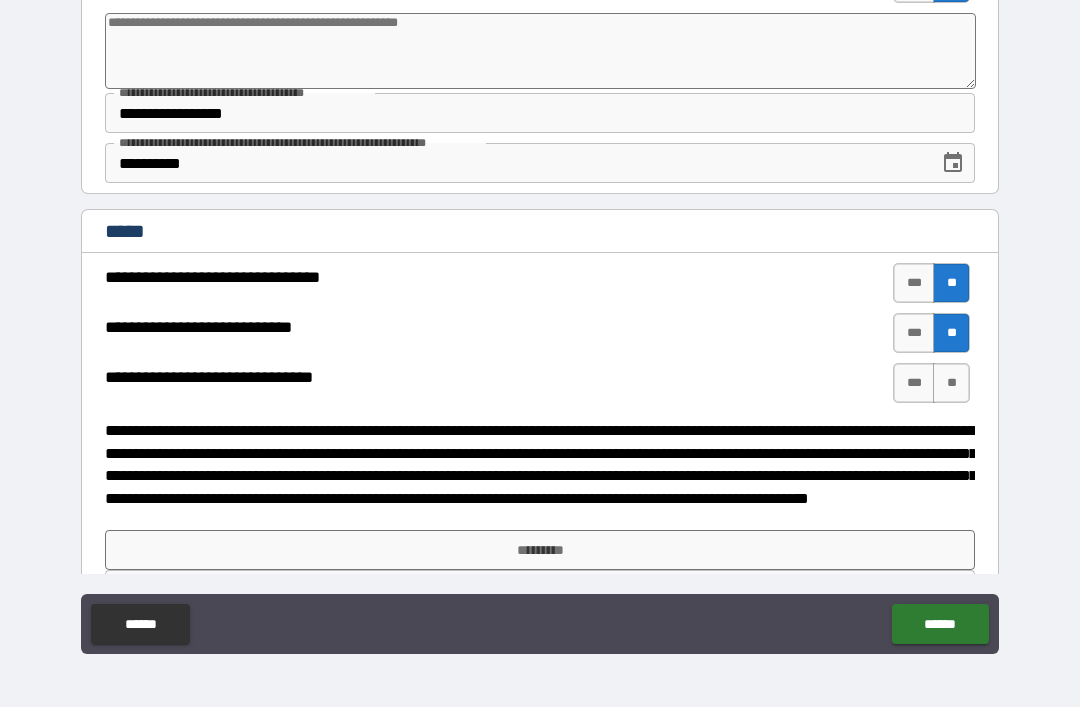 click on "**" at bounding box center (951, 383) 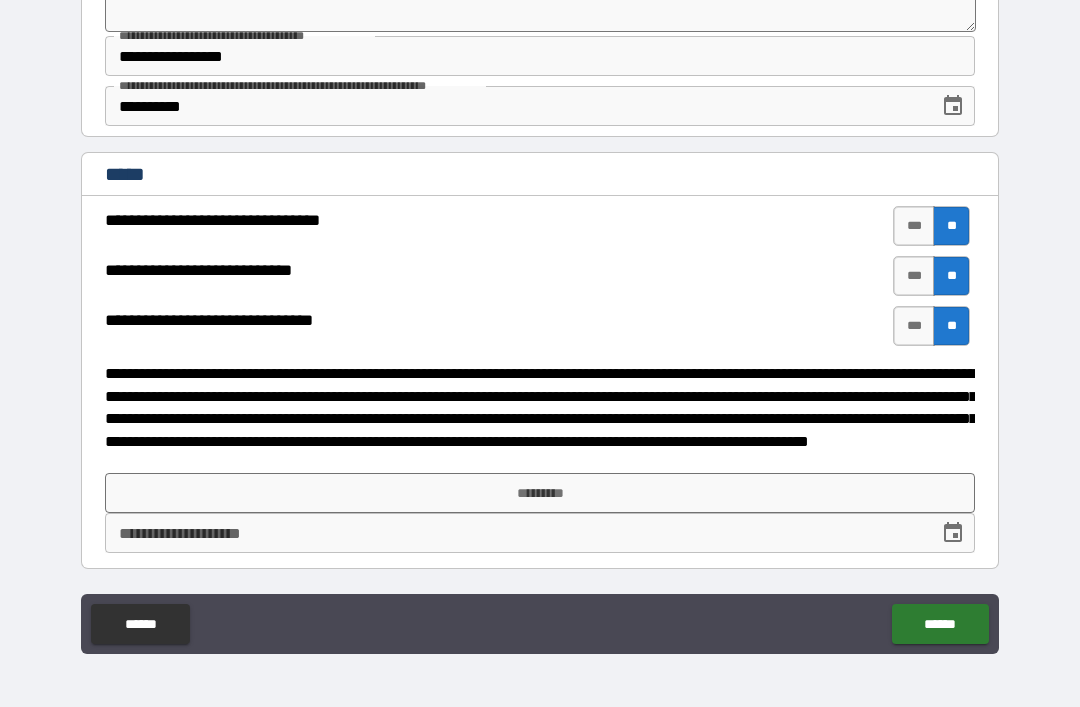 scroll, scrollTop: 2734, scrollLeft: 0, axis: vertical 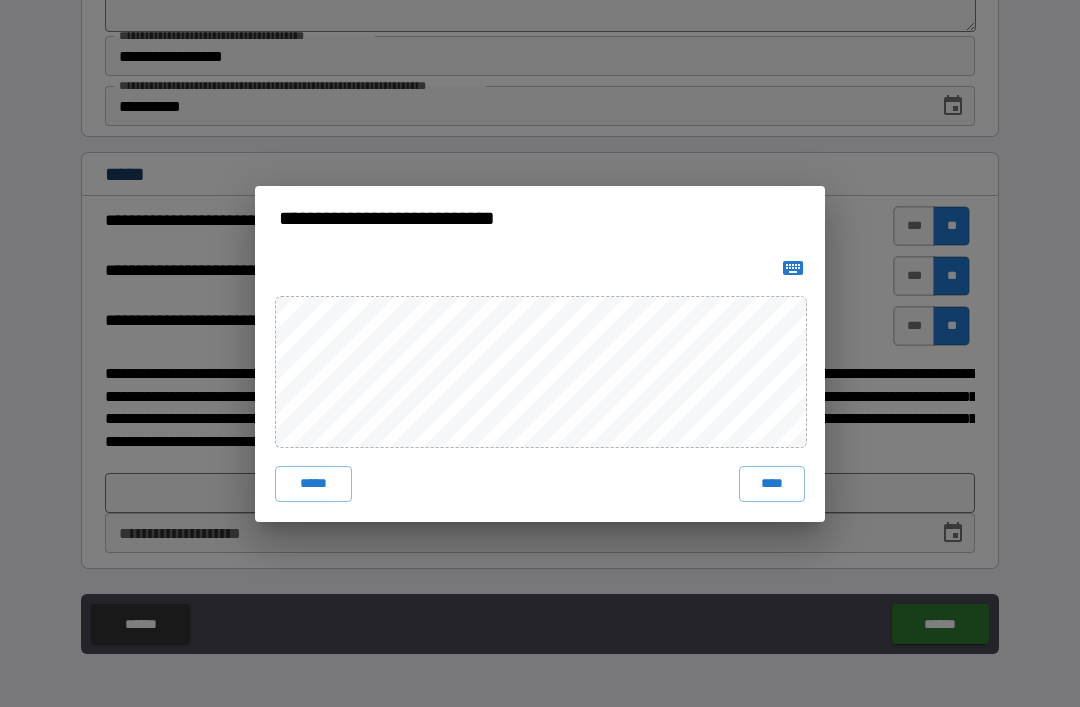 click on "****" at bounding box center (772, 484) 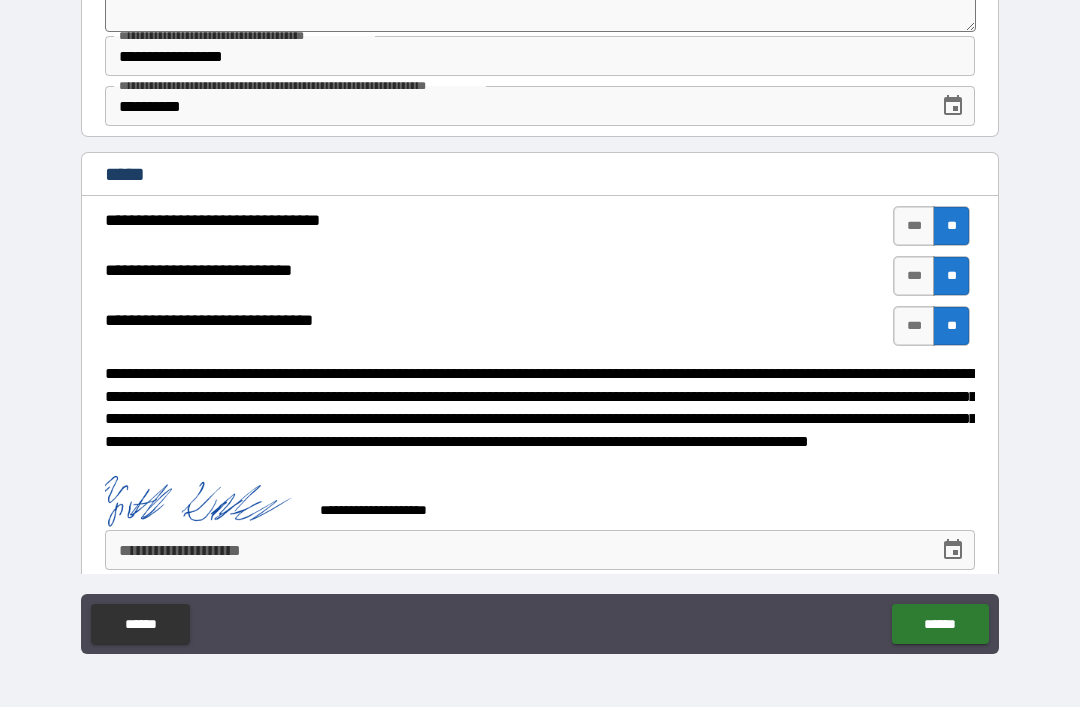 type on "*" 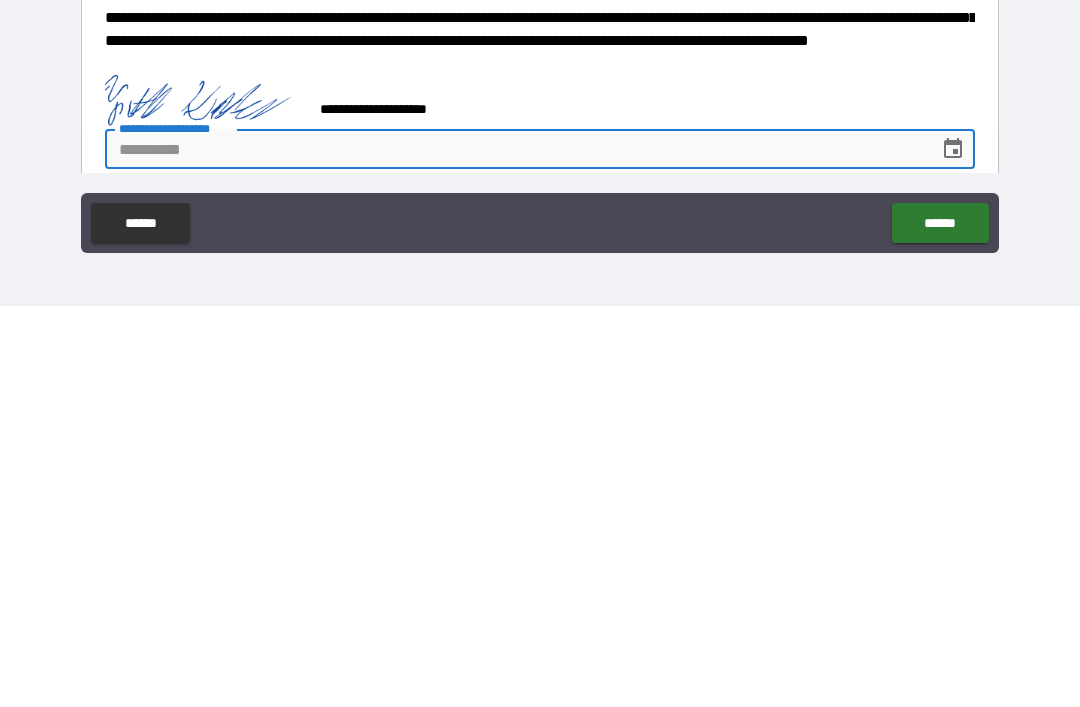 type on "*" 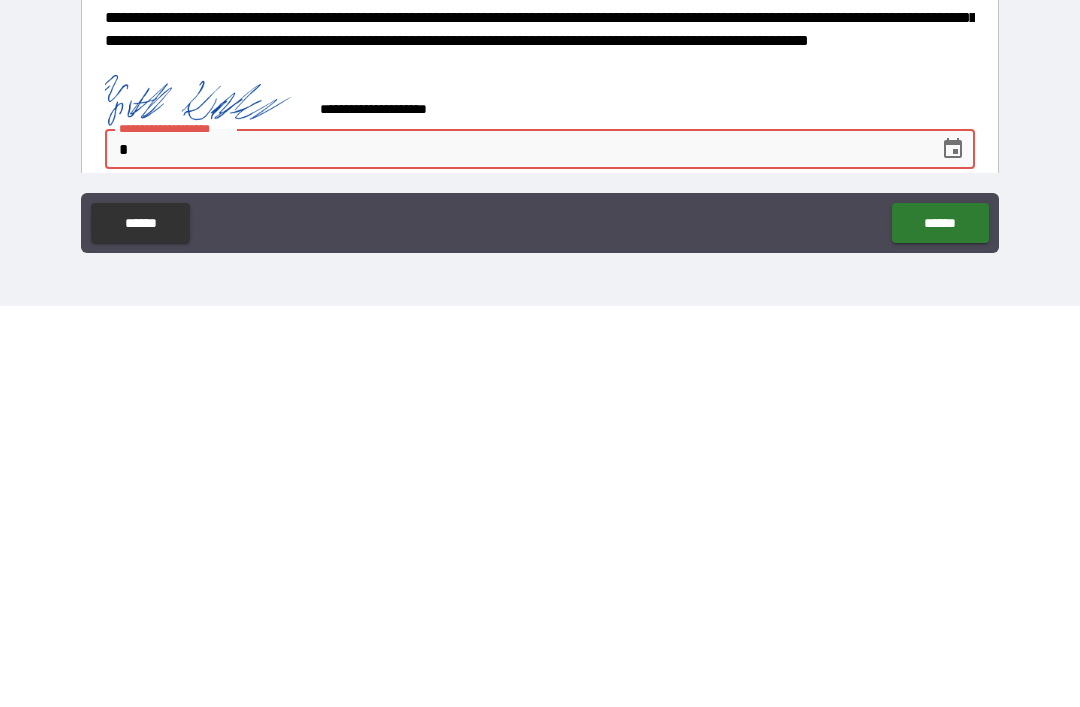 type on "*" 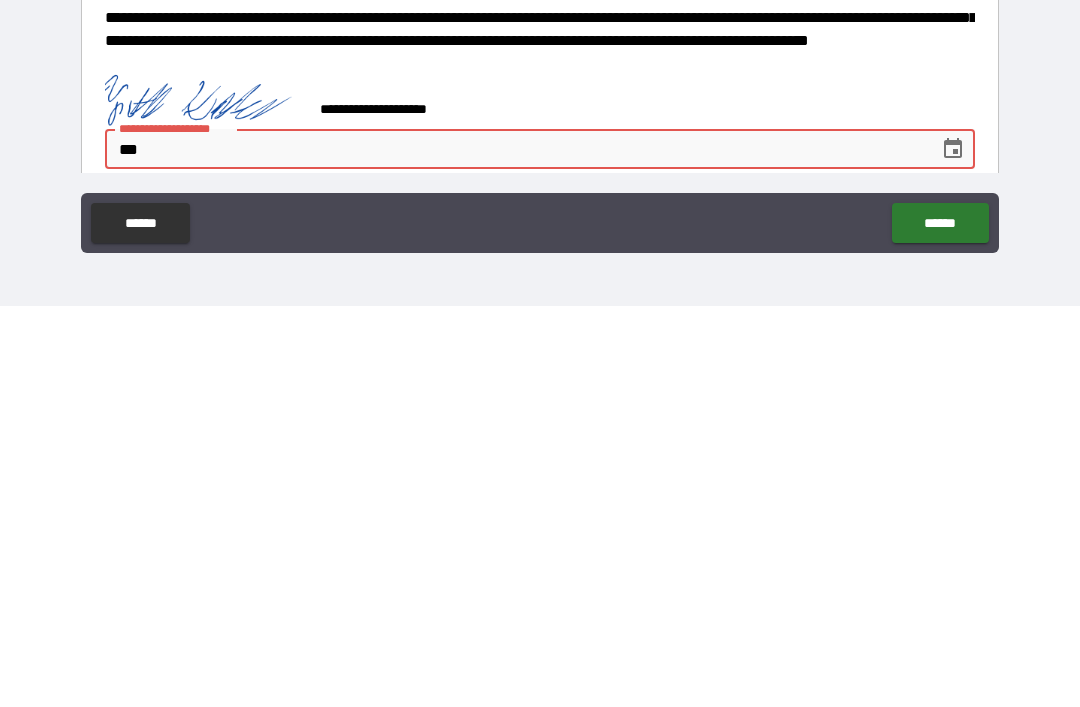 type on "*" 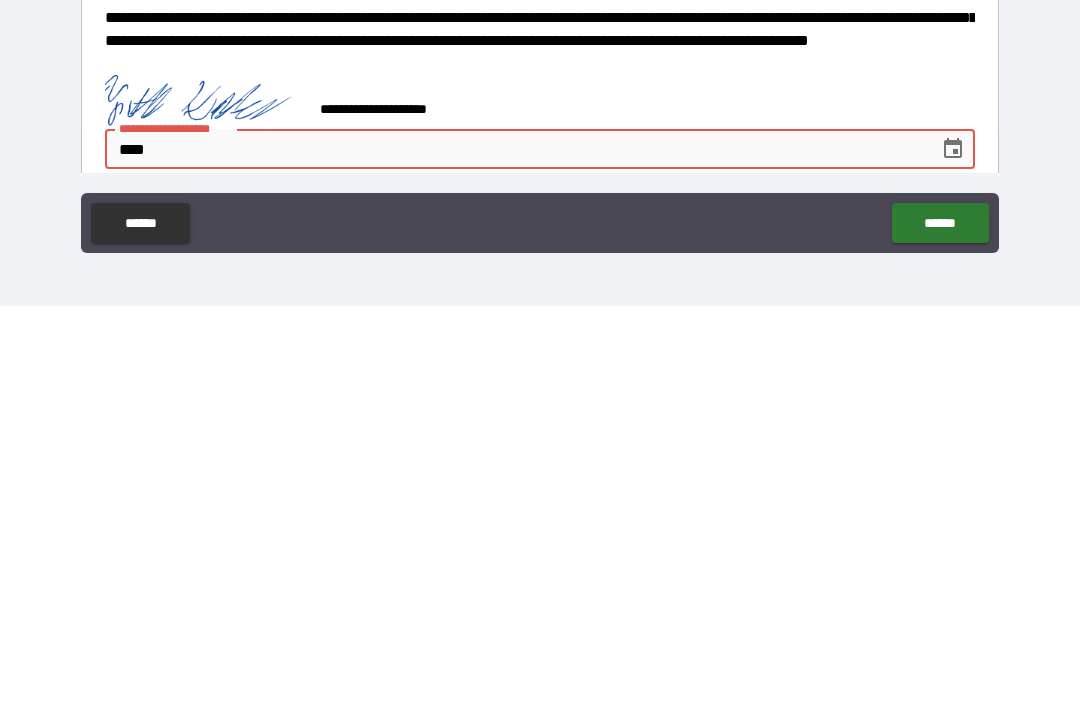 type on "*" 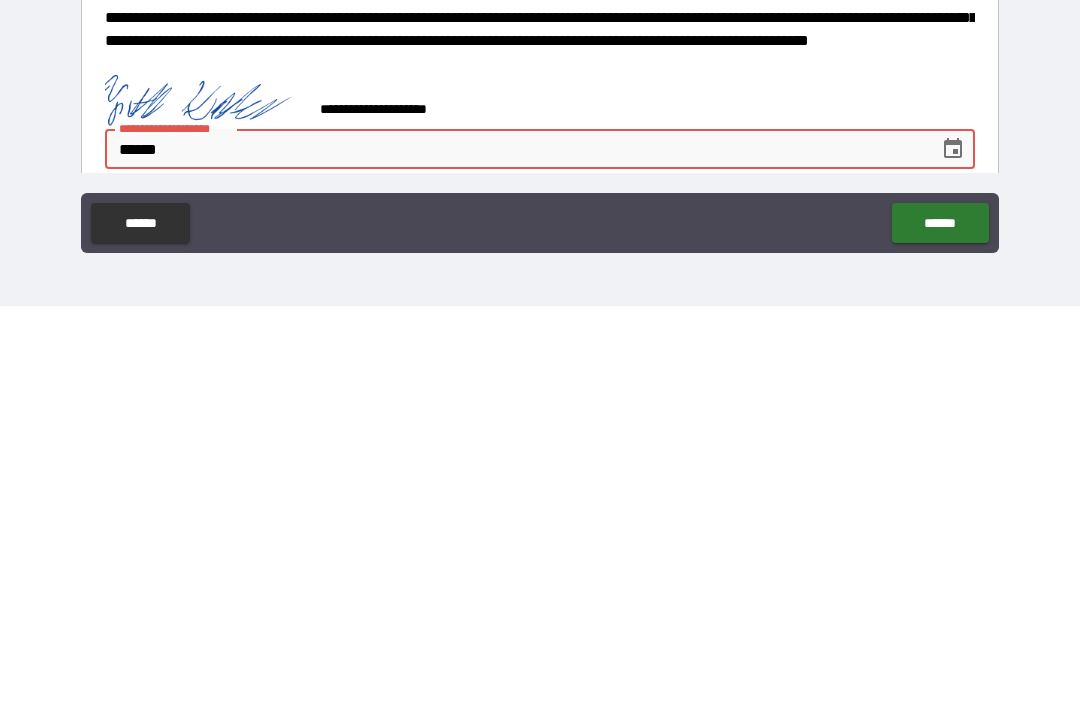 type on "*" 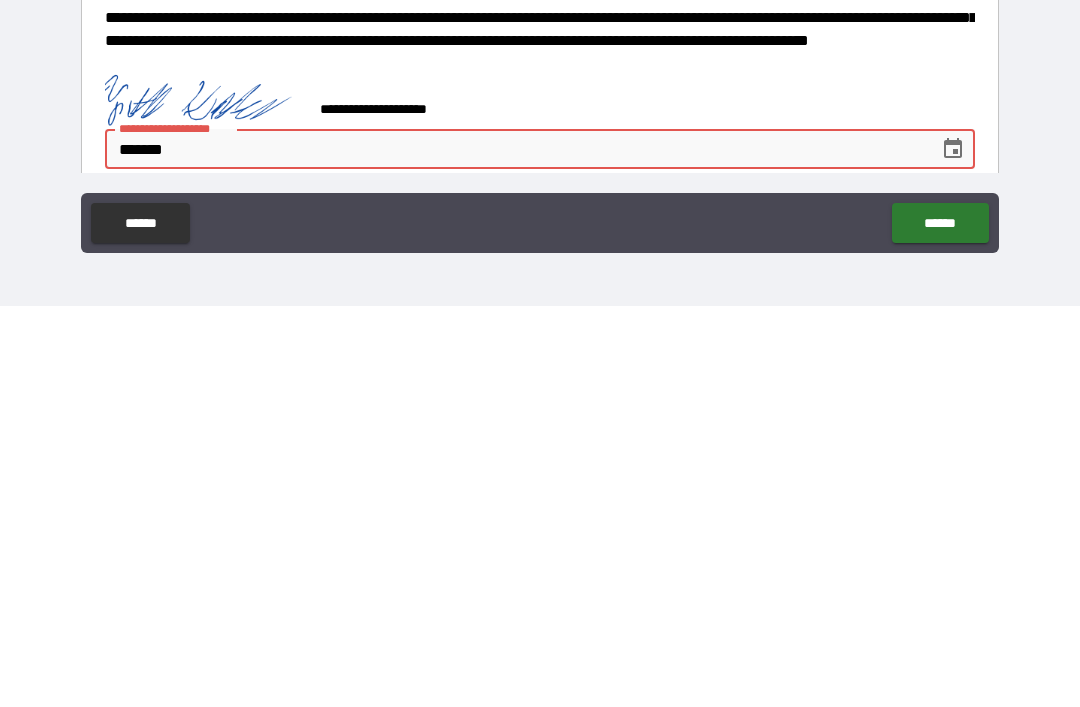 type on "*" 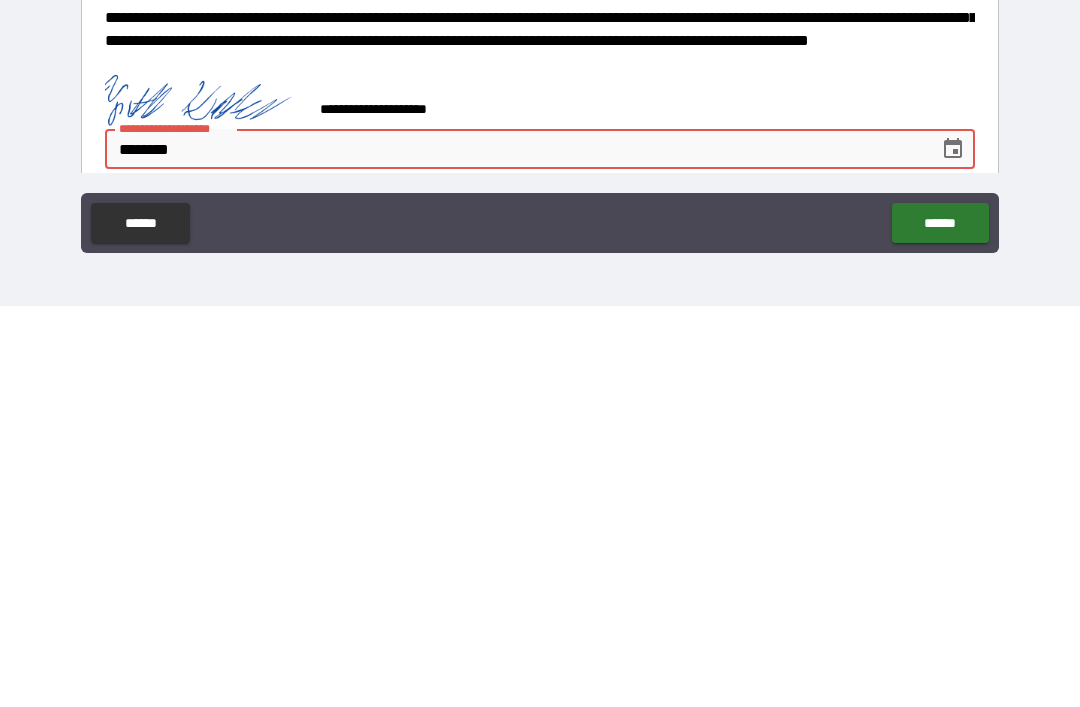 type on "*" 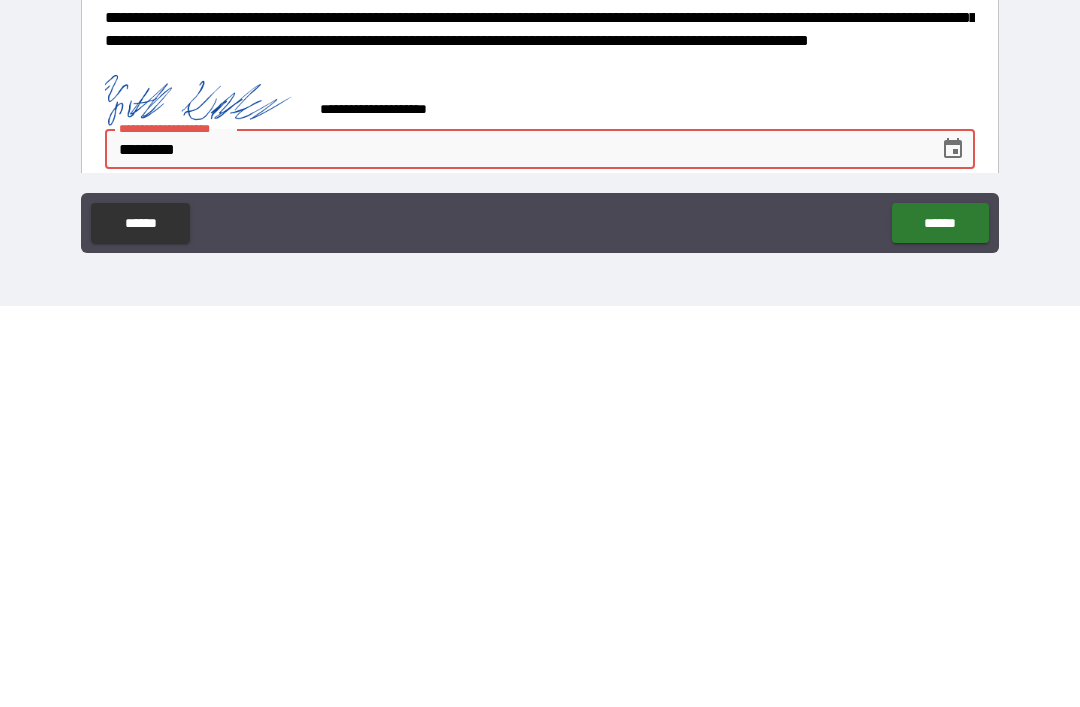 type on "*" 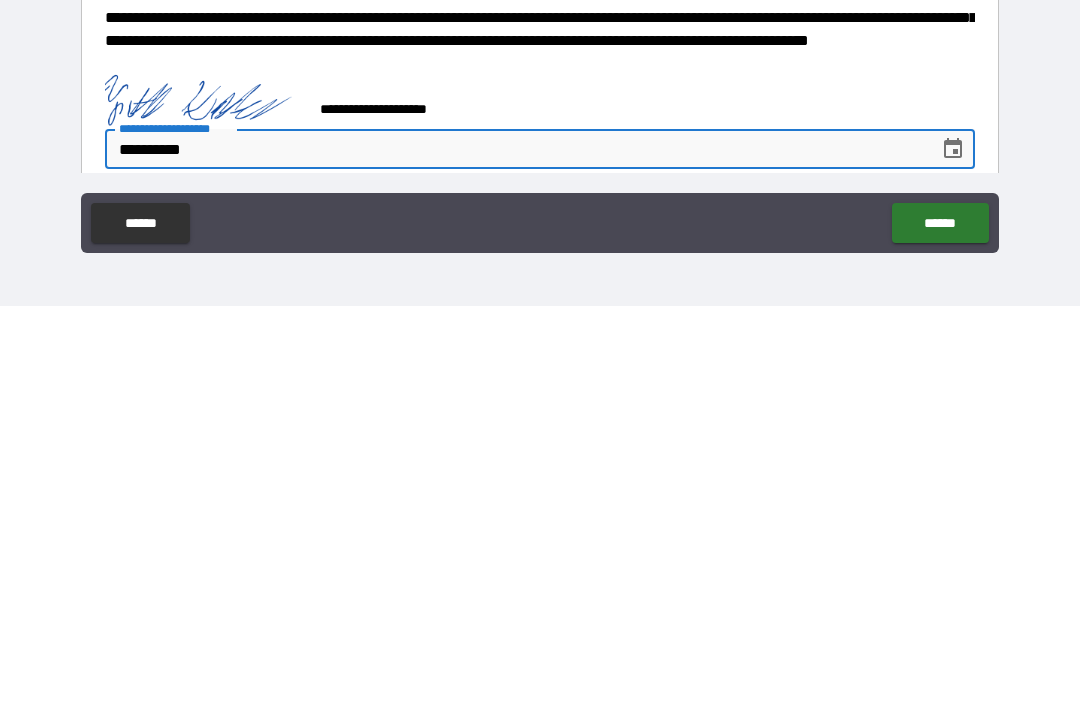 type on "*" 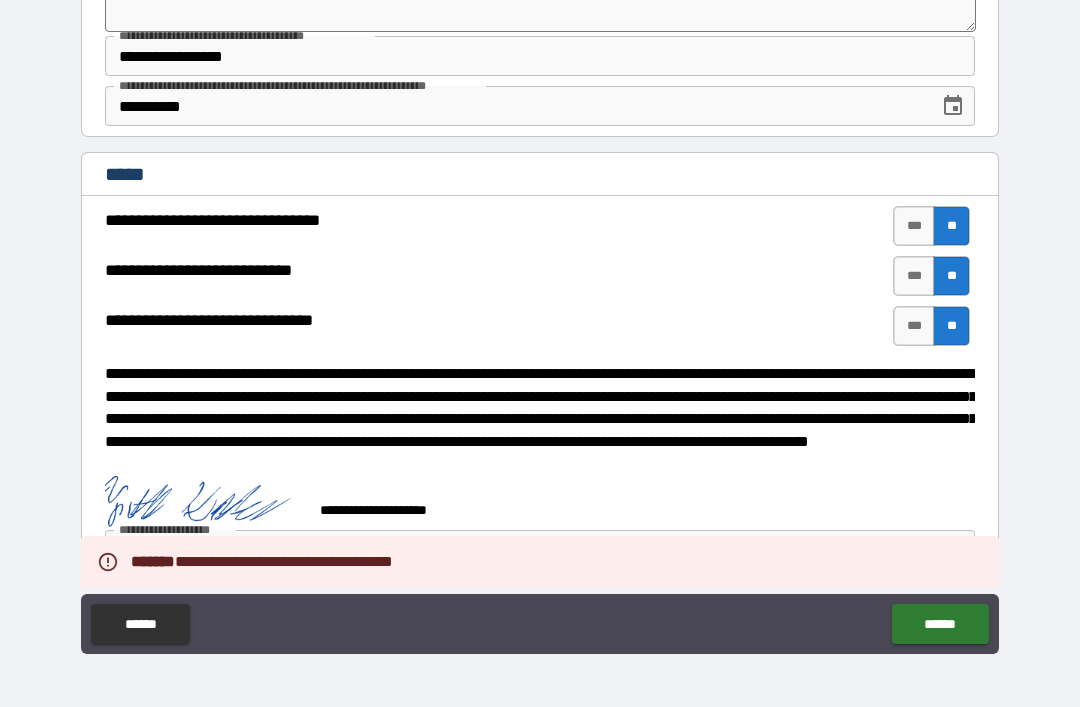 click on "**********" at bounding box center [515, 550] 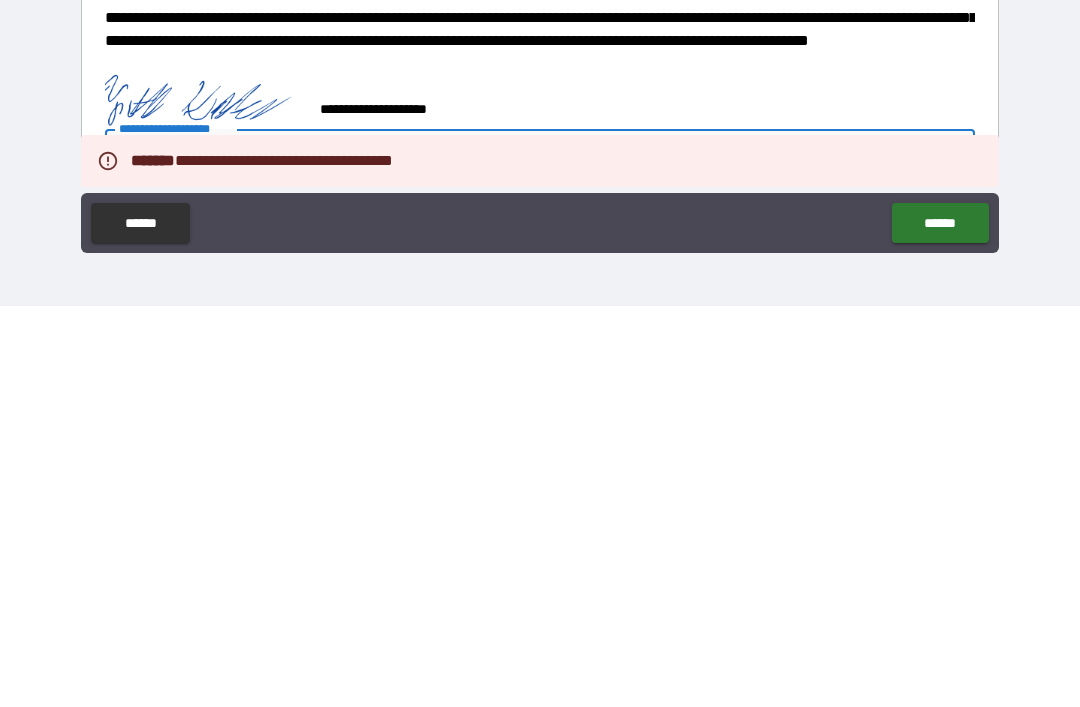 click on "**********" at bounding box center [540, 501] 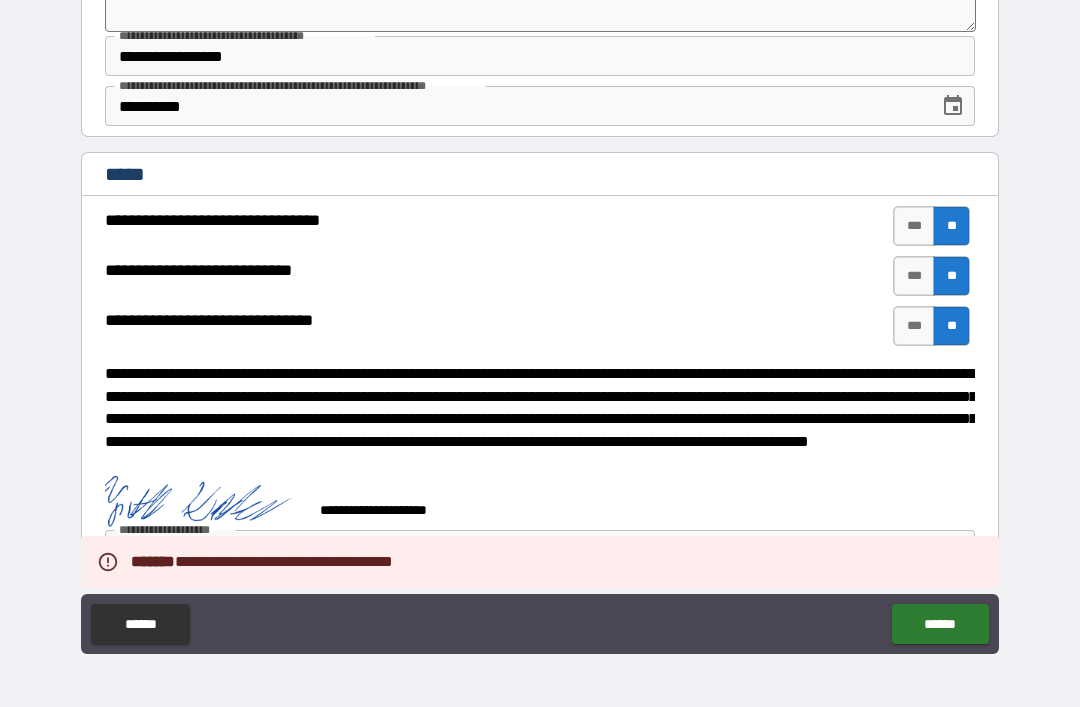 click on "**********" at bounding box center (515, 550) 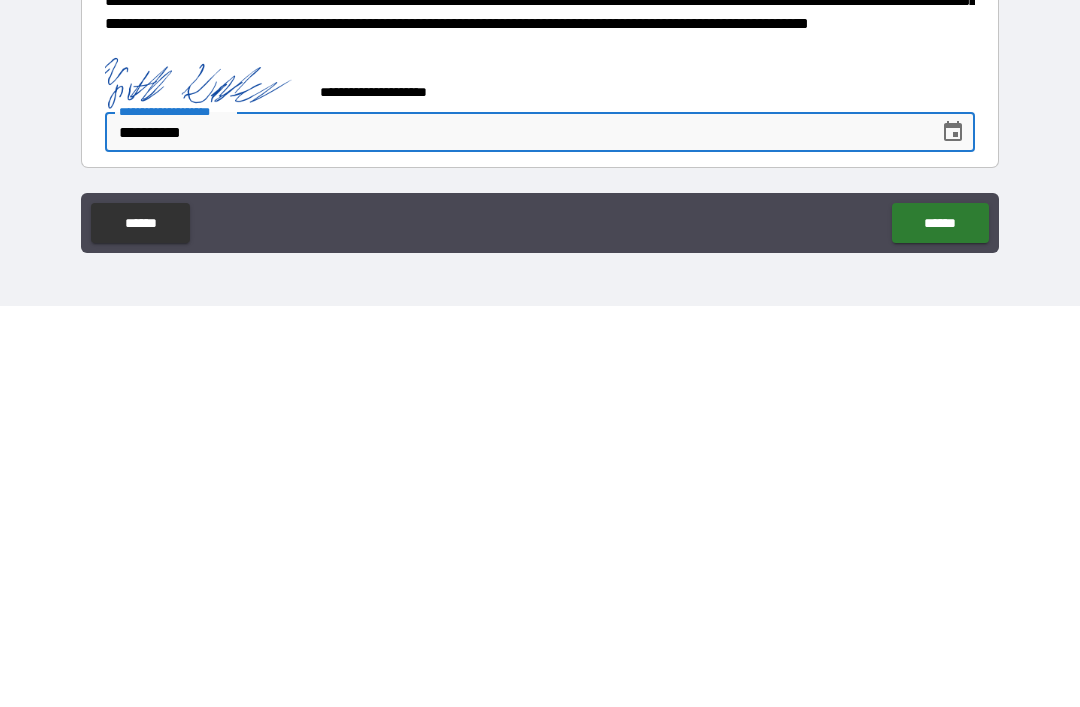 scroll, scrollTop: 2751, scrollLeft: 0, axis: vertical 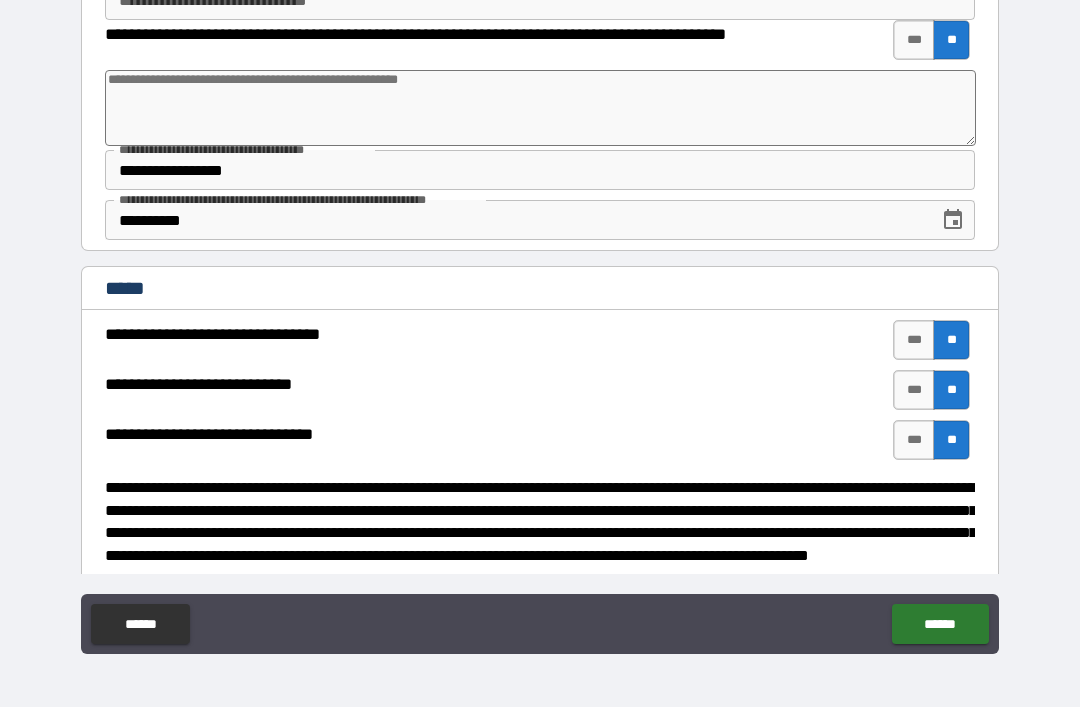 type on "*" 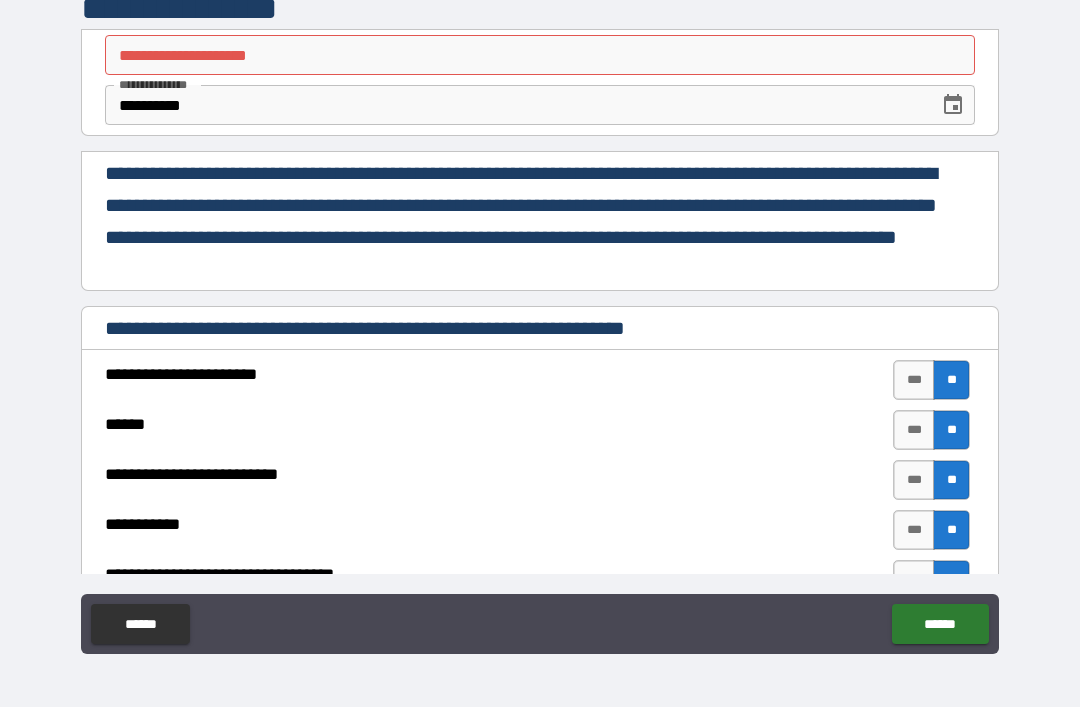 scroll, scrollTop: 0, scrollLeft: 0, axis: both 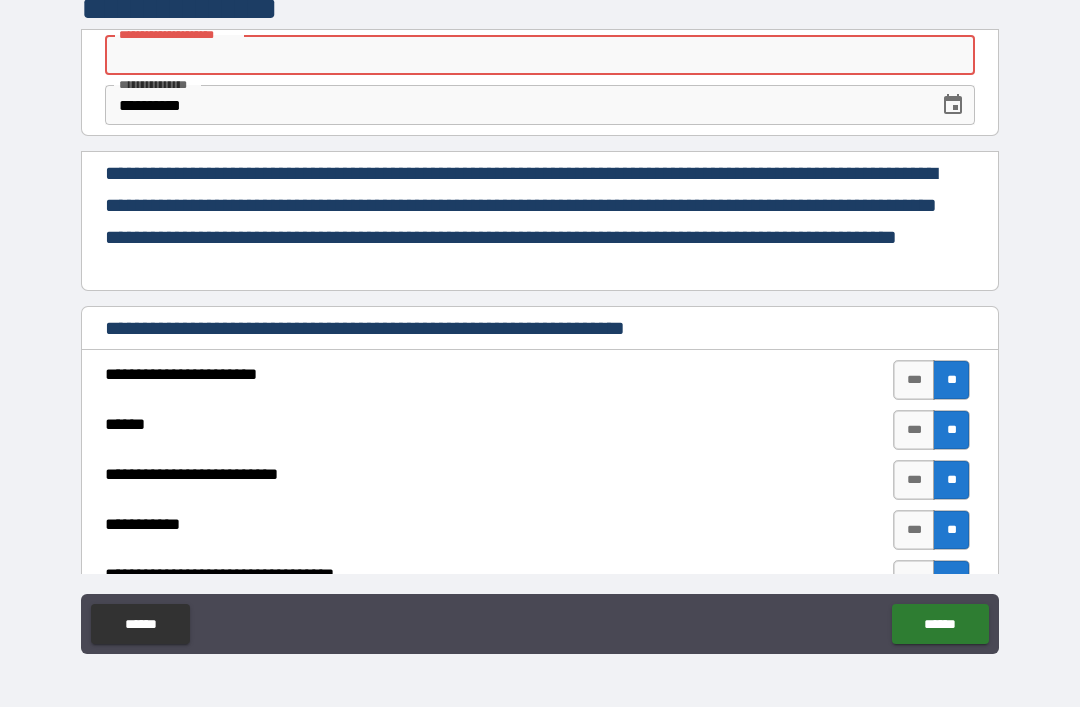 type on "*" 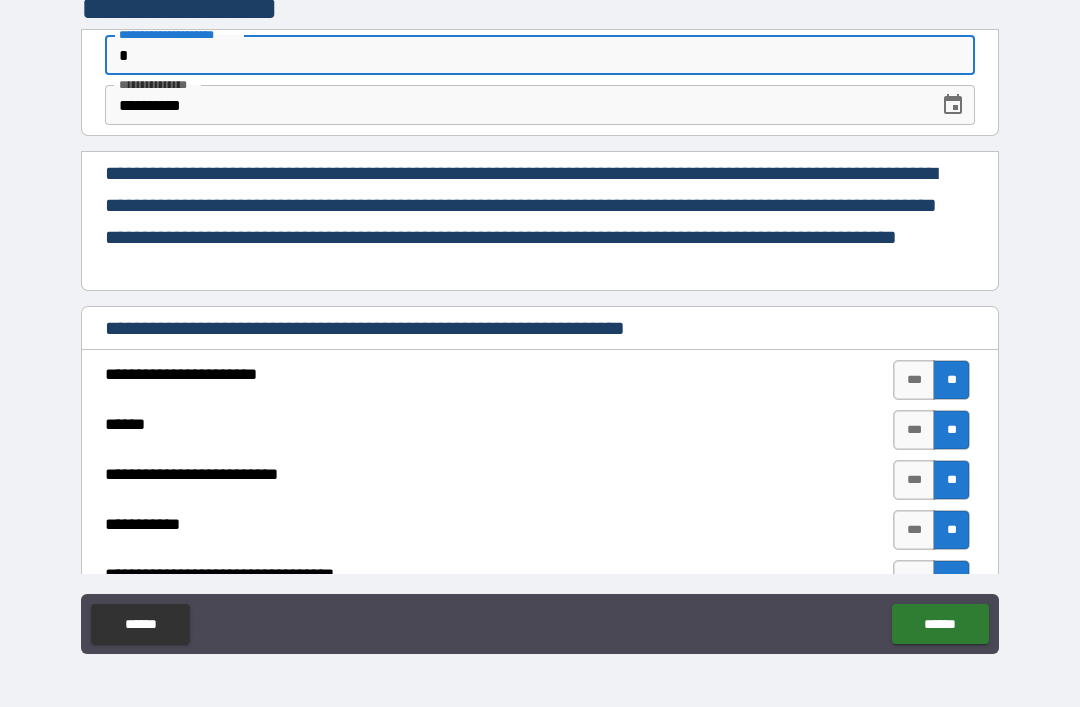 type on "*" 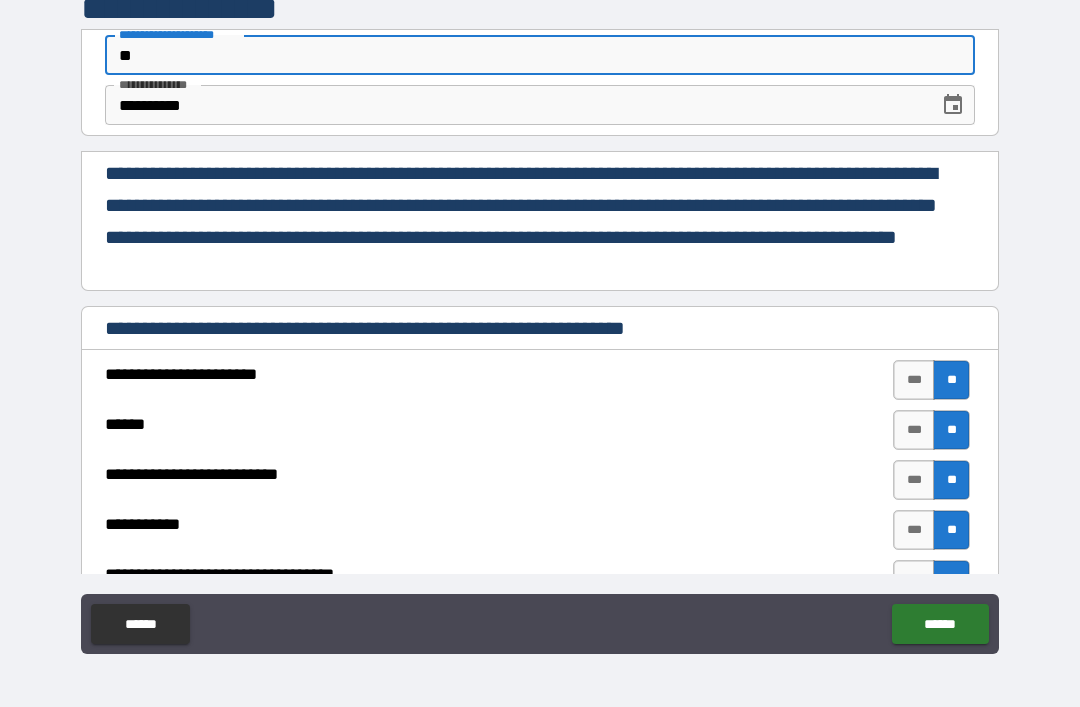 type on "*" 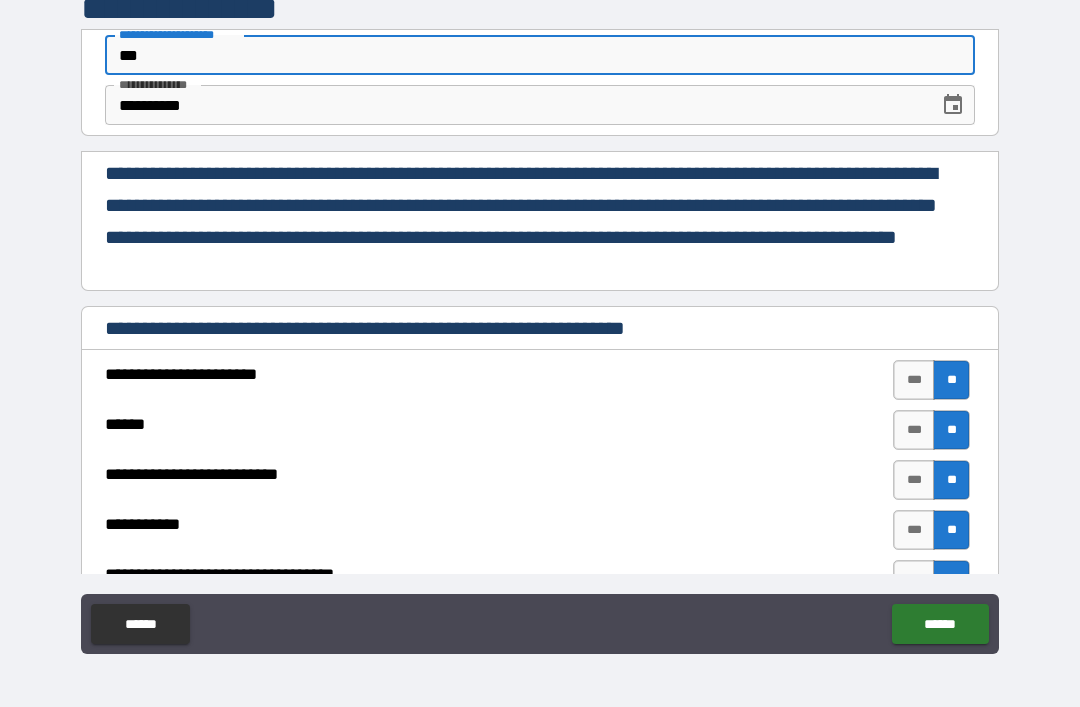 type on "*" 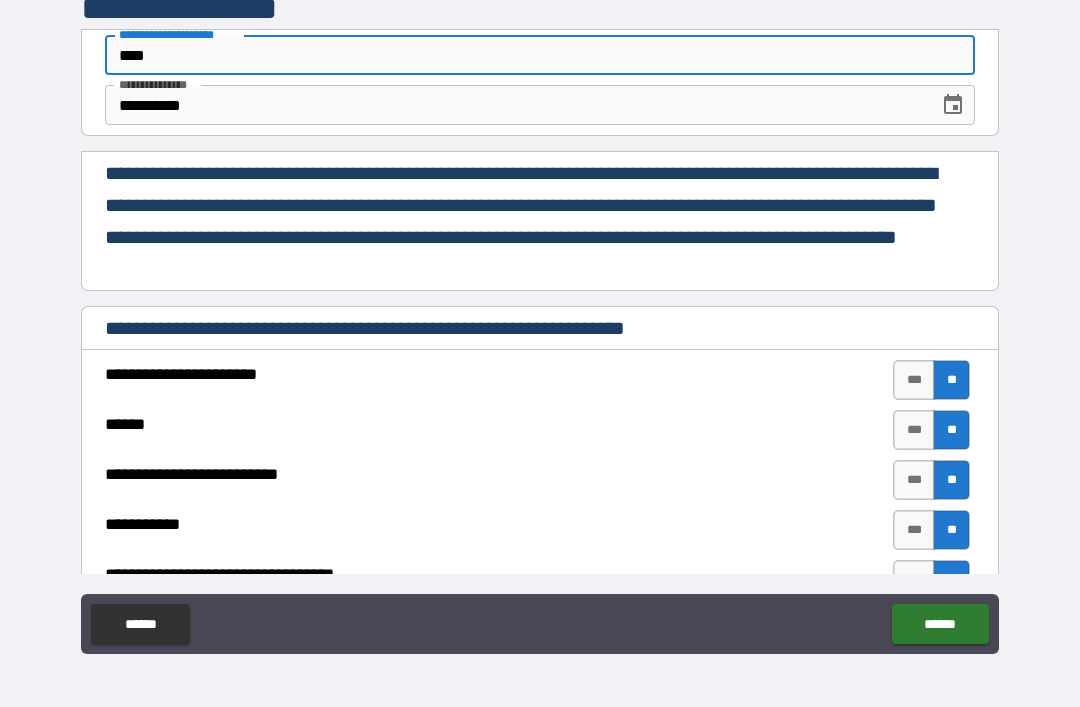 type on "*" 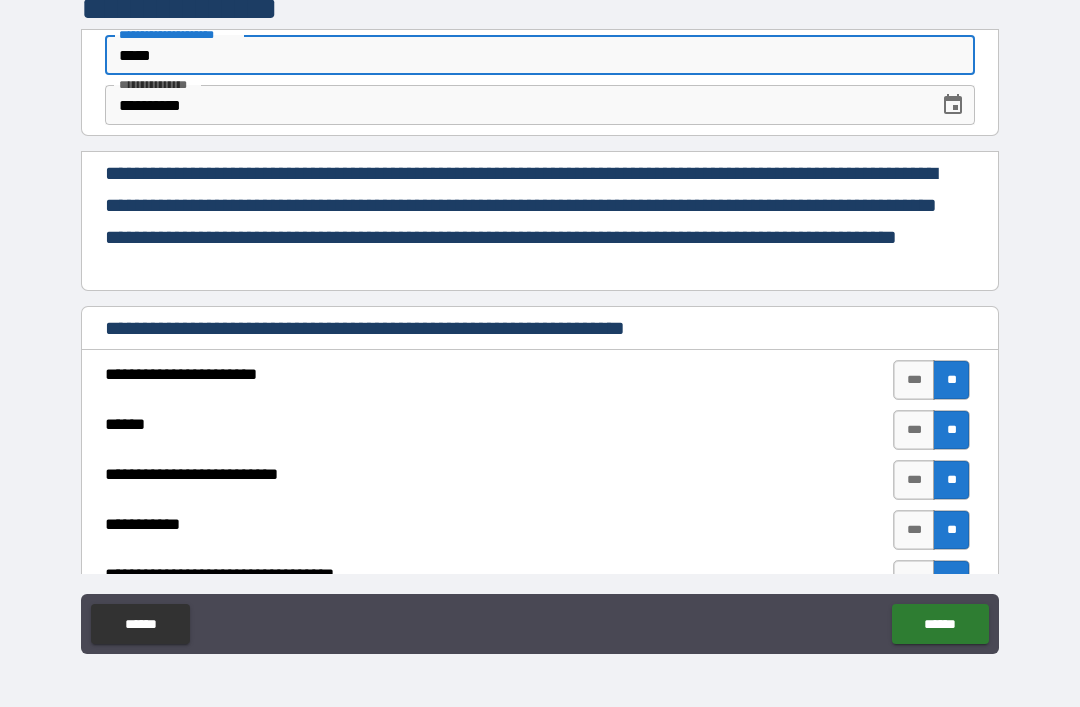 type on "*" 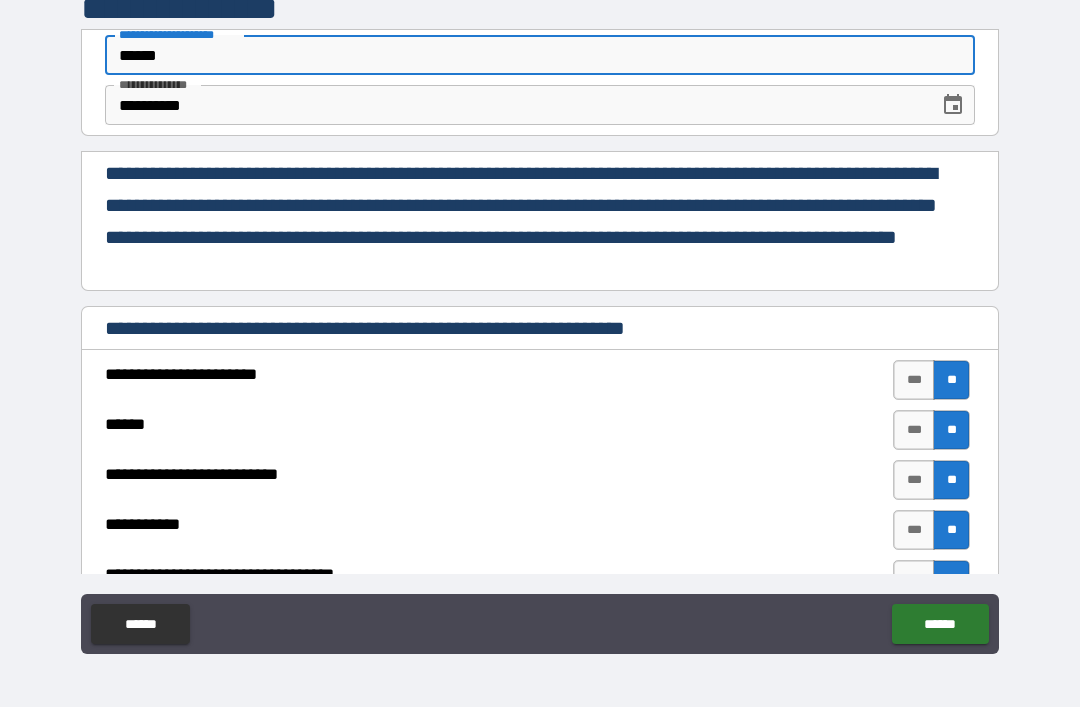 type on "*" 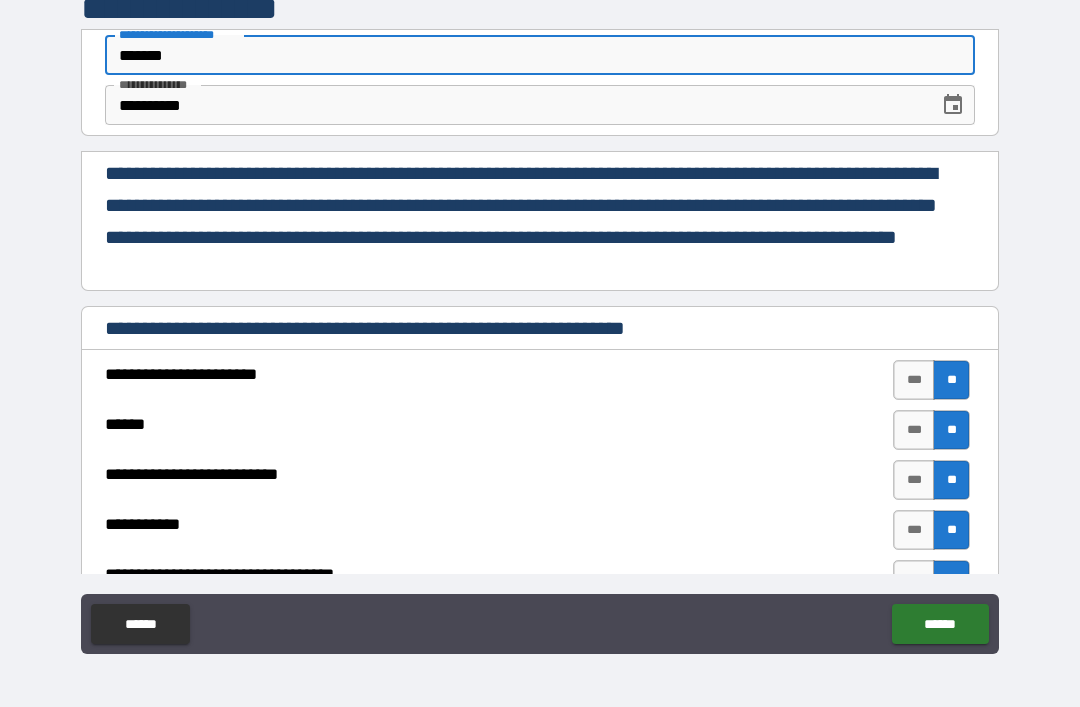type on "*" 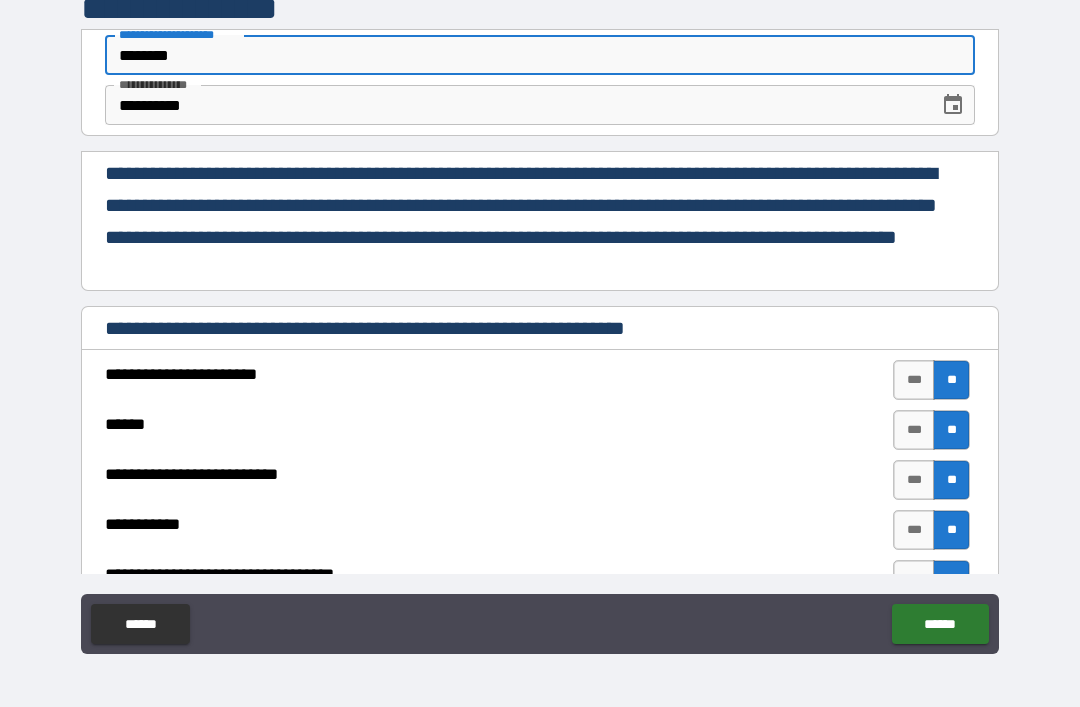 type on "*" 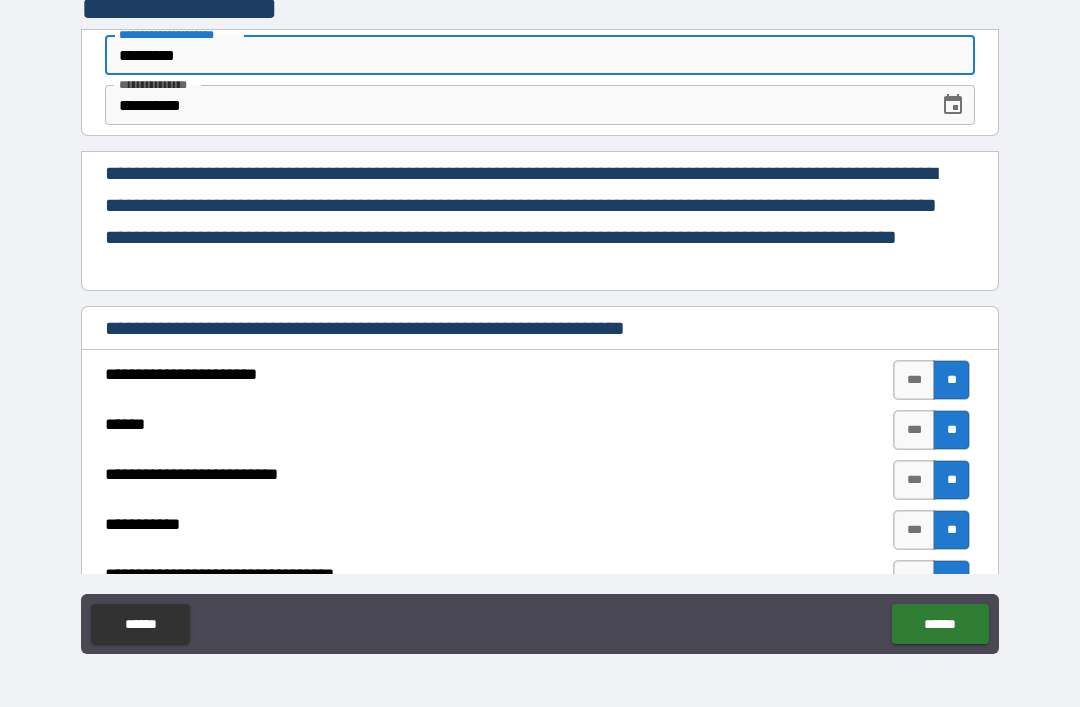 type on "*" 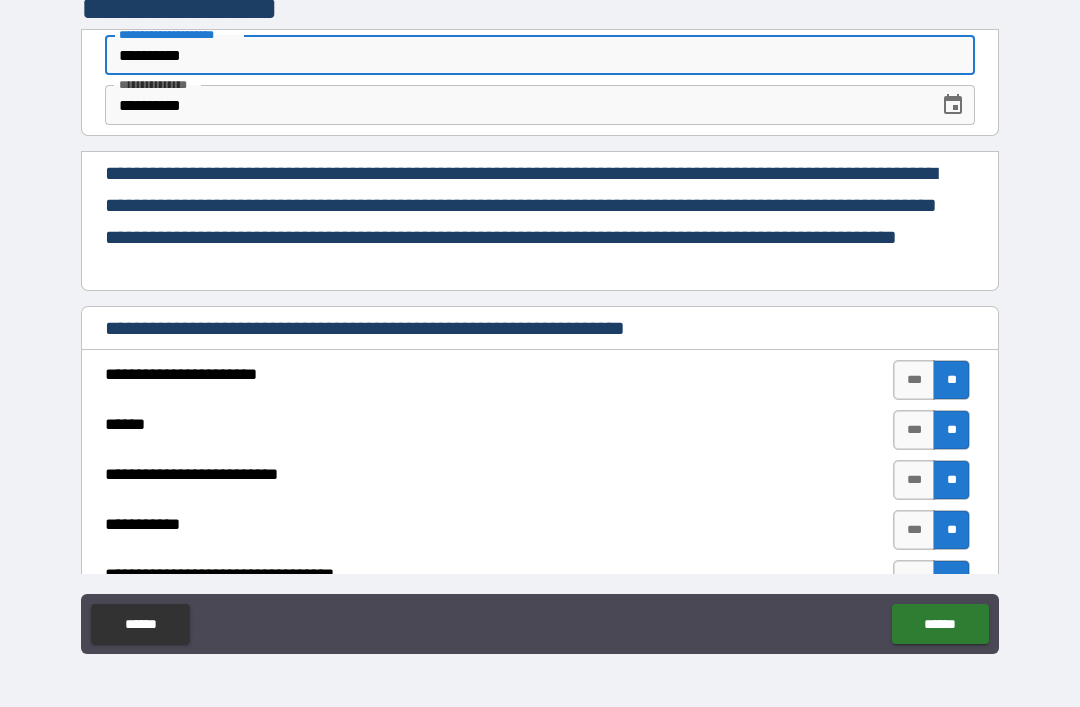 type on "*" 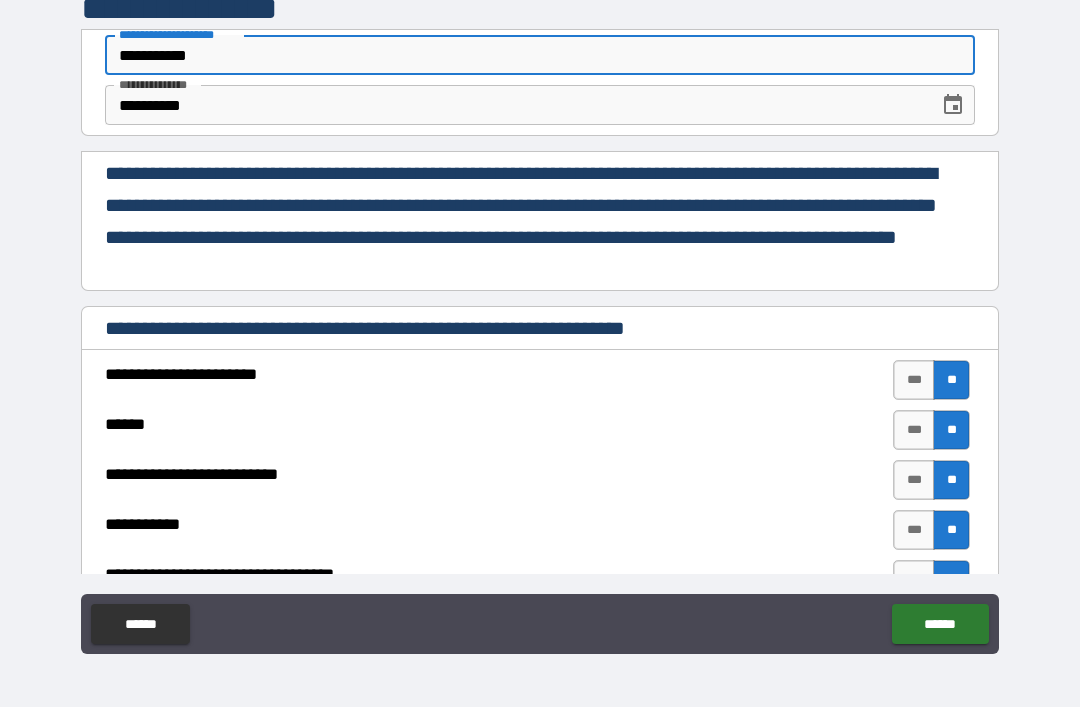 type on "*" 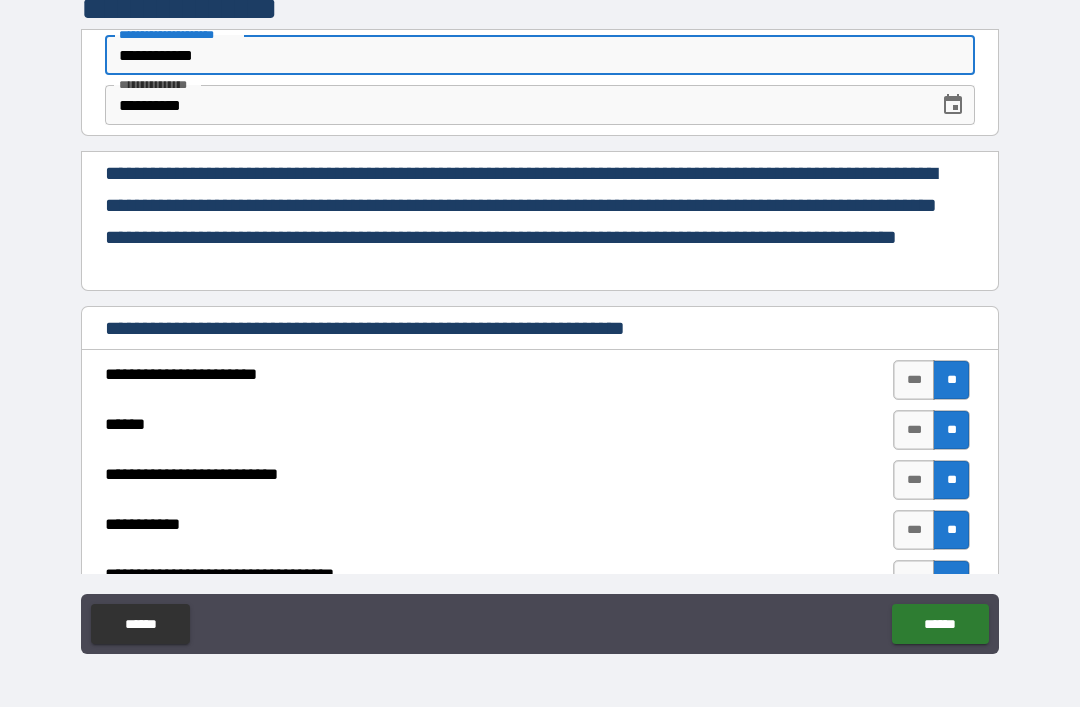 type on "*" 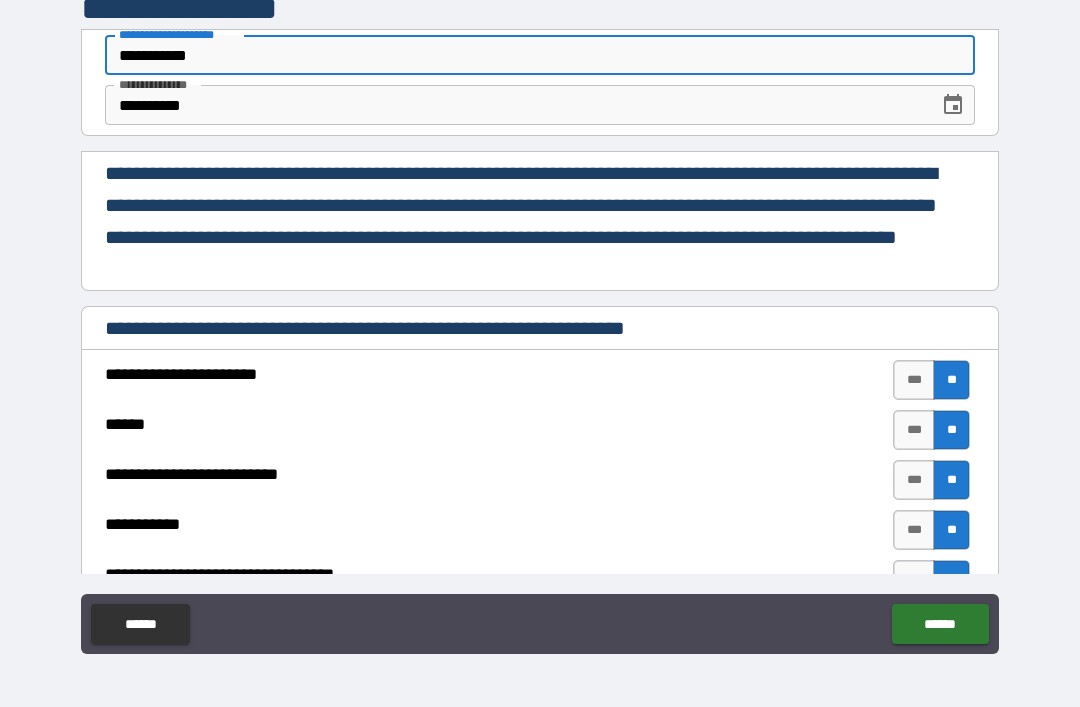 type on "*" 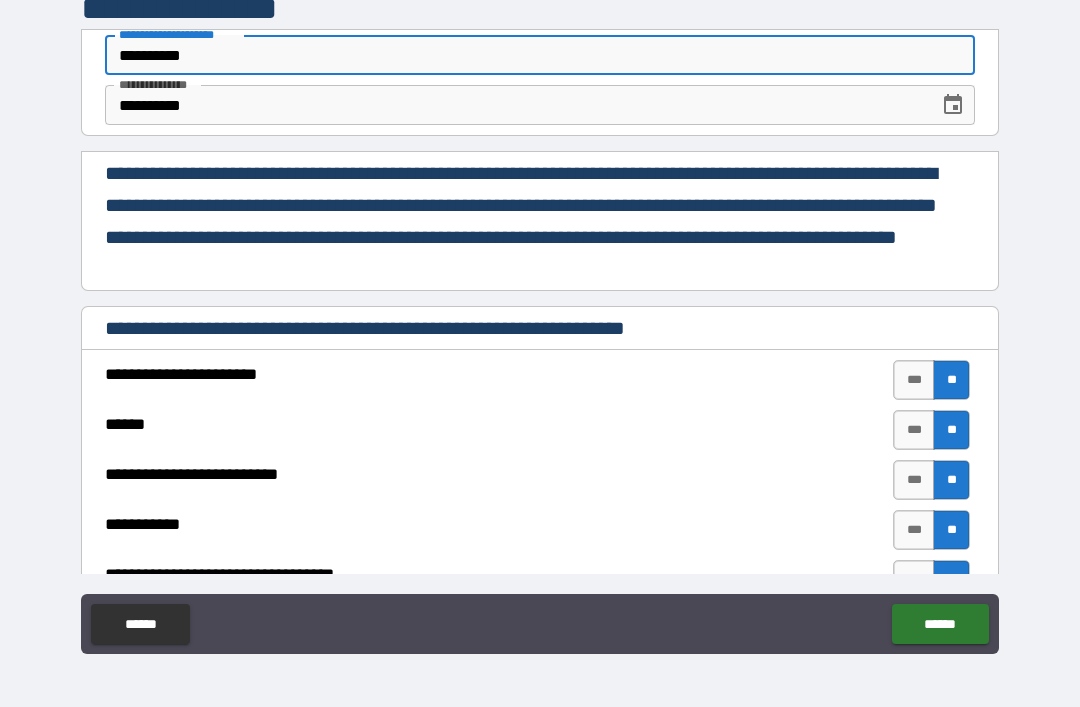 type on "*" 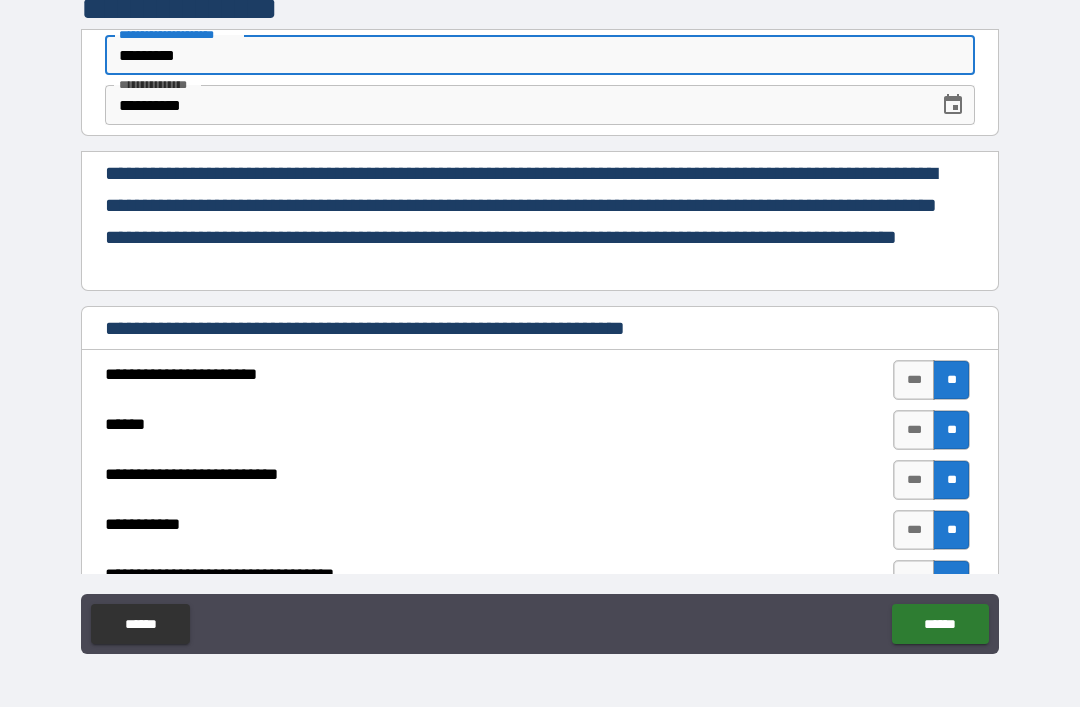 type on "*" 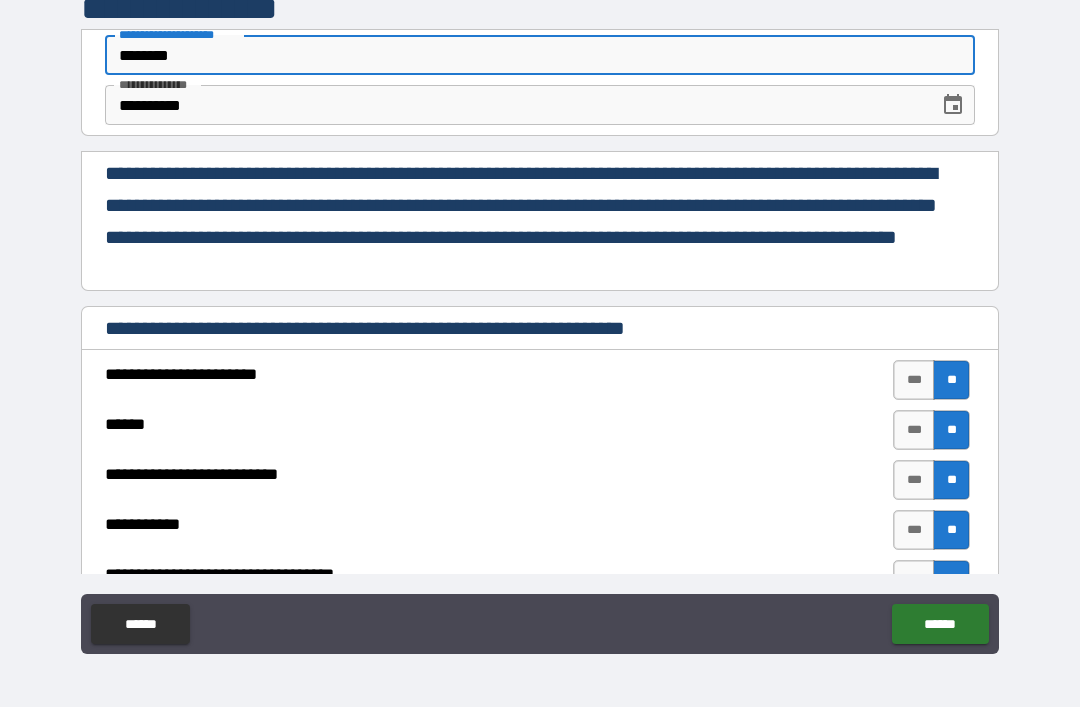 type on "*" 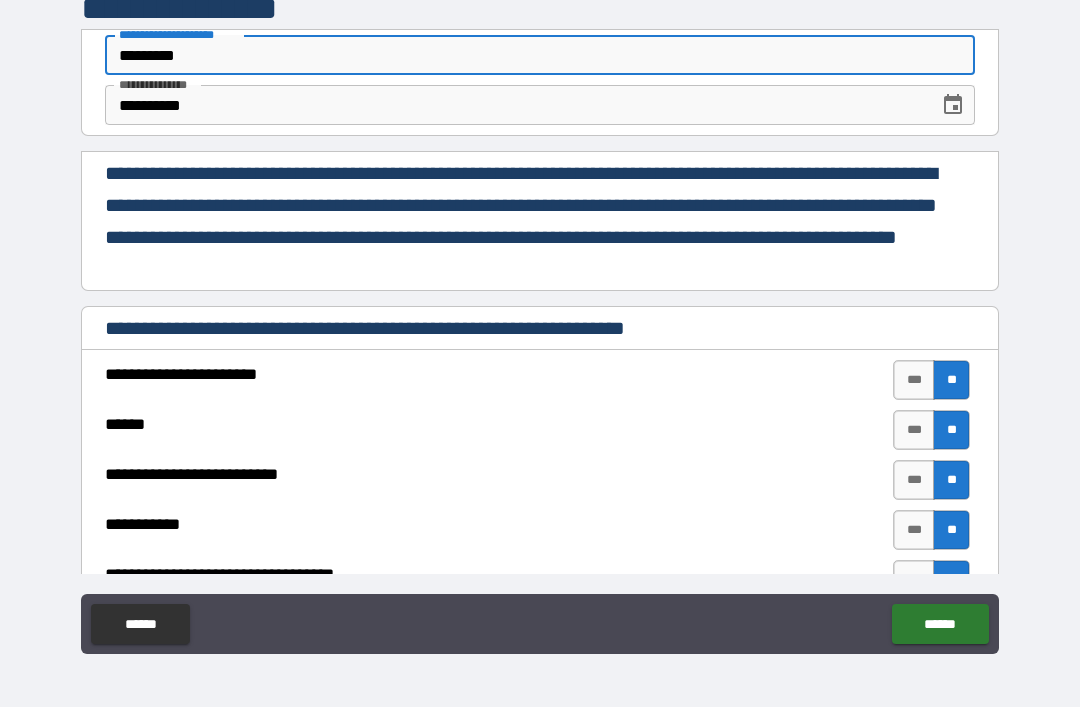type on "*" 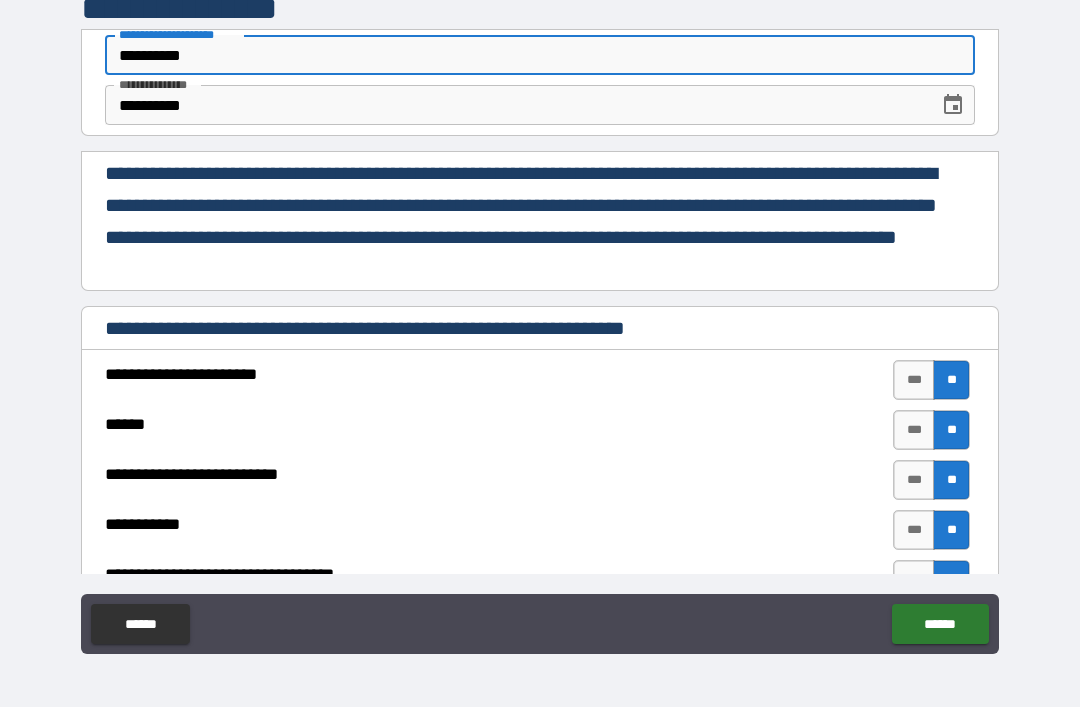 type on "*" 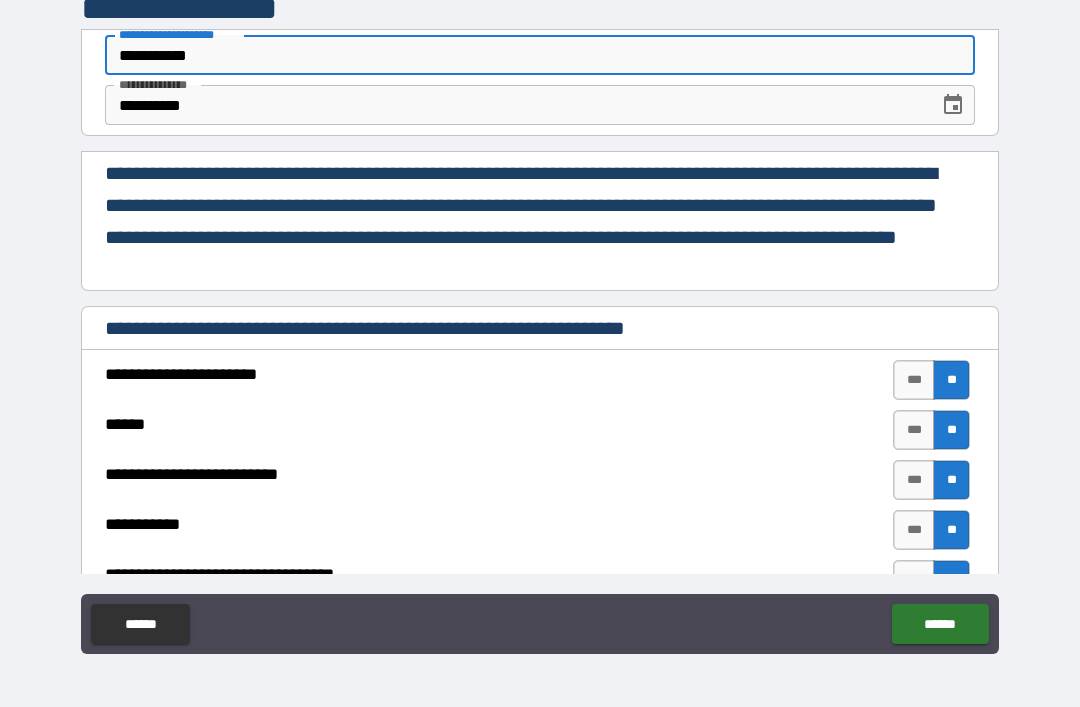 type on "*" 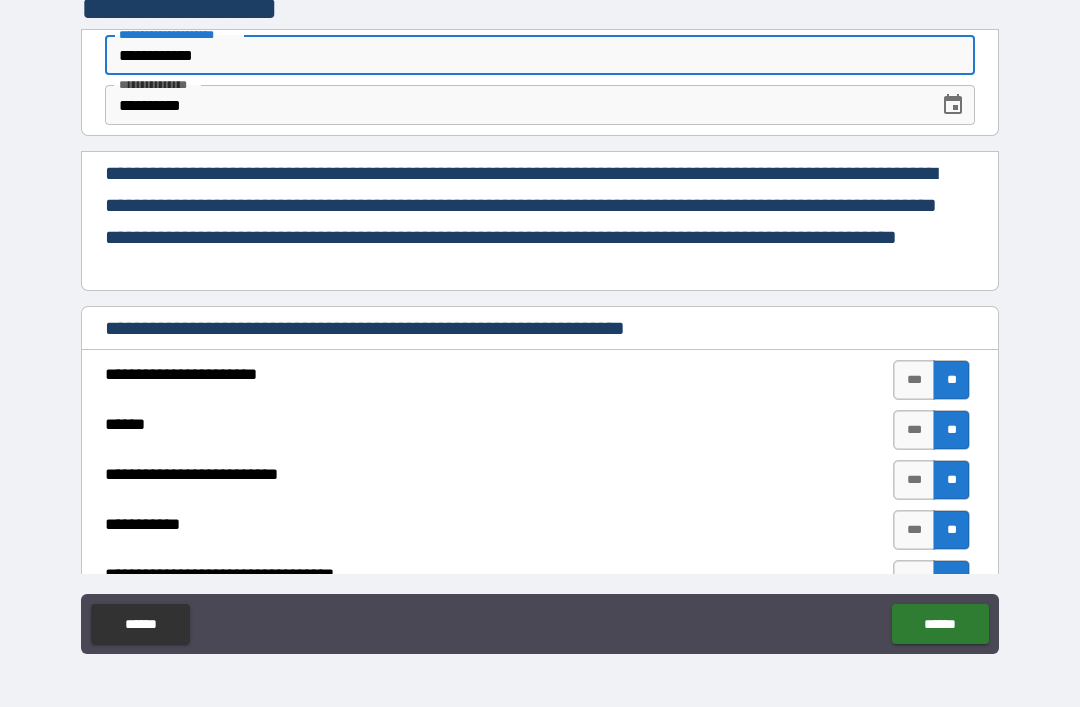 type on "*" 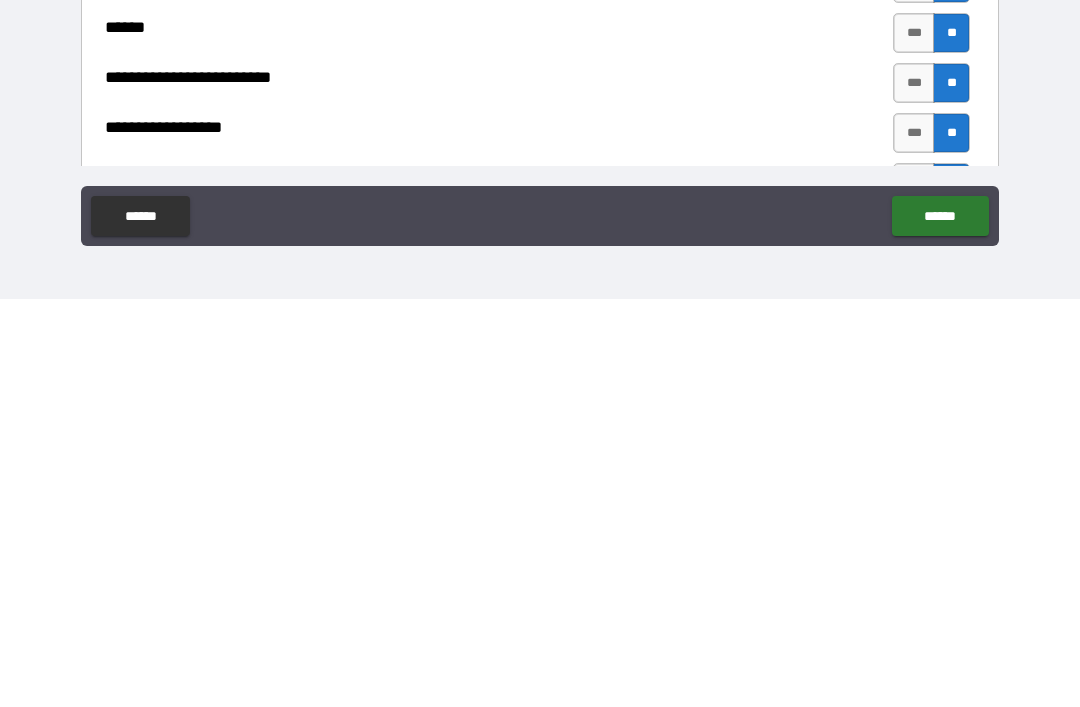 scroll, scrollTop: 1360, scrollLeft: 0, axis: vertical 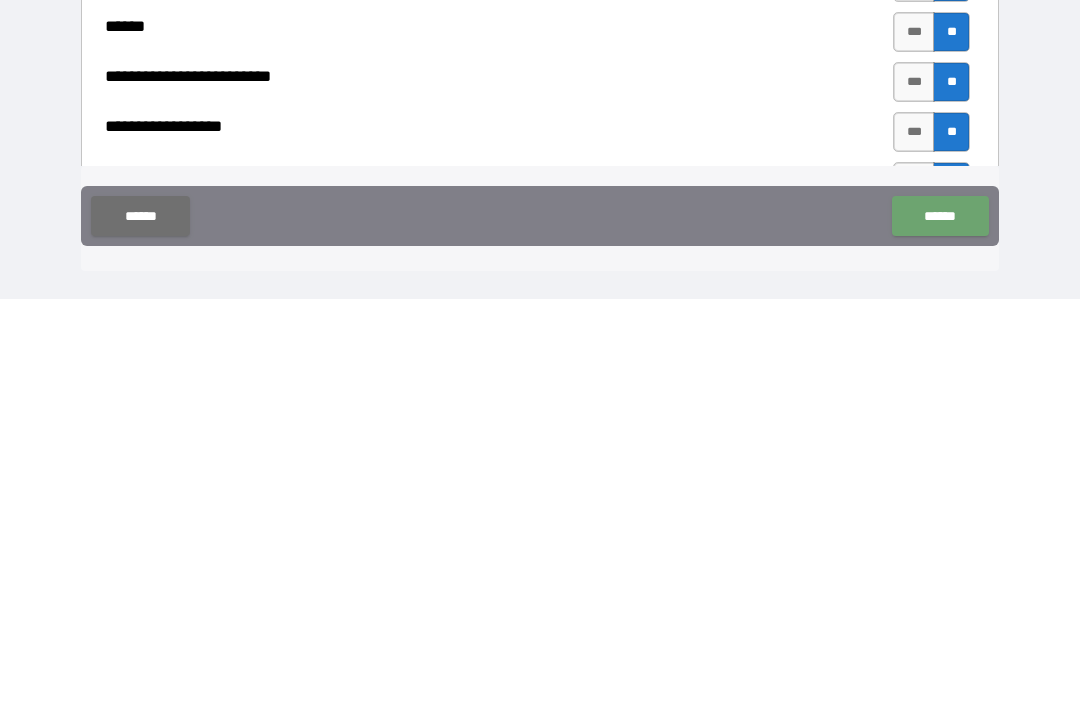 click on "******" at bounding box center [940, 624] 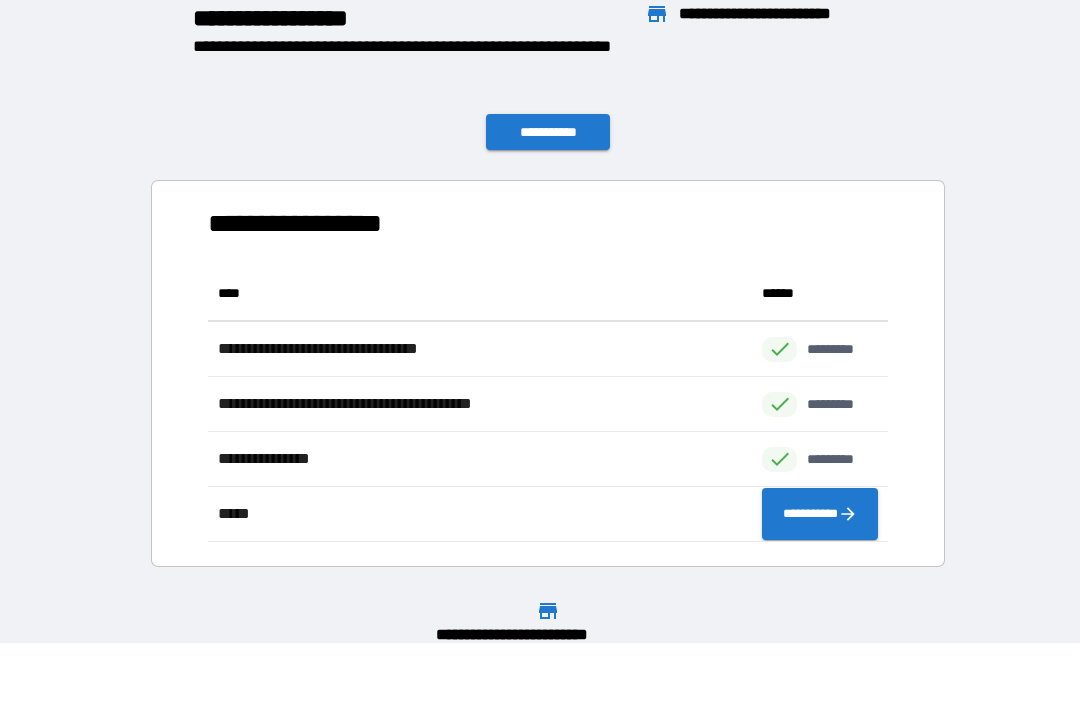 scroll, scrollTop: 1, scrollLeft: 1, axis: both 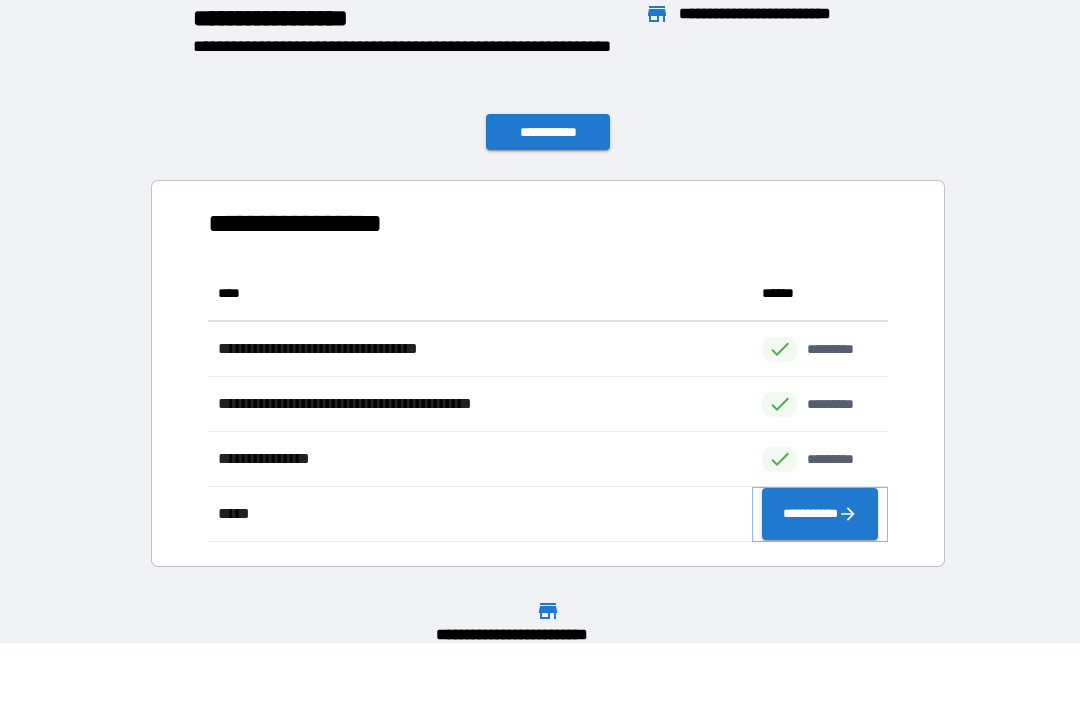 click on "**********" at bounding box center (820, 514) 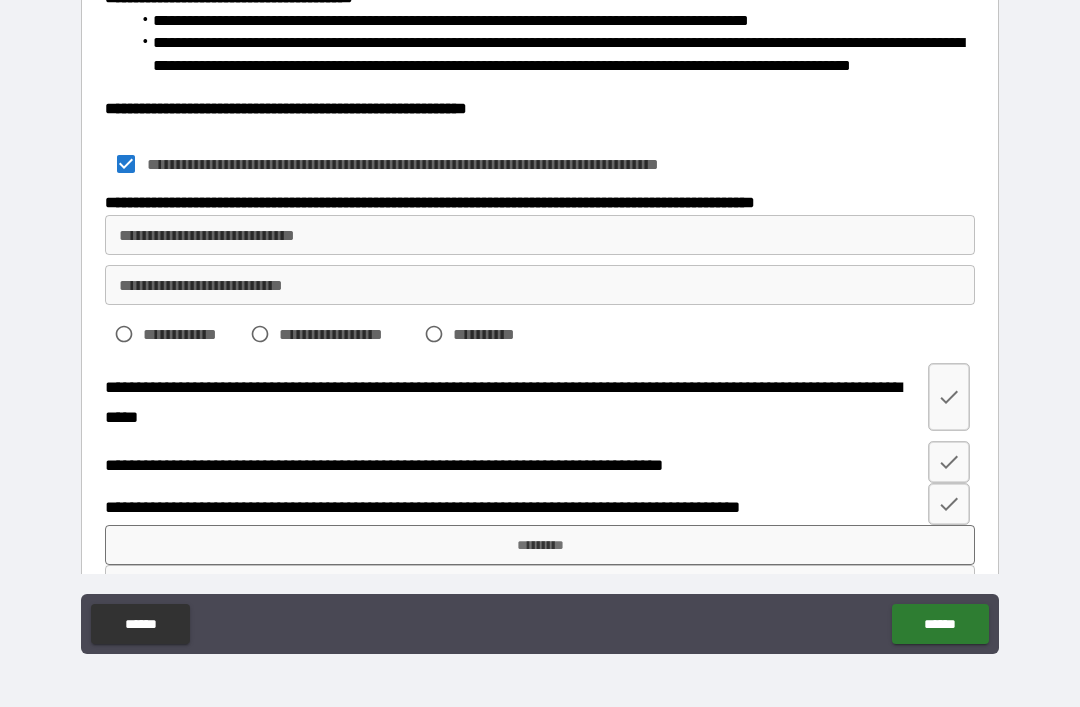 scroll, scrollTop: 715, scrollLeft: 0, axis: vertical 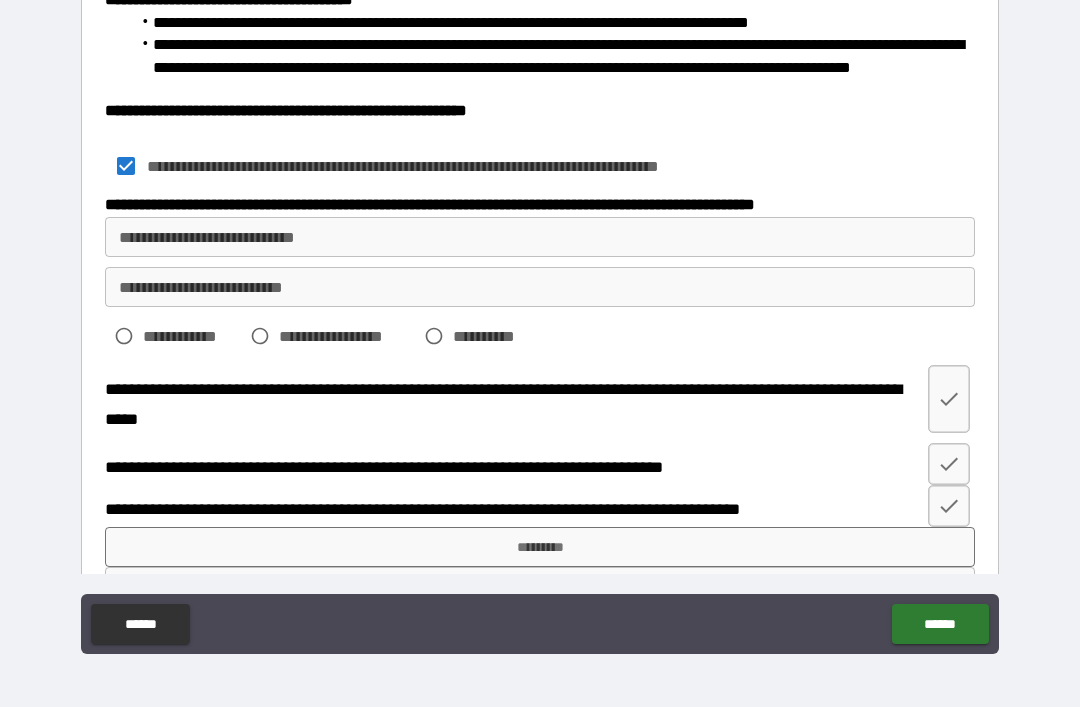 click on "**********" at bounding box center [540, 237] 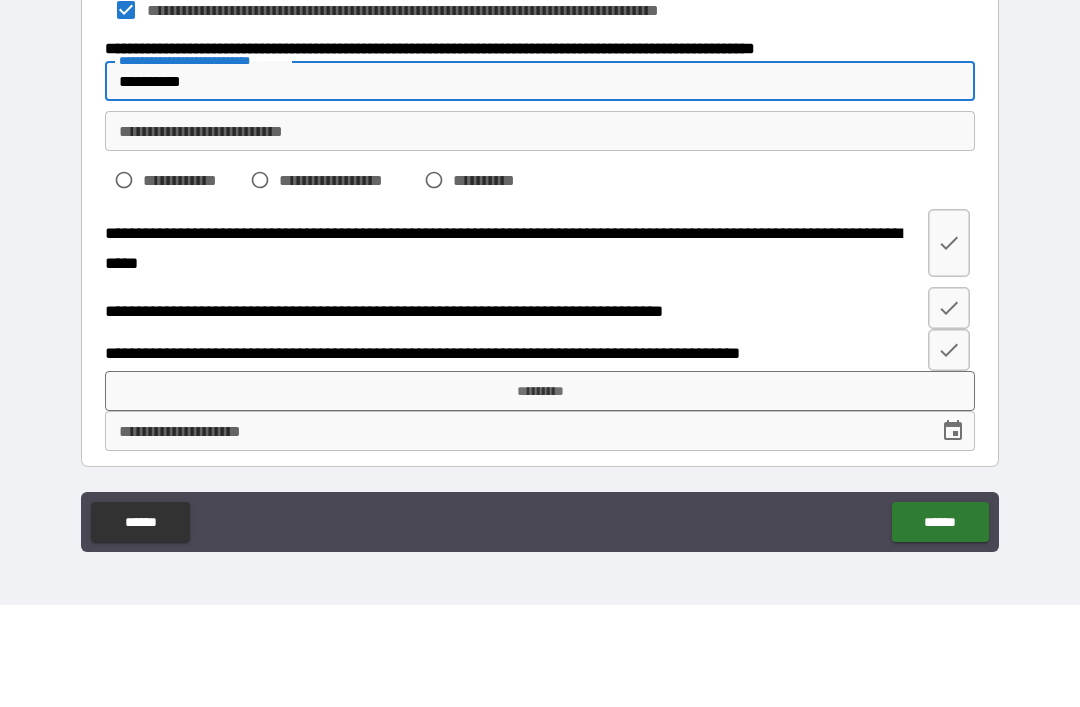scroll, scrollTop: 784, scrollLeft: 0, axis: vertical 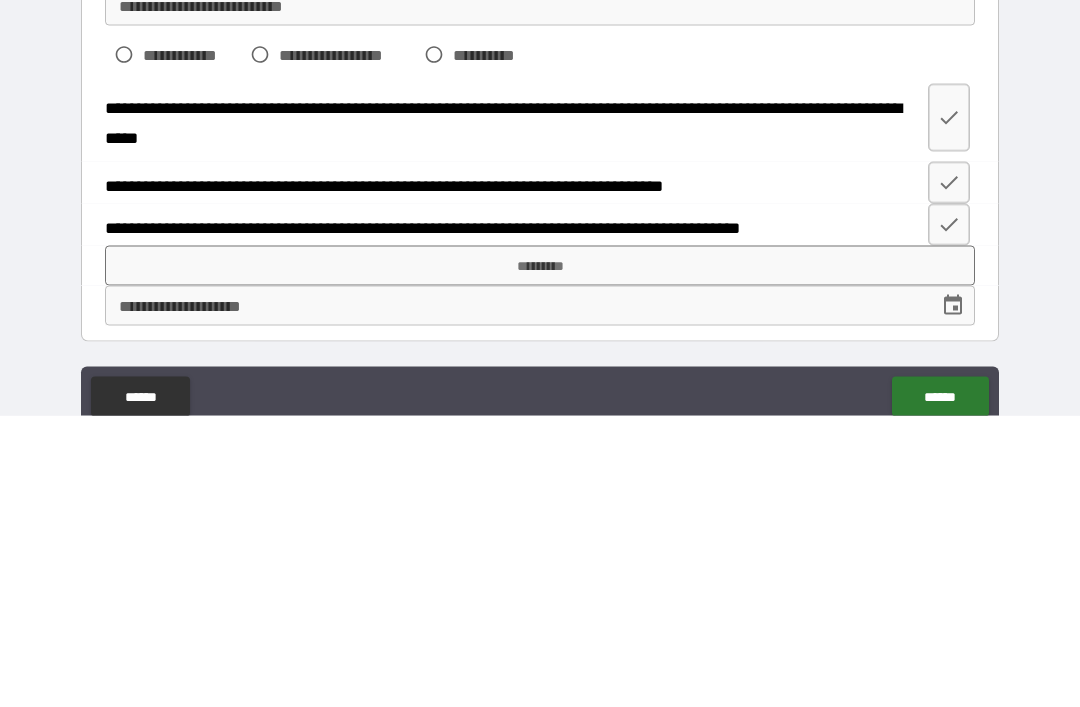 type on "**********" 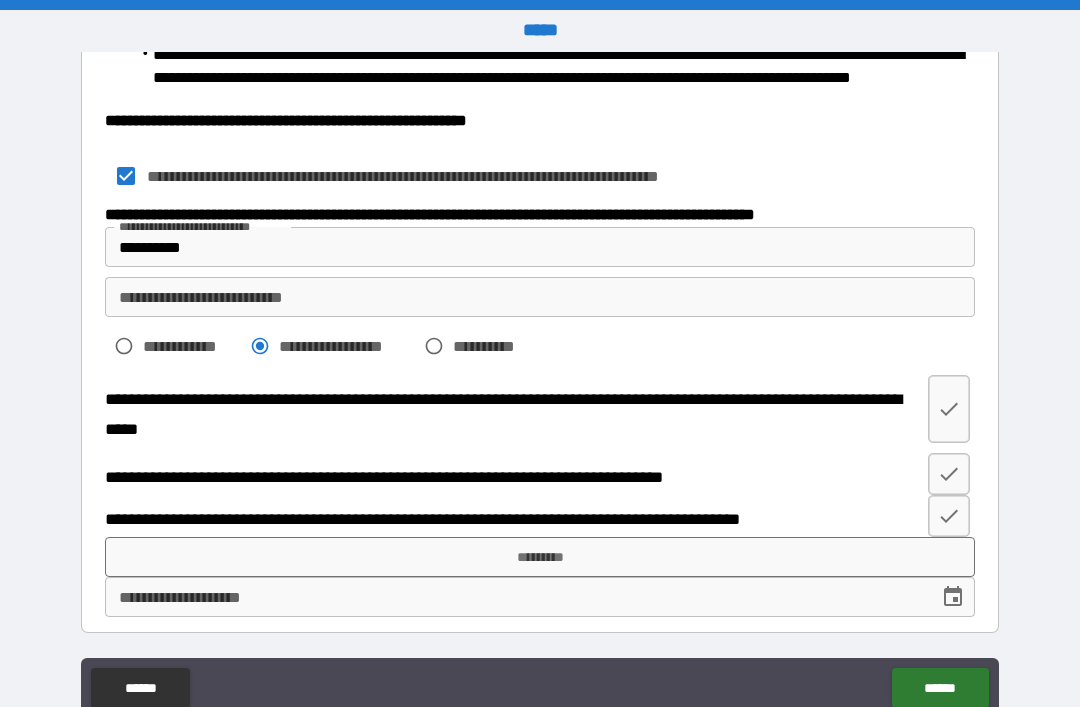 click on "*********" at bounding box center [540, 557] 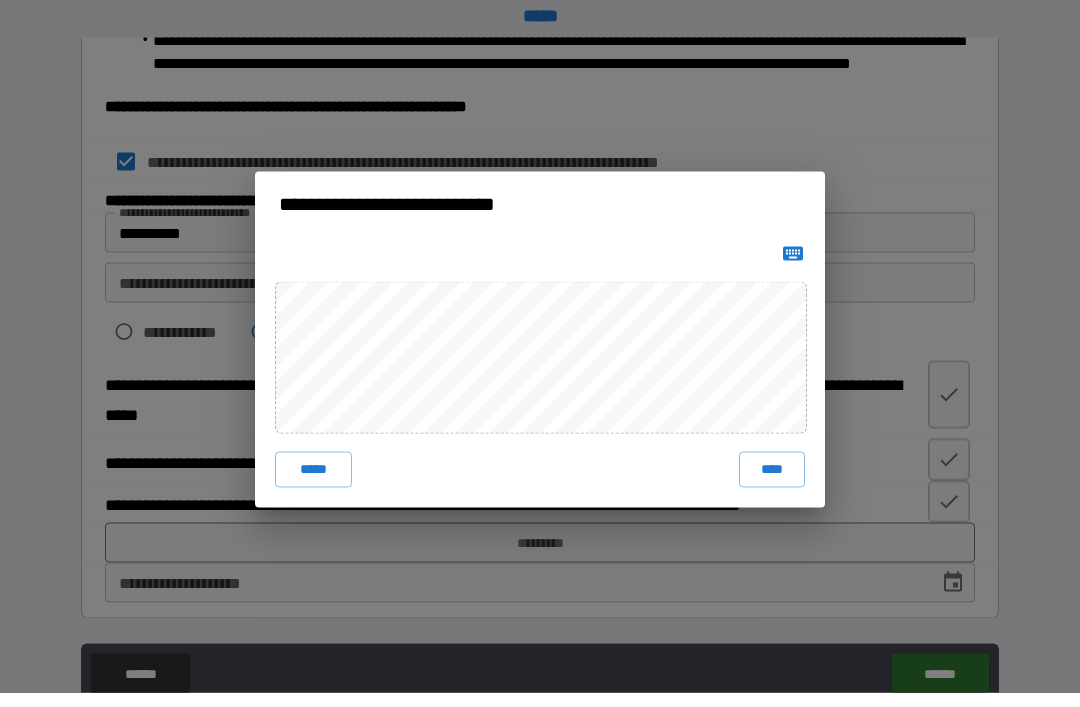 scroll, scrollTop: 0, scrollLeft: 0, axis: both 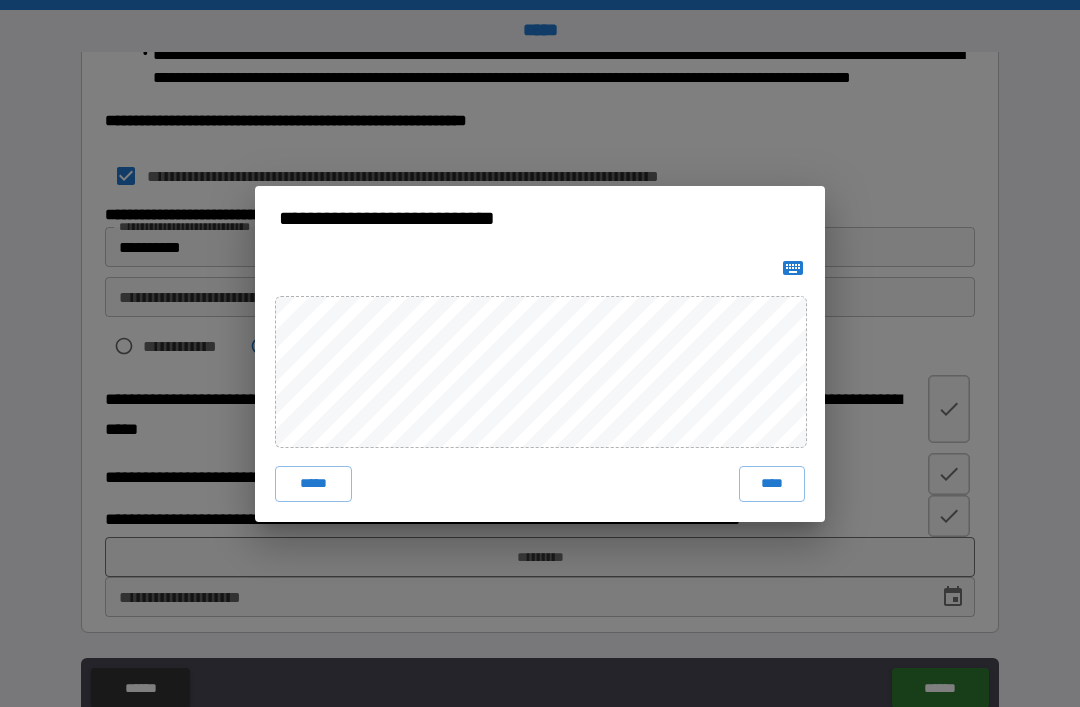 click on "****" at bounding box center [772, 484] 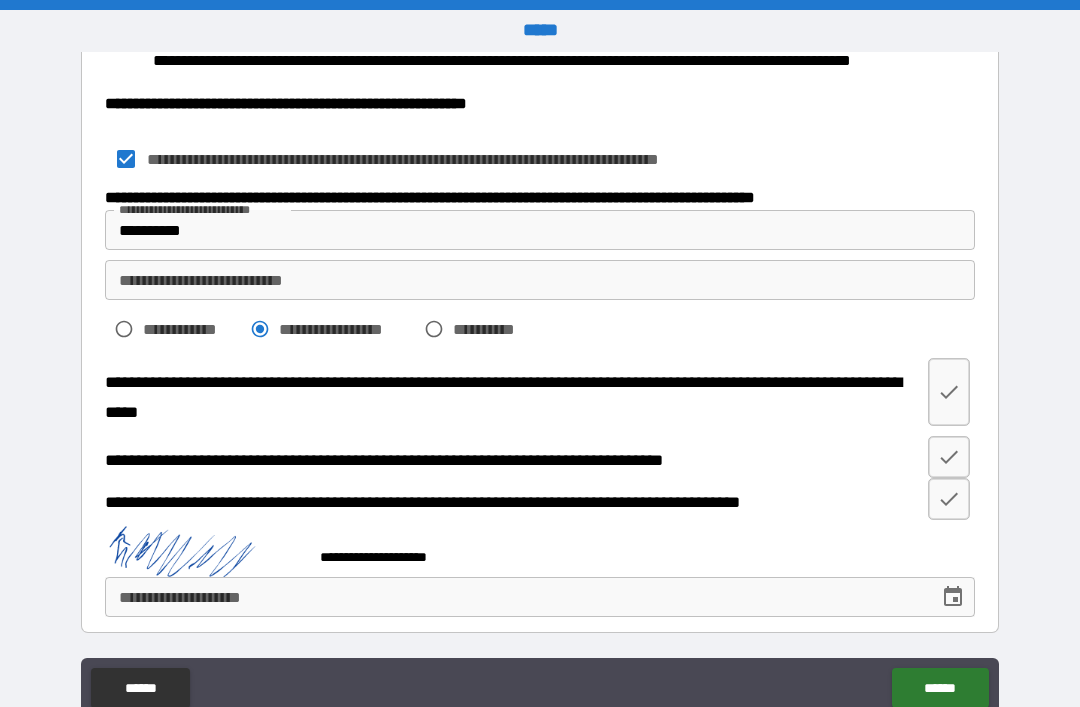 scroll, scrollTop: 801, scrollLeft: 0, axis: vertical 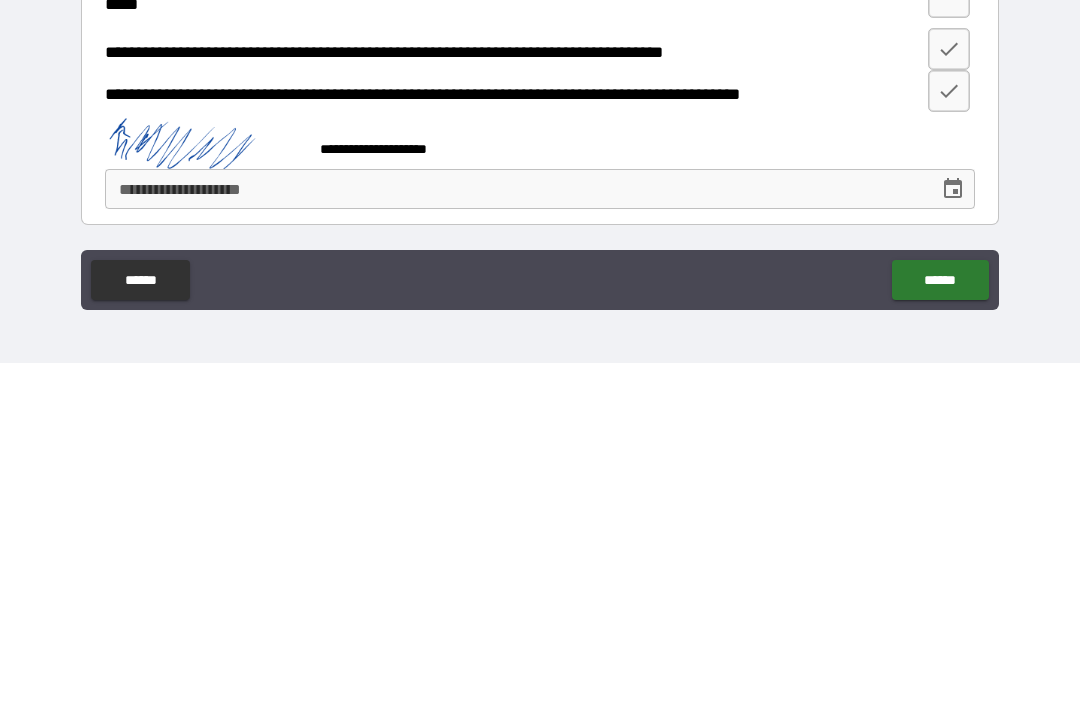 type on "**" 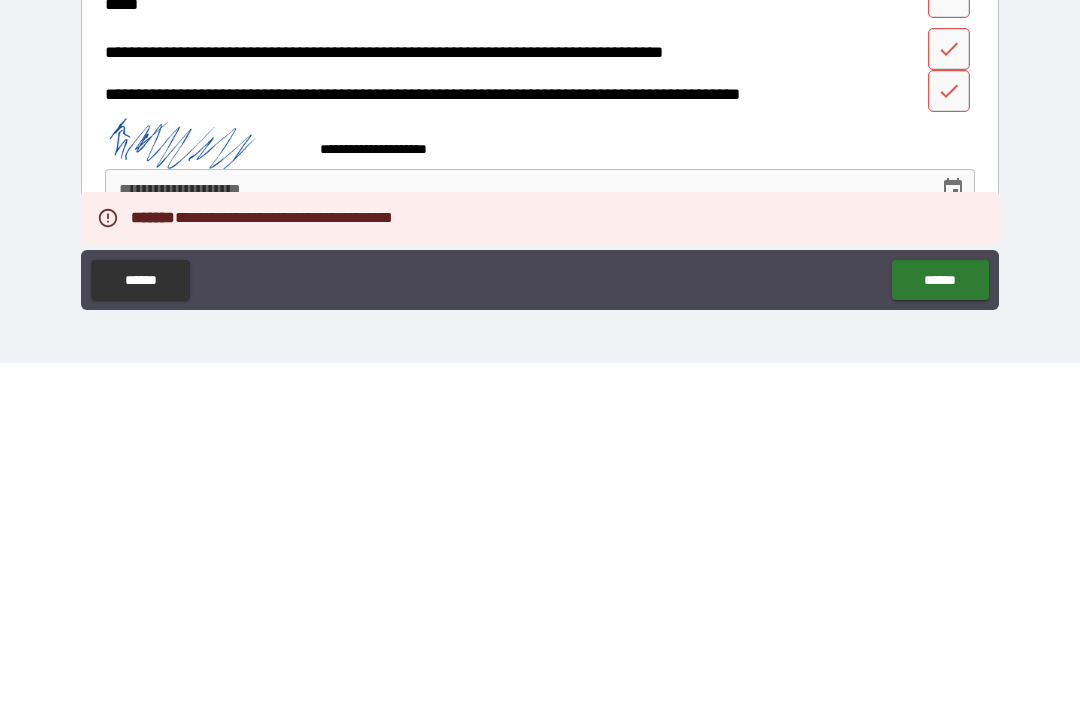 scroll, scrollTop: 0, scrollLeft: 0, axis: both 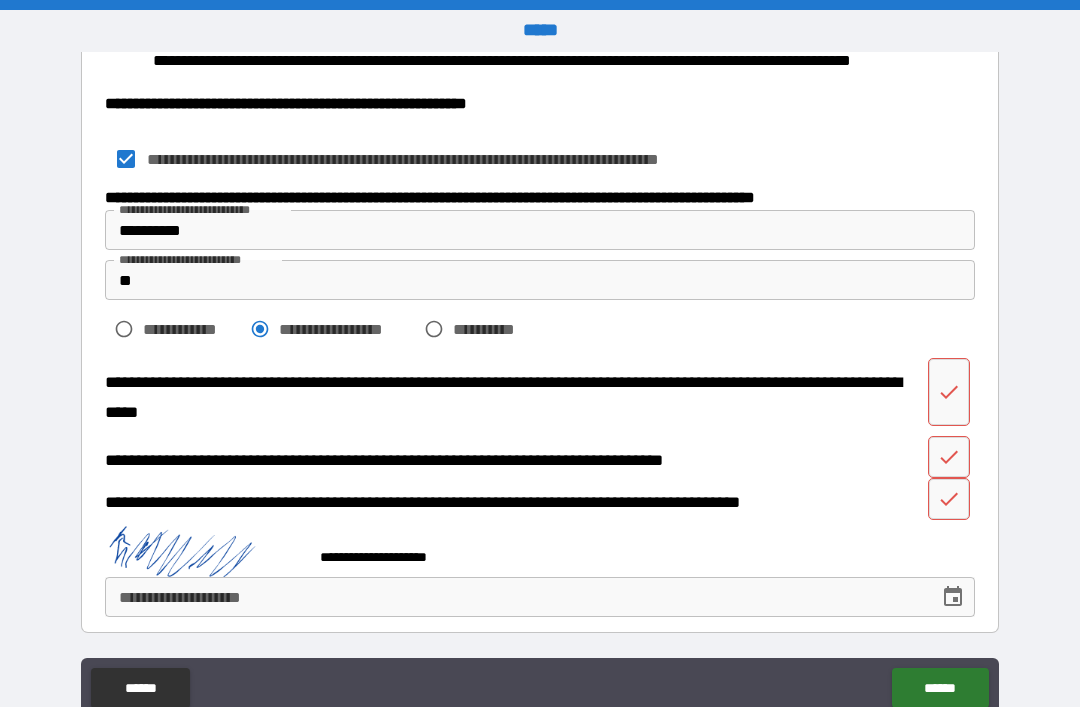 click 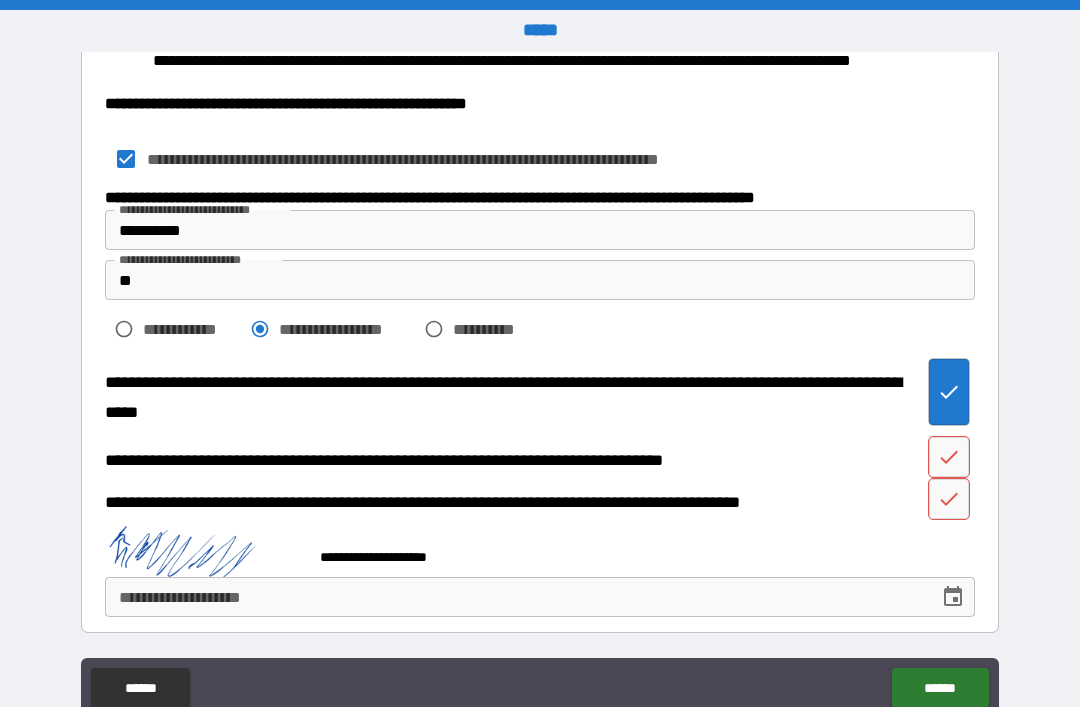 click at bounding box center [949, 457] 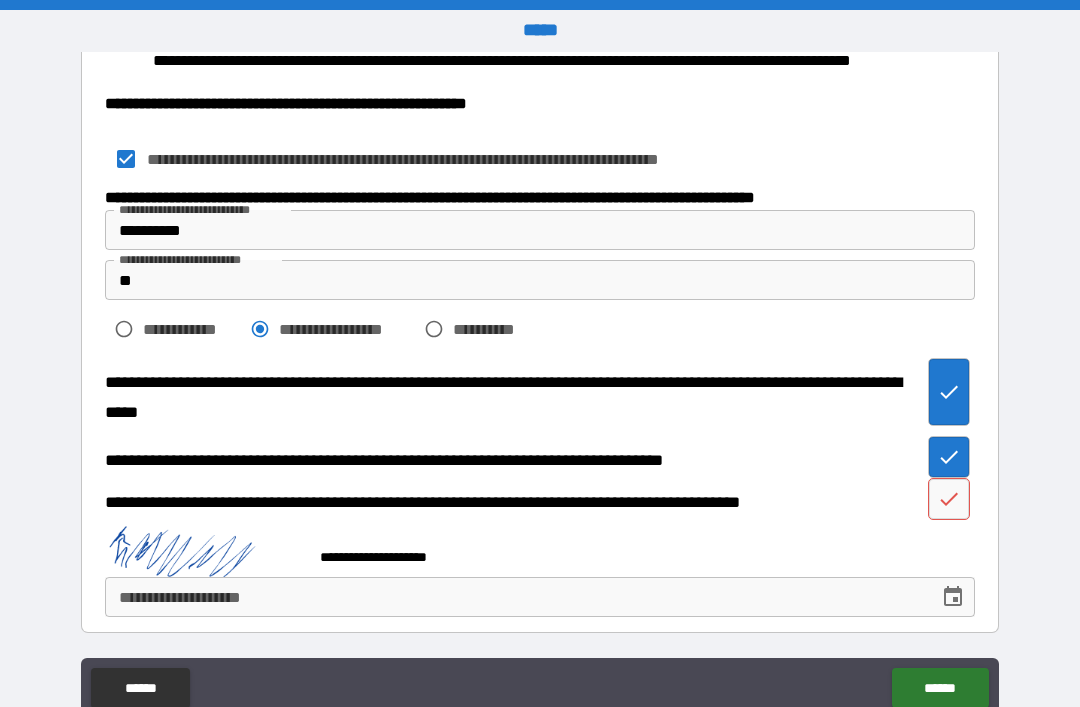 click 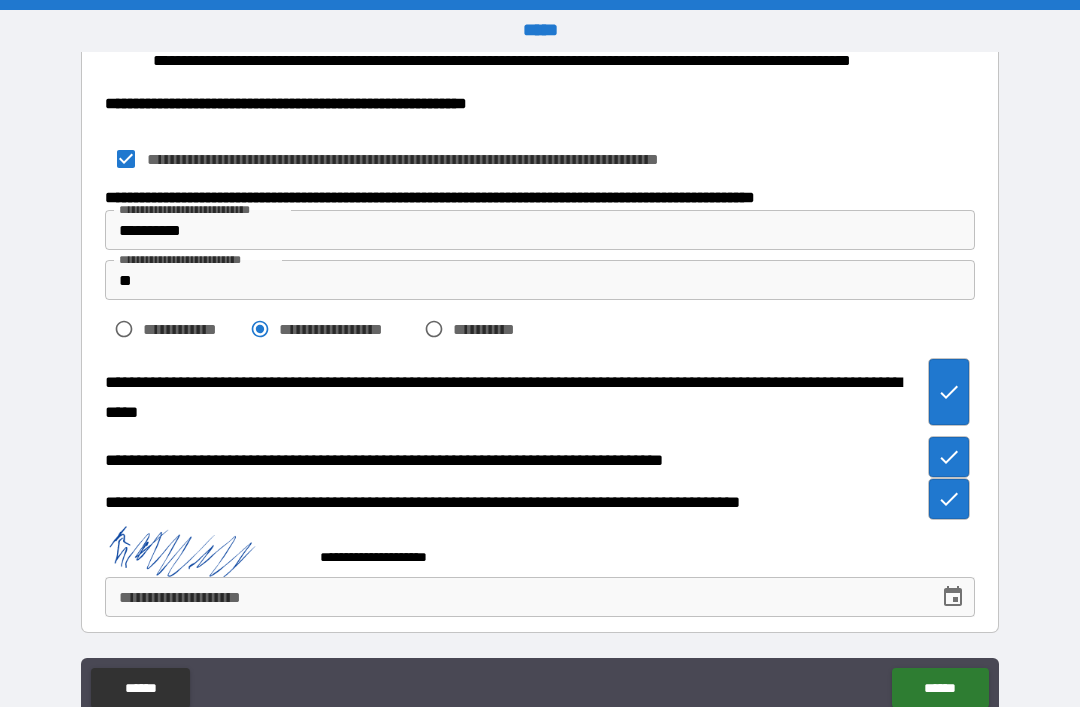 click on "**********" at bounding box center (515, 597) 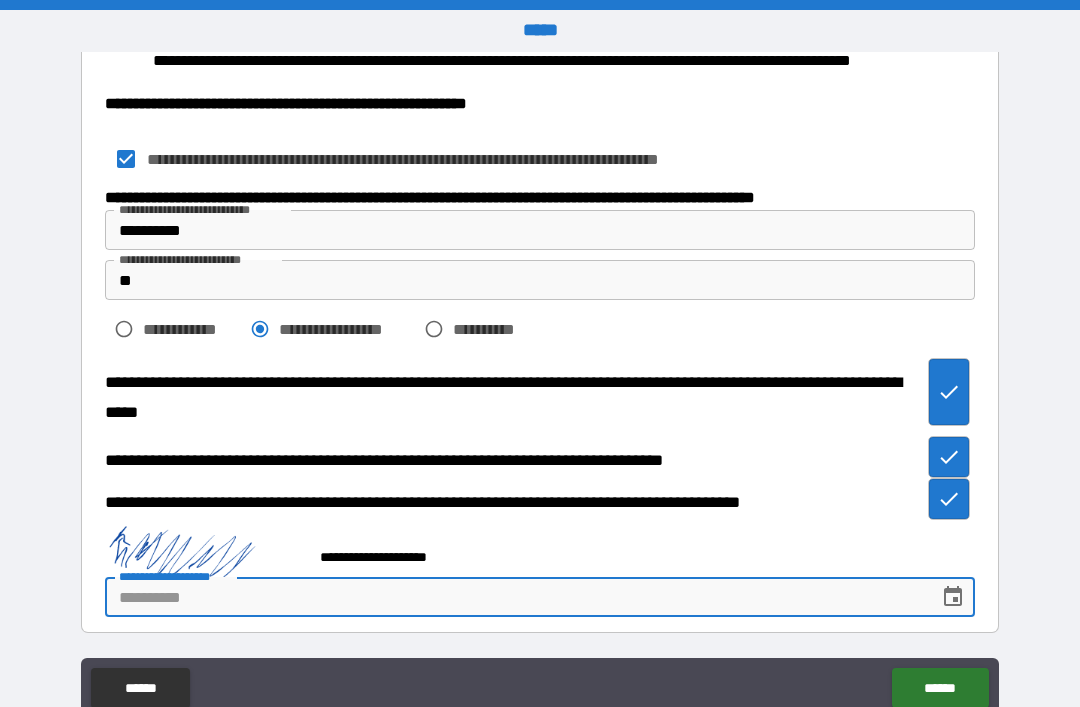 scroll, scrollTop: 64, scrollLeft: 0, axis: vertical 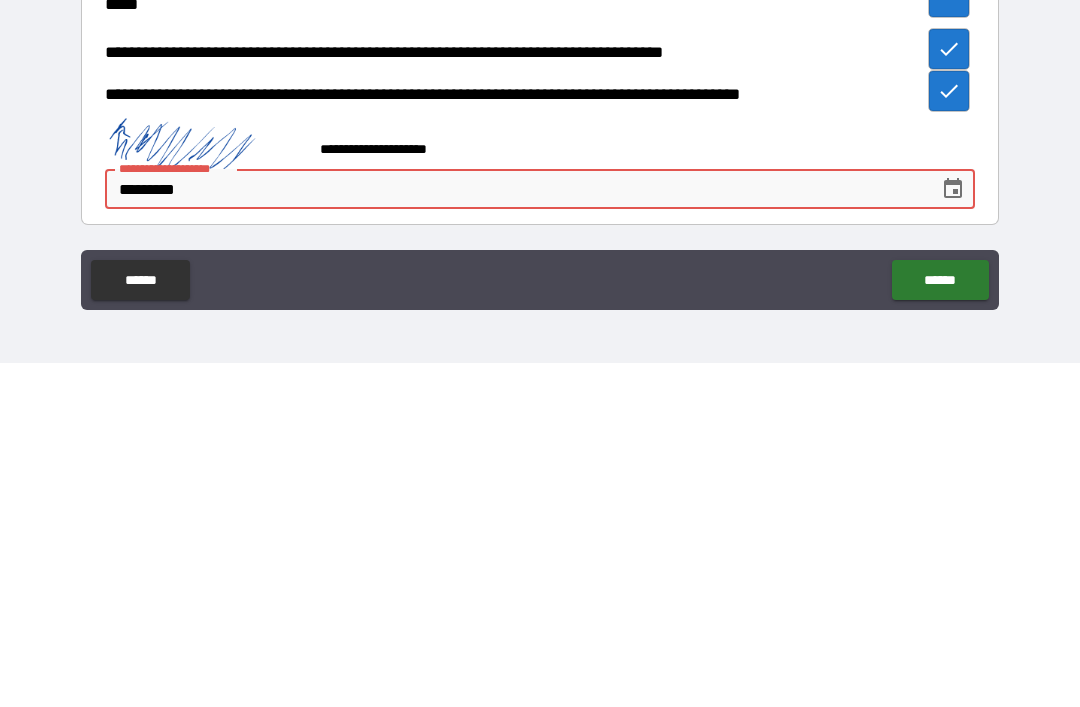 type on "**********" 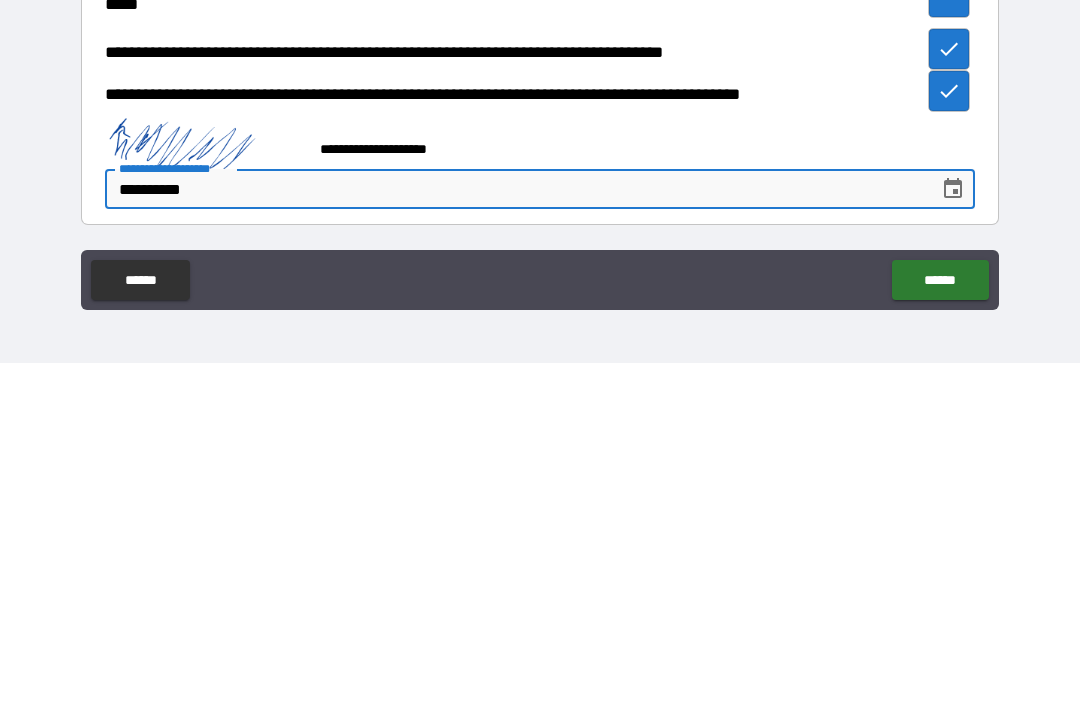 click on "******" at bounding box center (940, 624) 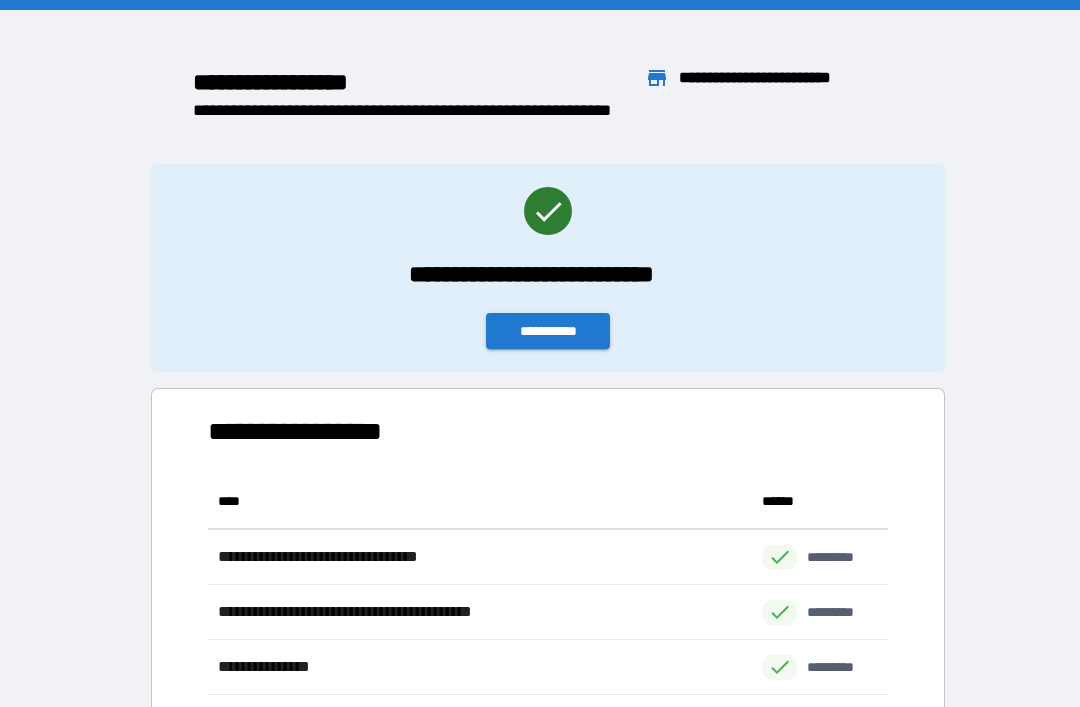 scroll, scrollTop: 1, scrollLeft: 1, axis: both 